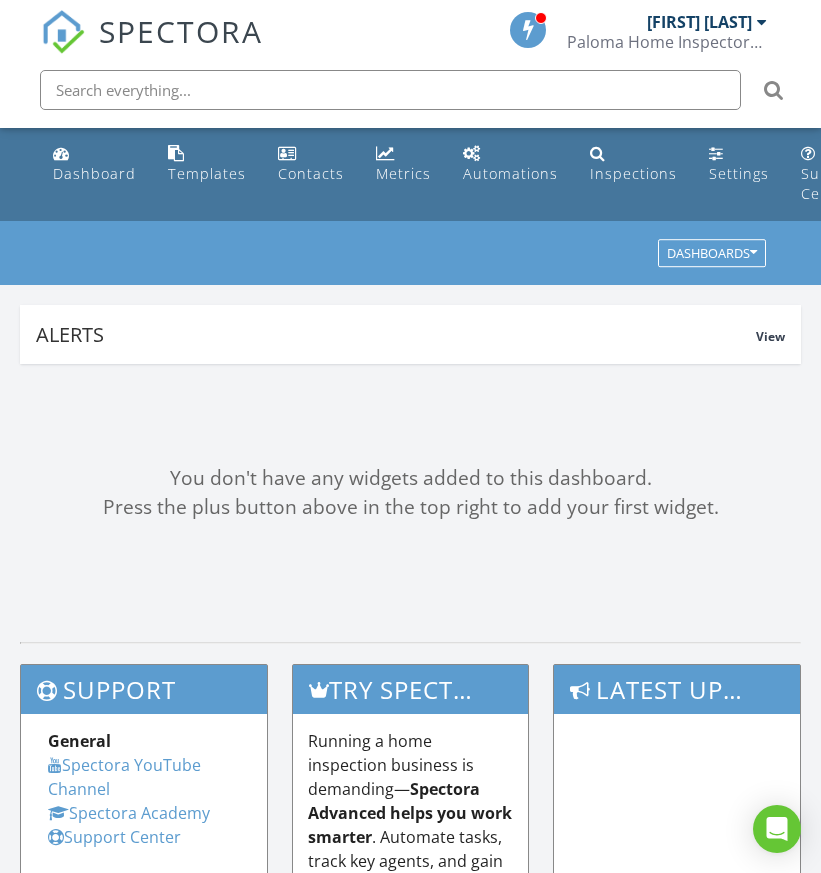 scroll, scrollTop: 0, scrollLeft: 0, axis: both 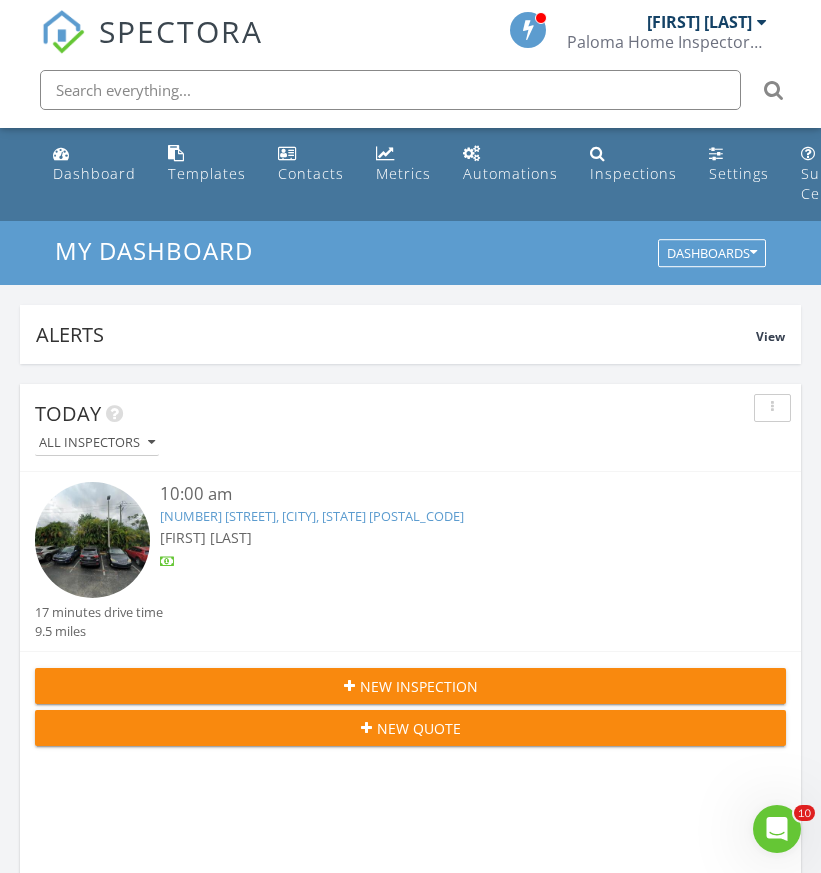 click at bounding box center [390, 90] 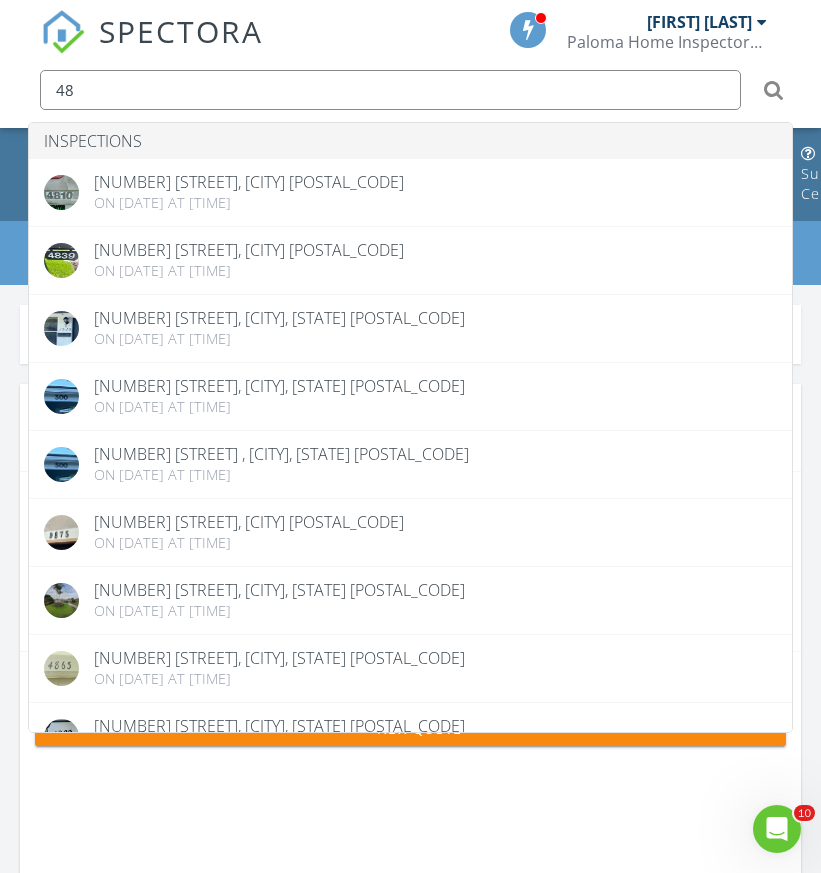 type on "4" 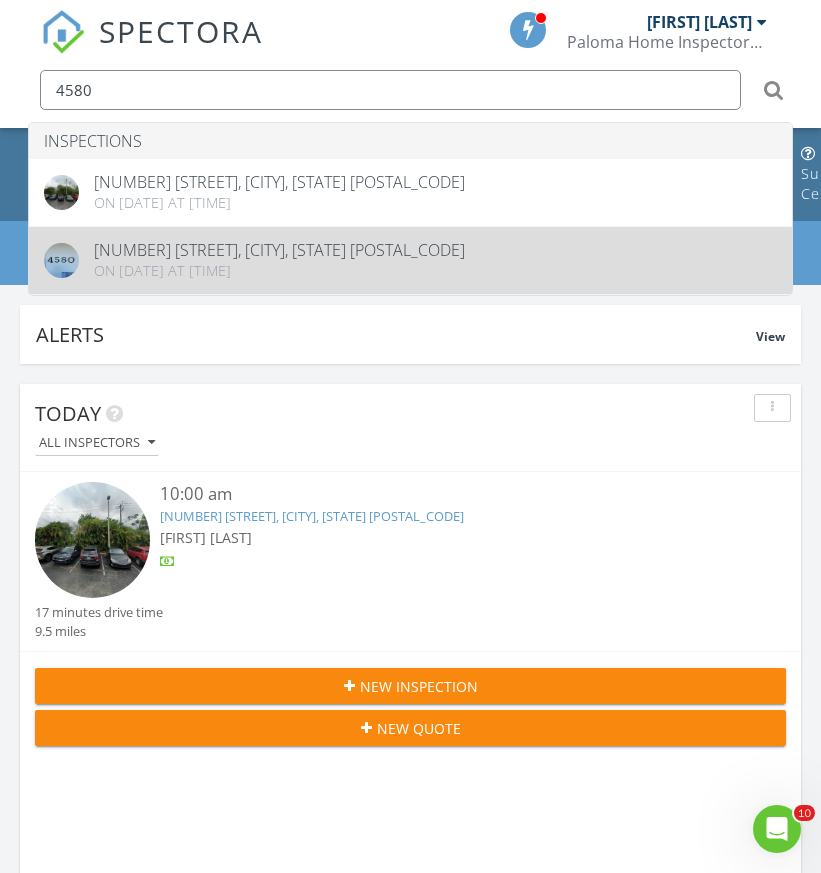 type on "4580" 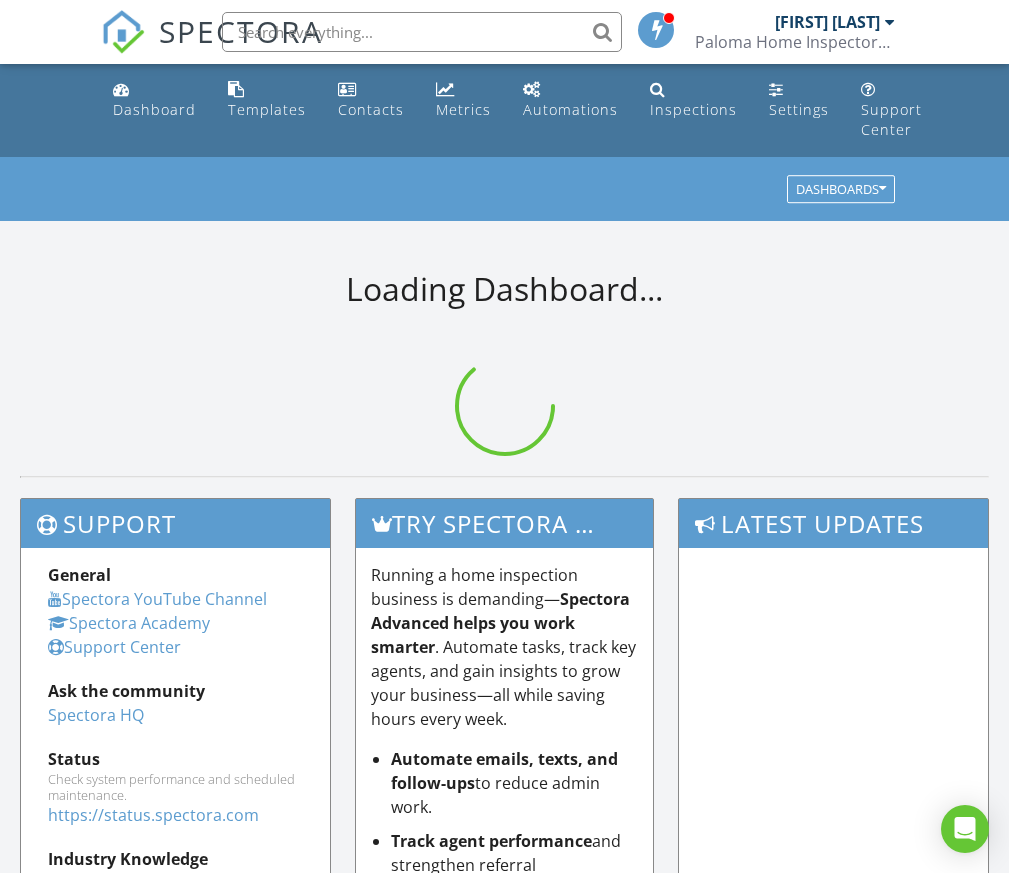 scroll, scrollTop: 0, scrollLeft: 0, axis: both 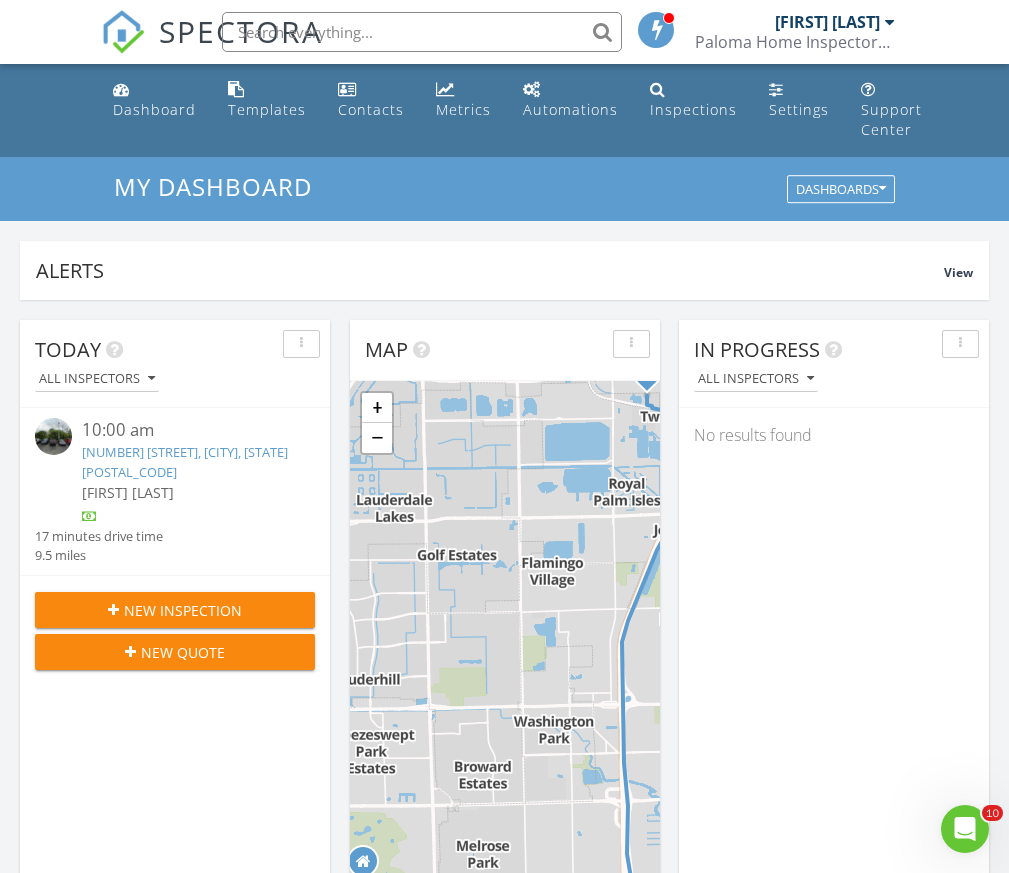 click on "4580 NW 17th Terrace, Fort Lauderdale, FL 33309" at bounding box center (185, 461) 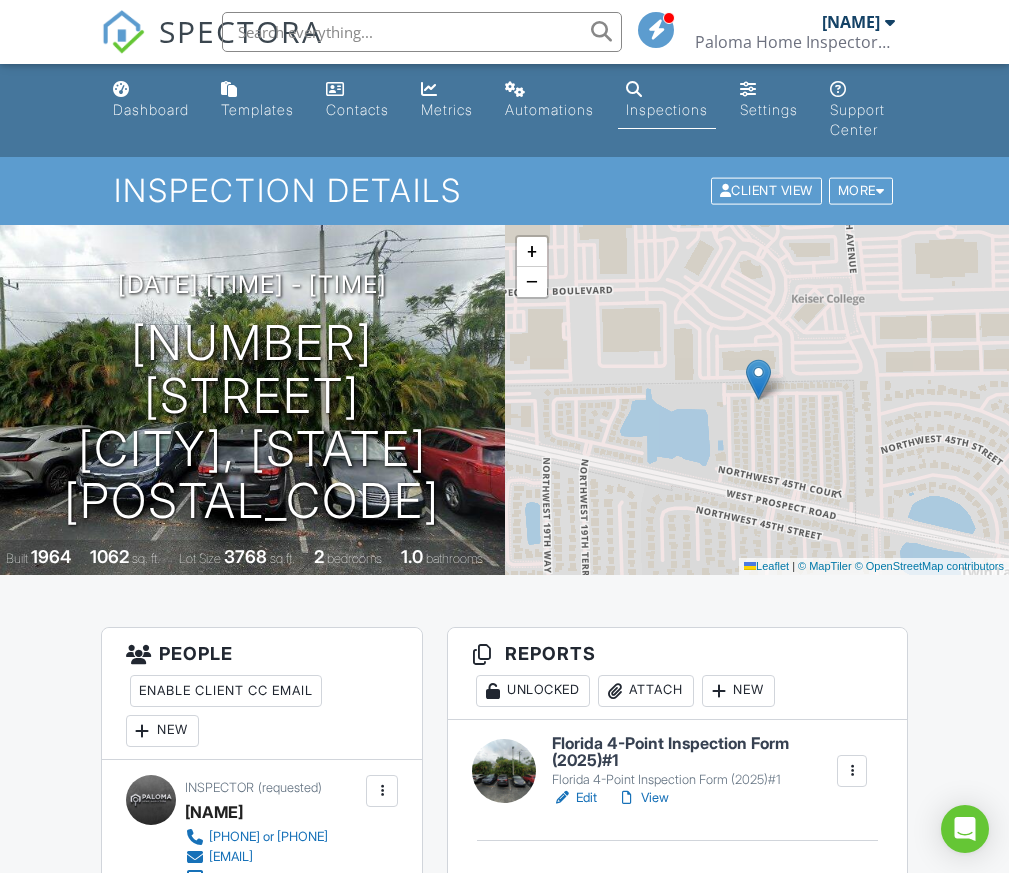 scroll, scrollTop: 0, scrollLeft: 0, axis: both 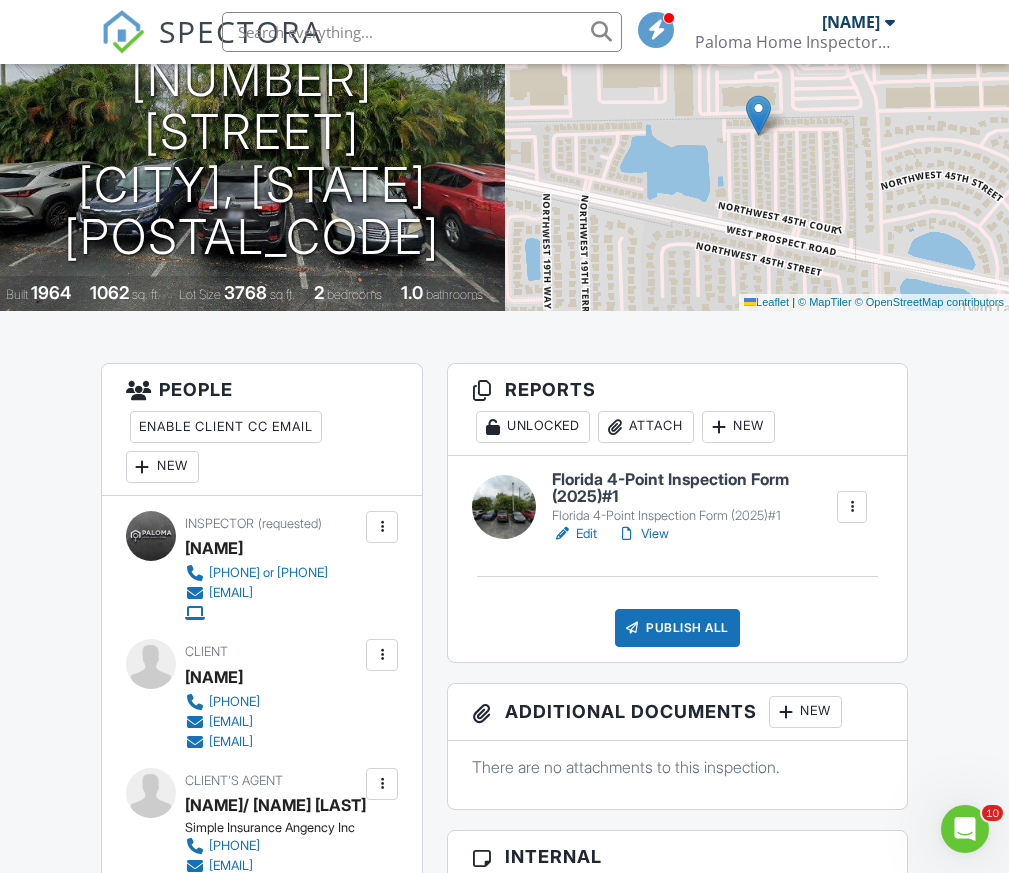 click on "Edit" at bounding box center [574, 534] 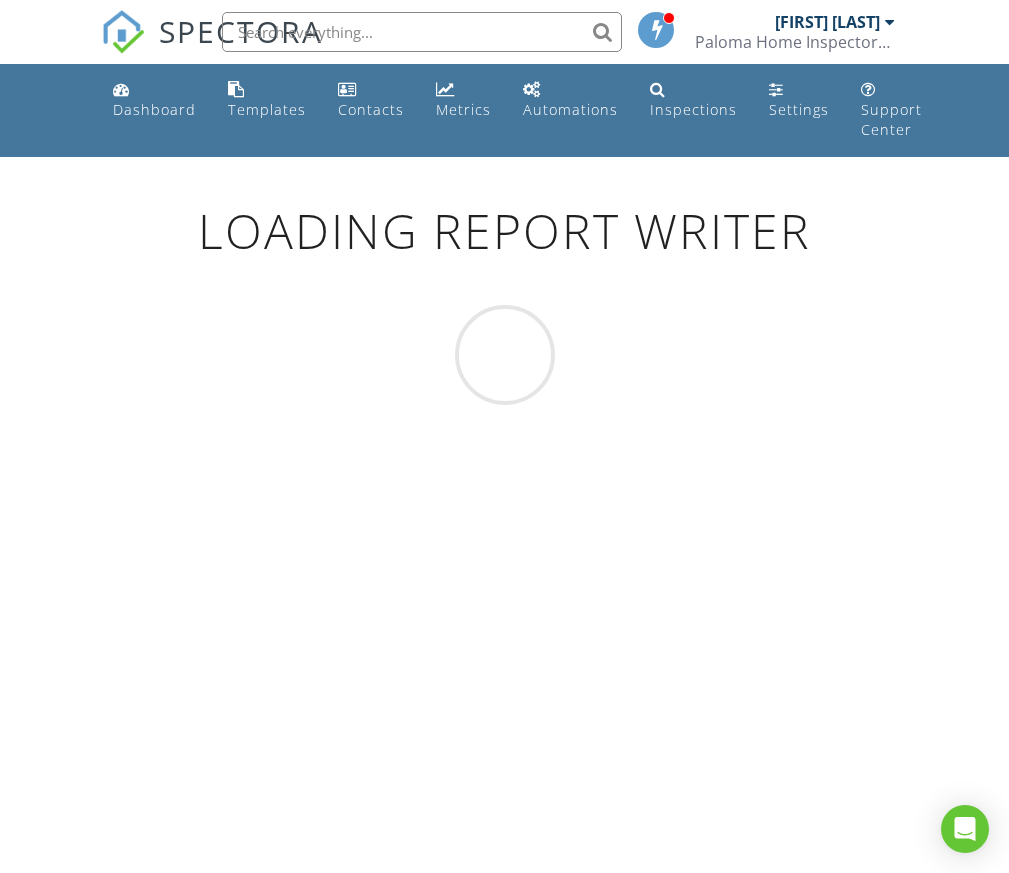 scroll, scrollTop: 0, scrollLeft: 0, axis: both 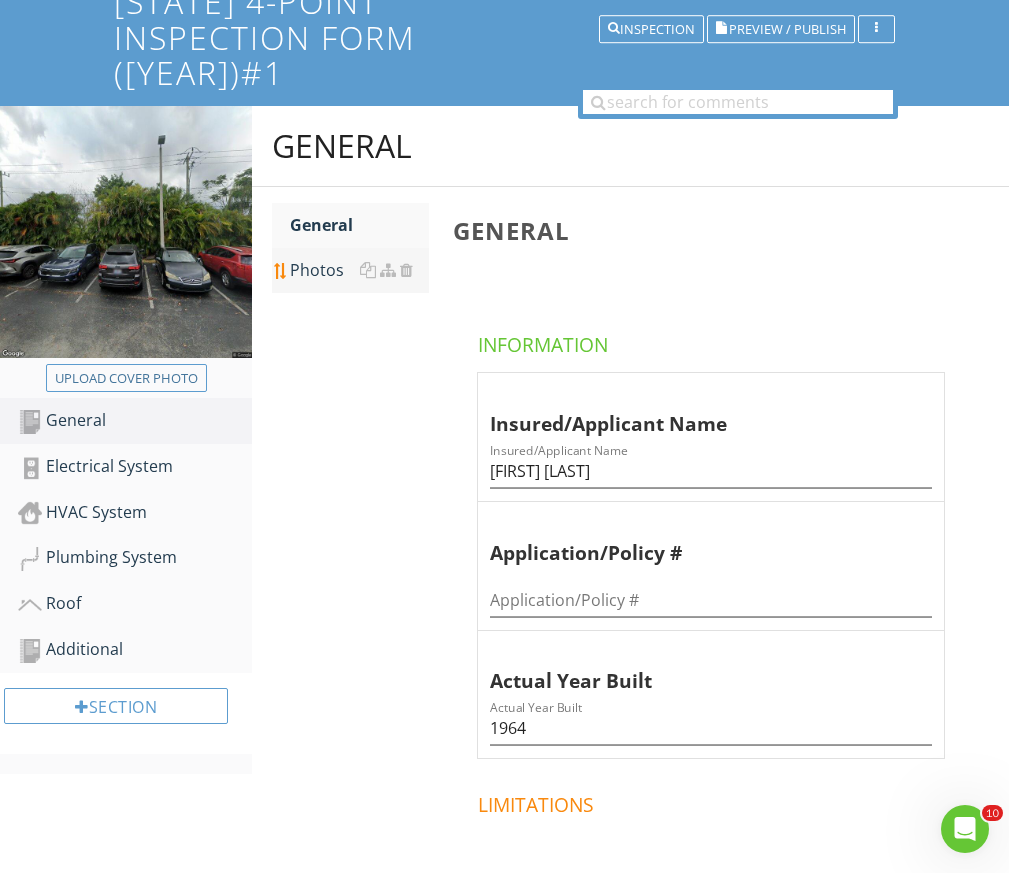 click on "Photos" at bounding box center (359, 270) 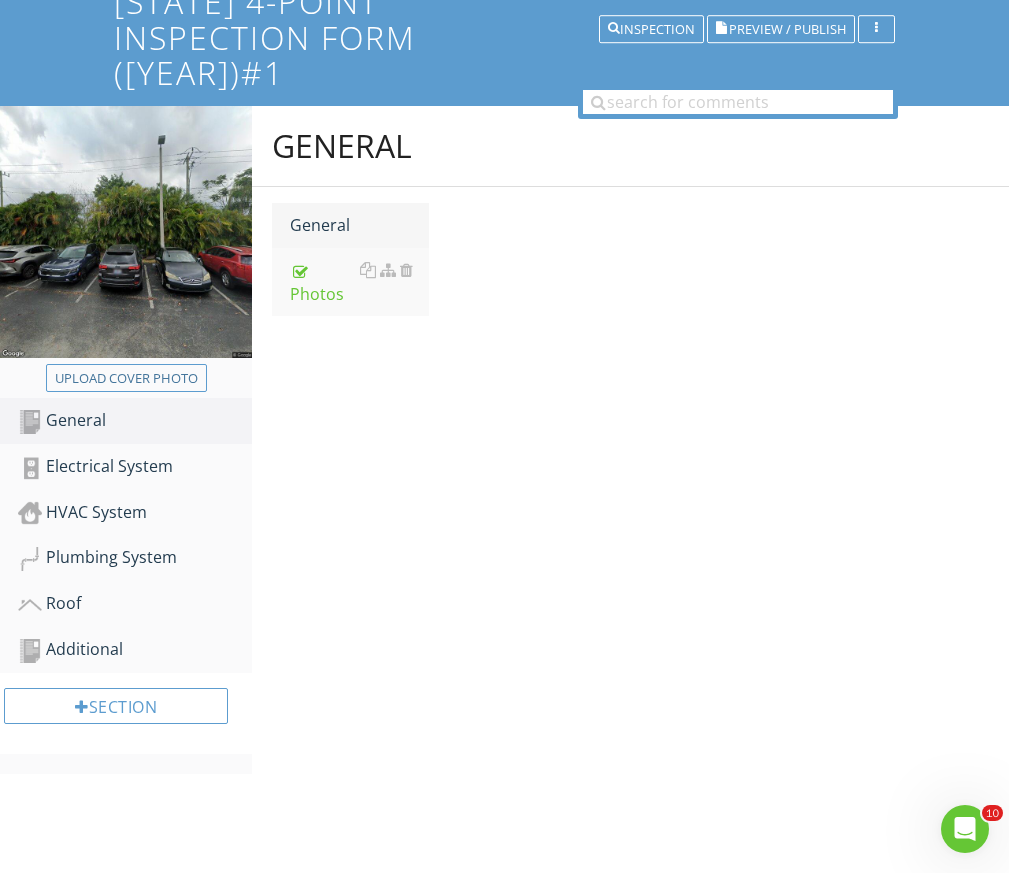 scroll, scrollTop: 157, scrollLeft: 0, axis: vertical 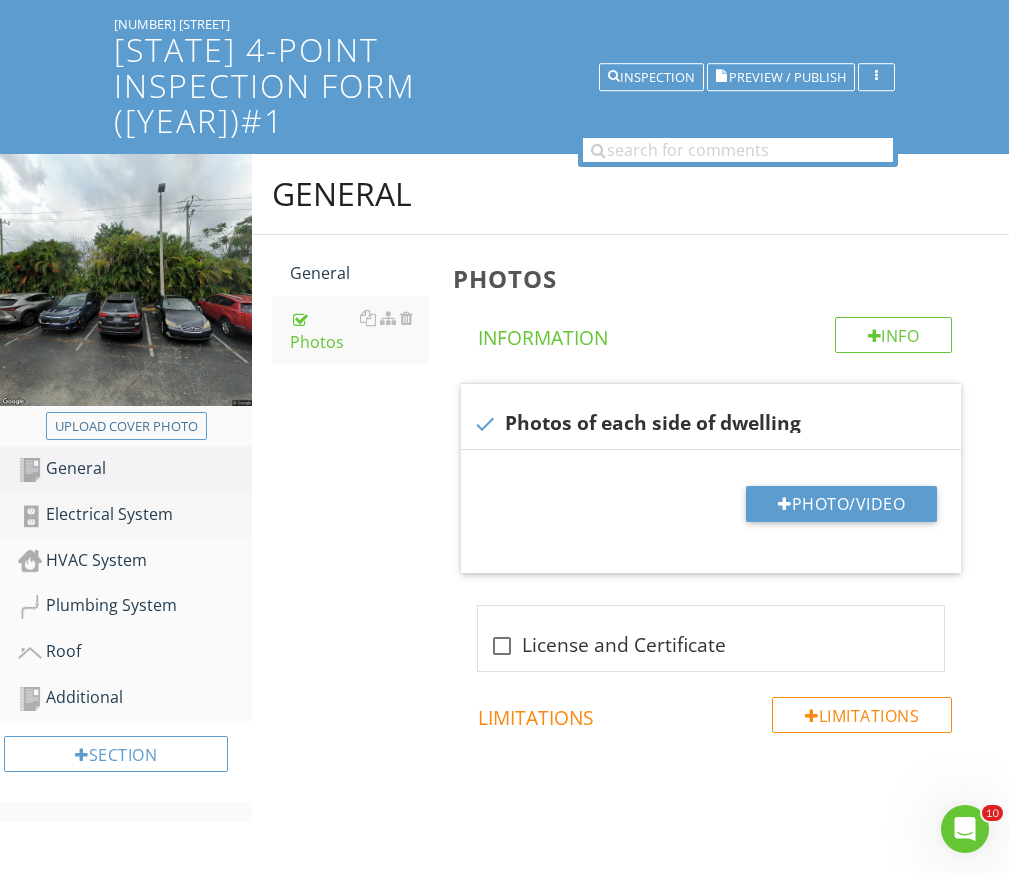 click on "Electrical System" at bounding box center (135, 515) 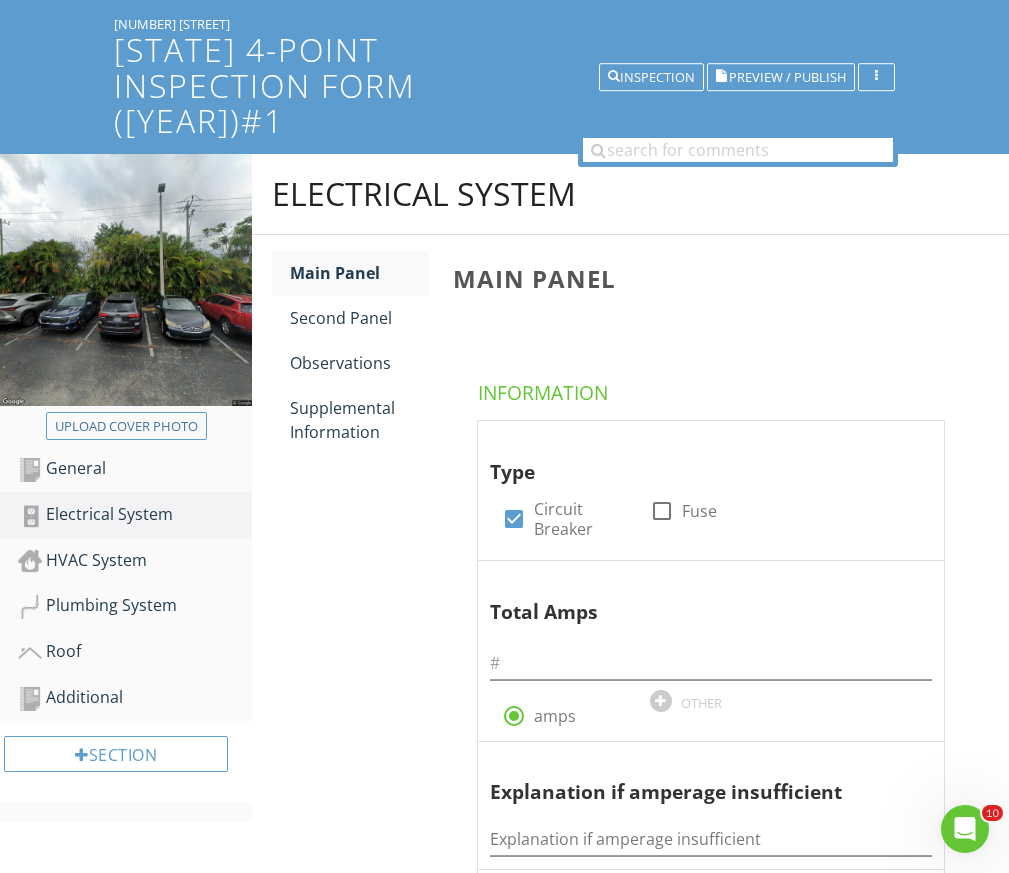 scroll, scrollTop: 207, scrollLeft: 0, axis: vertical 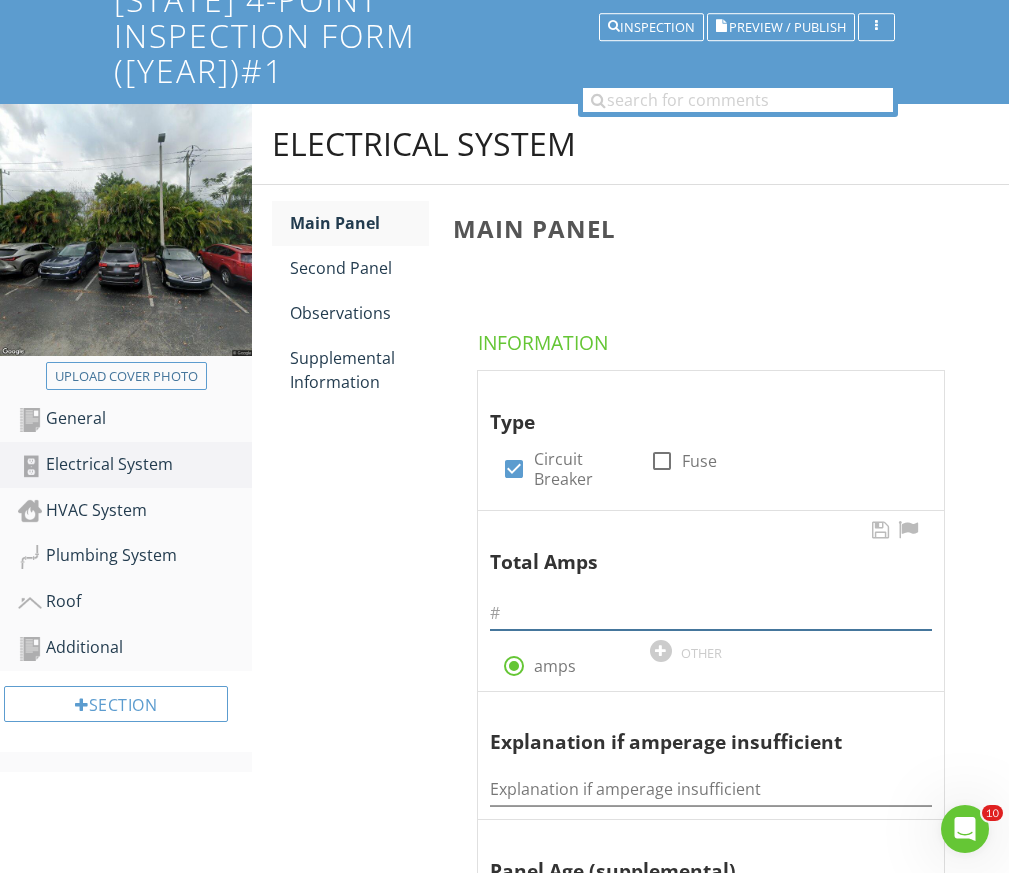 click at bounding box center (711, 613) 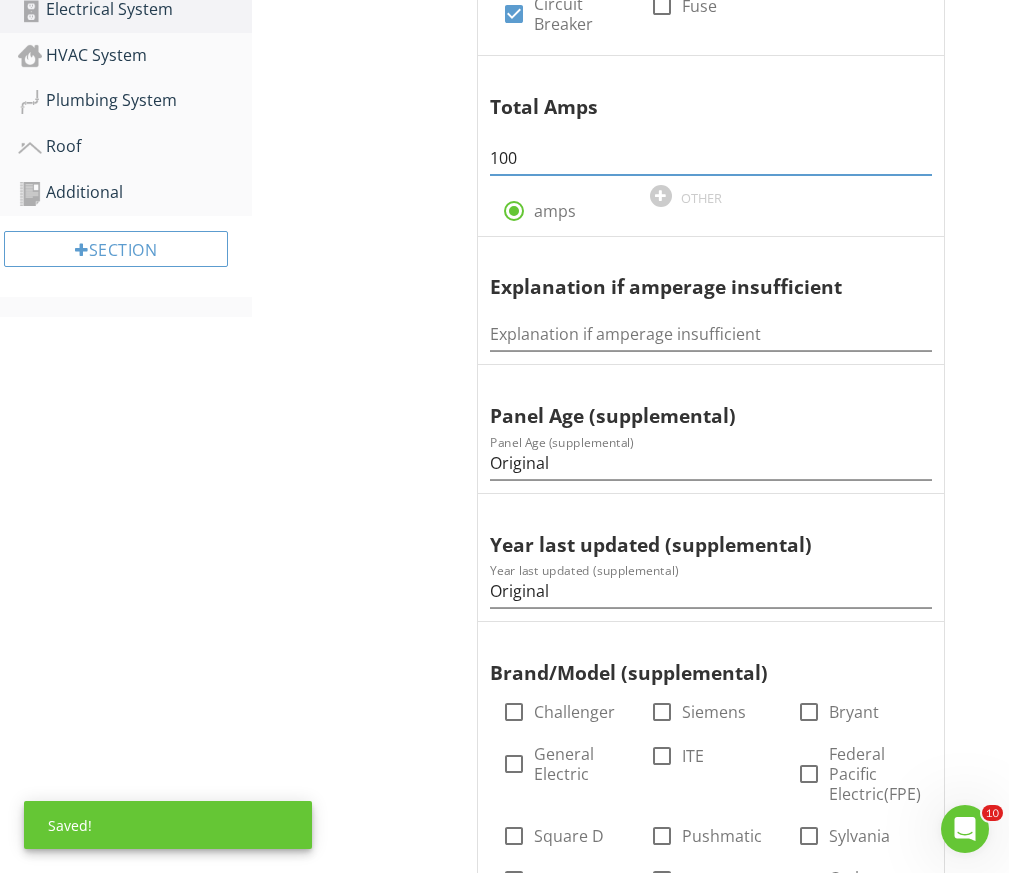 scroll, scrollTop: 658, scrollLeft: 0, axis: vertical 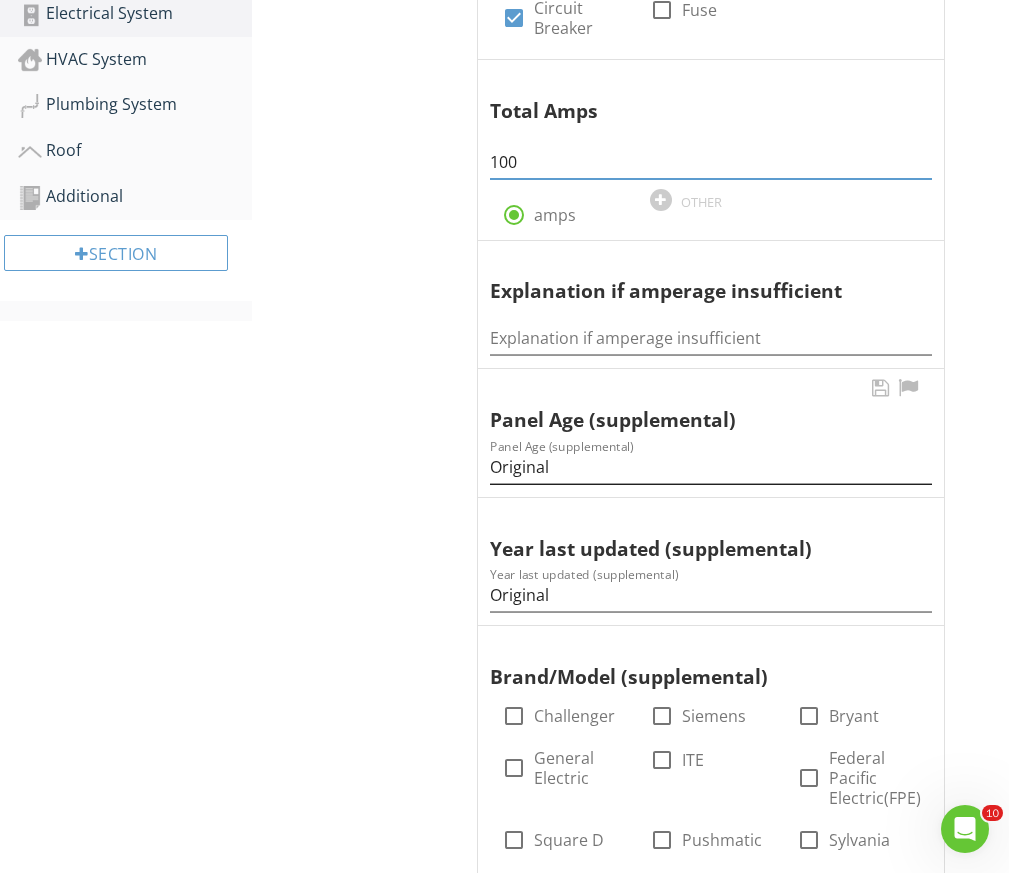 type on "100" 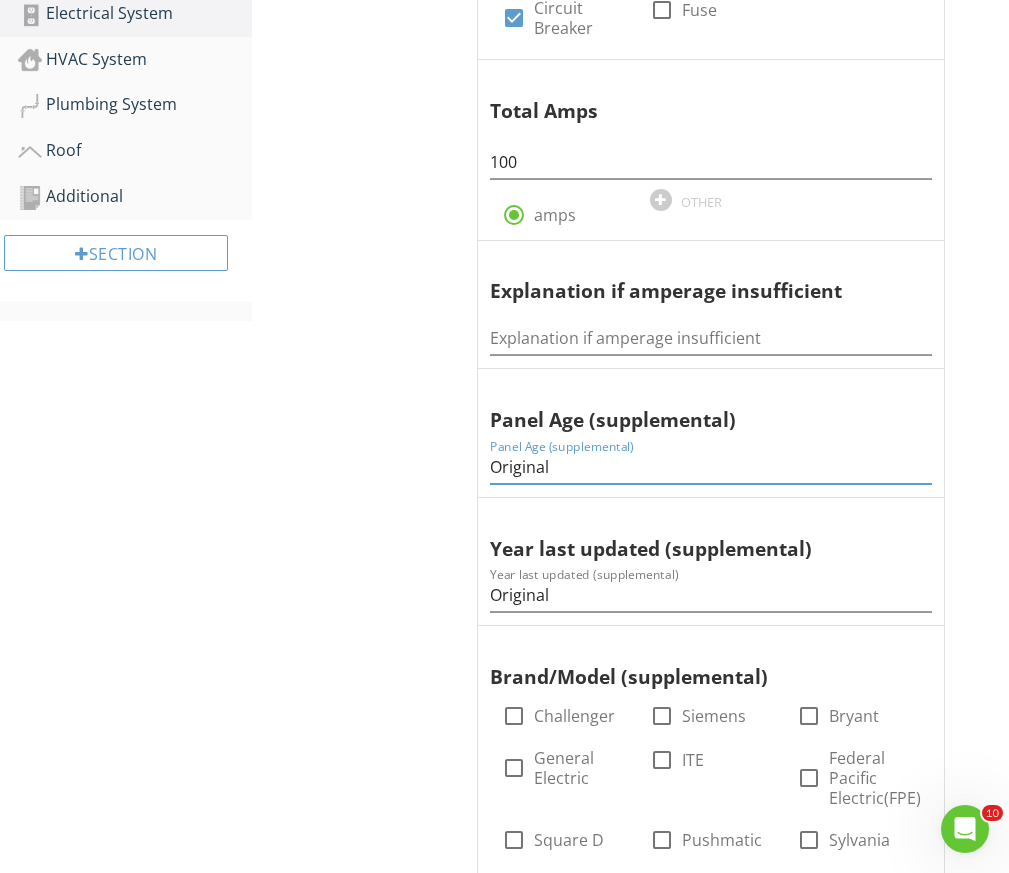 drag, startPoint x: 571, startPoint y: 424, endPoint x: 438, endPoint y: 407, distance: 134.08206 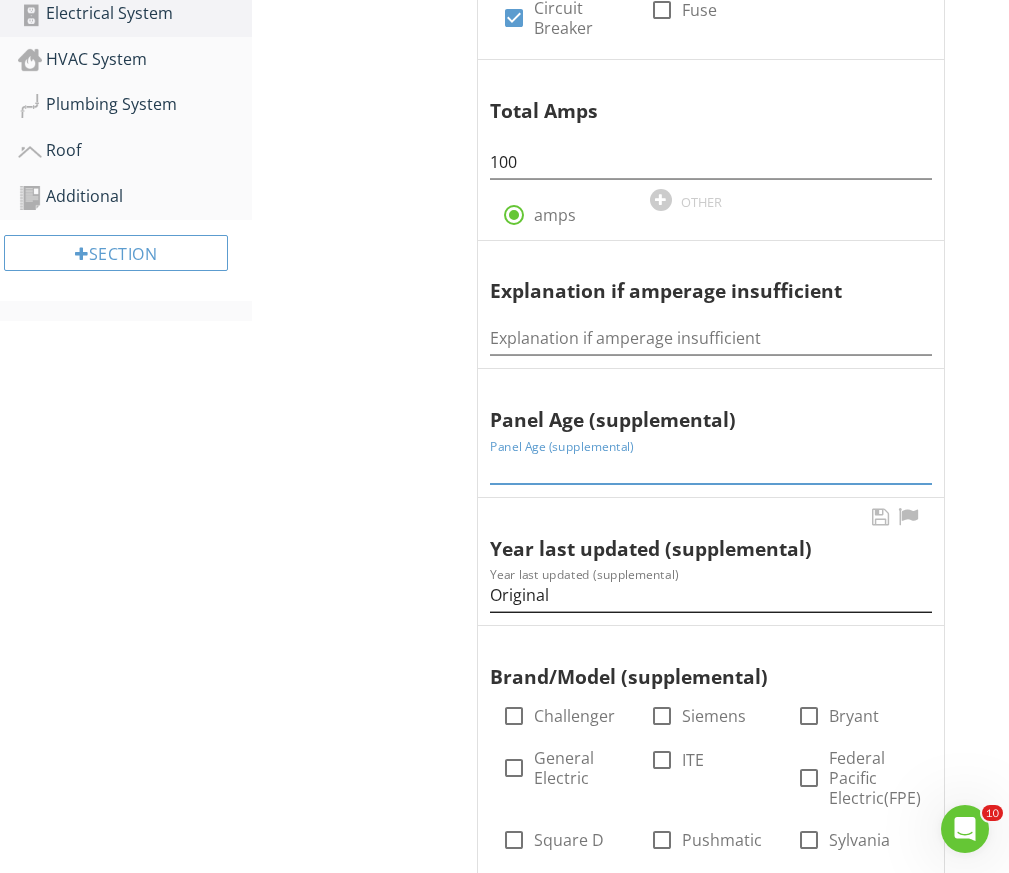 type 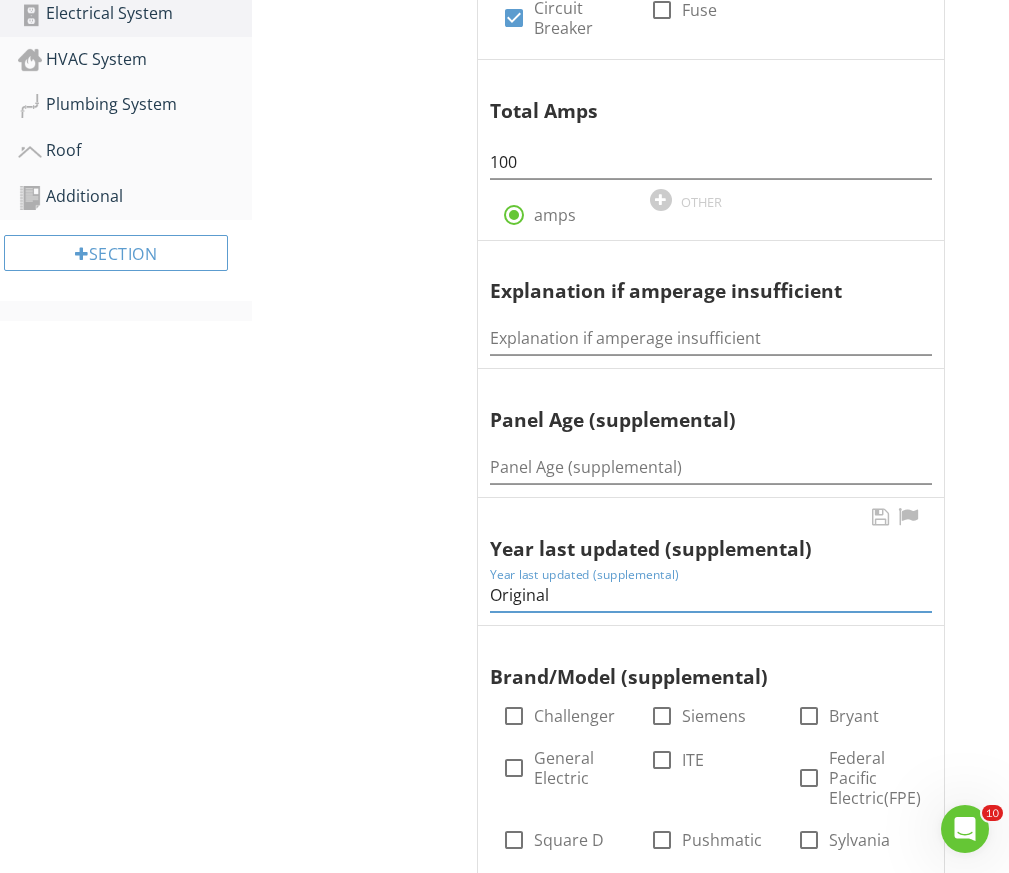 click on "Original" at bounding box center [711, 595] 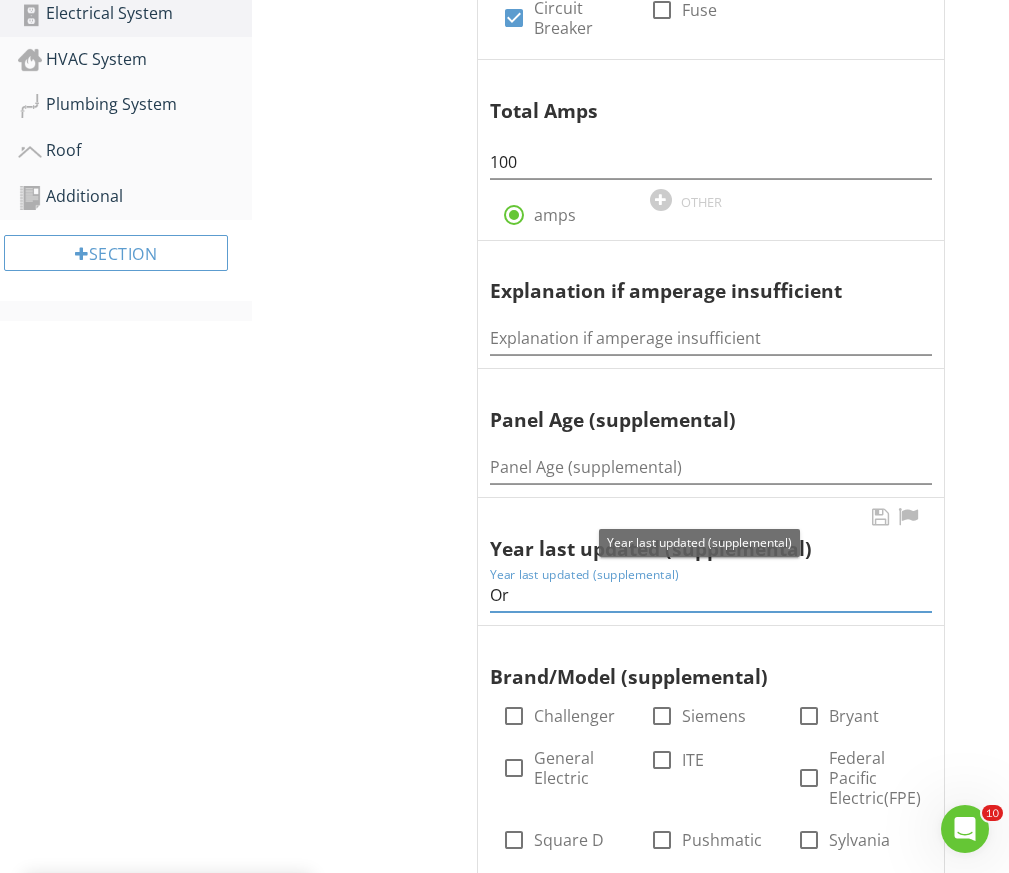 type on "O" 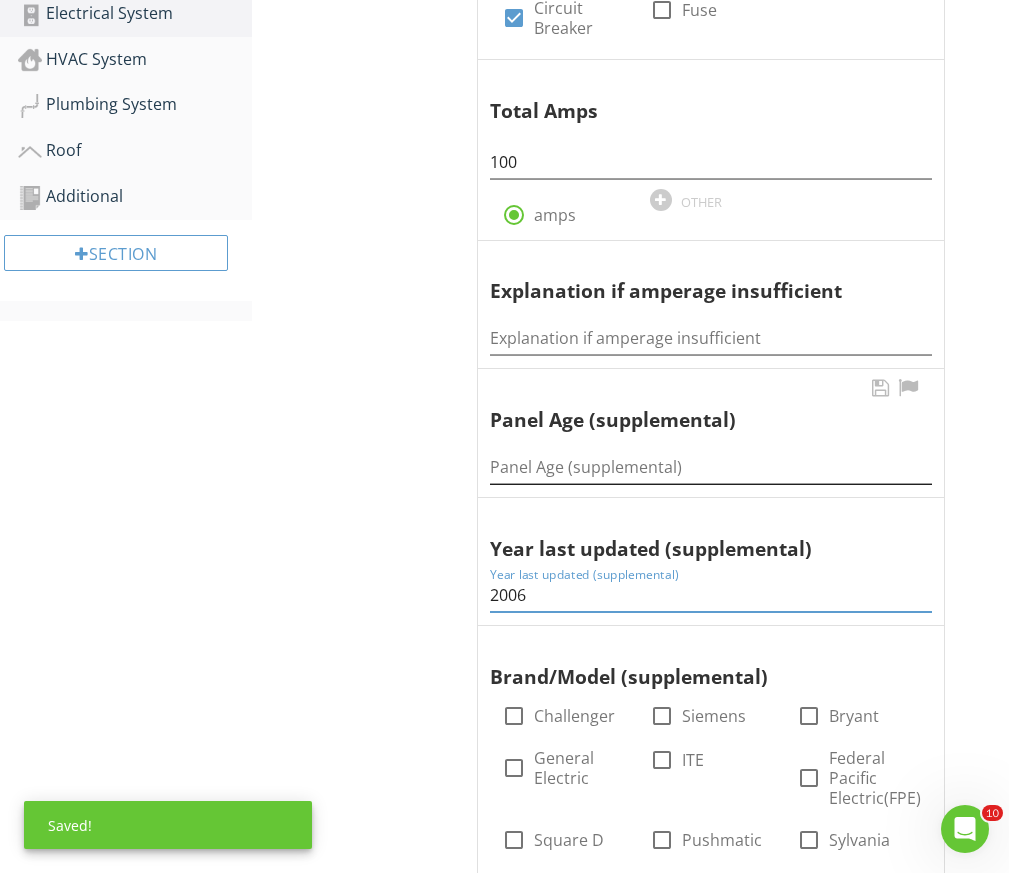 type on "2006" 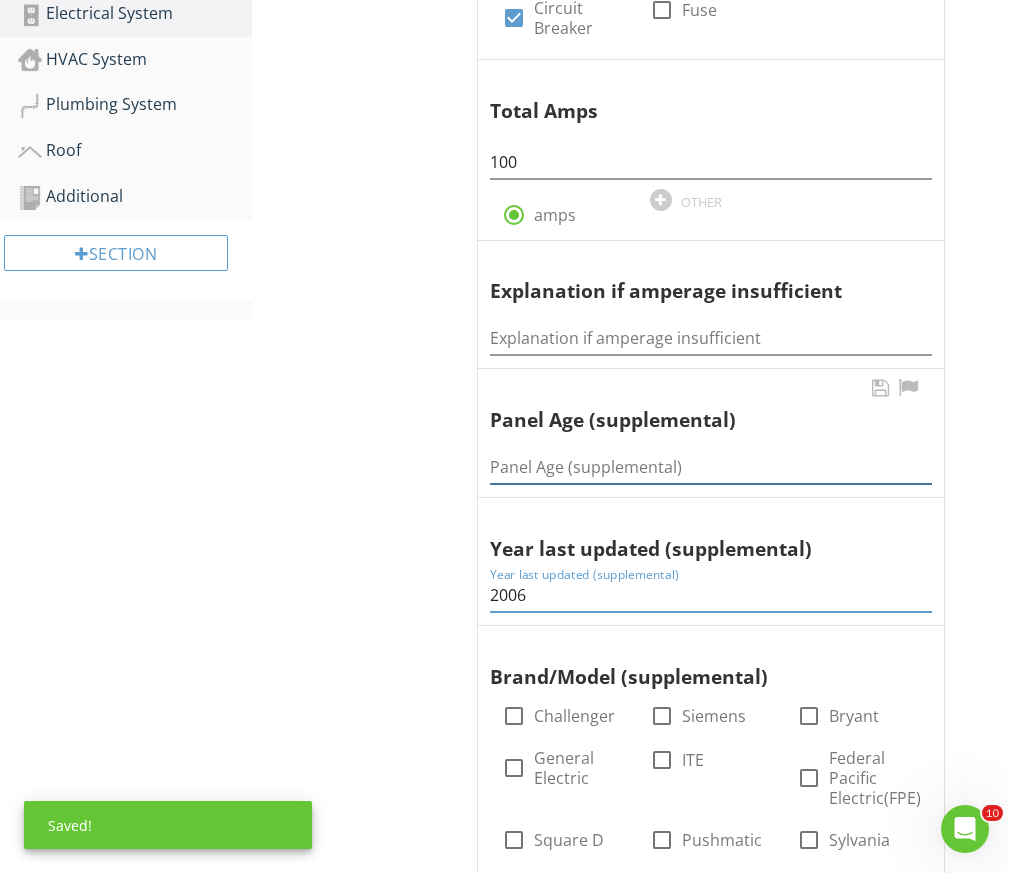 click at bounding box center (711, 467) 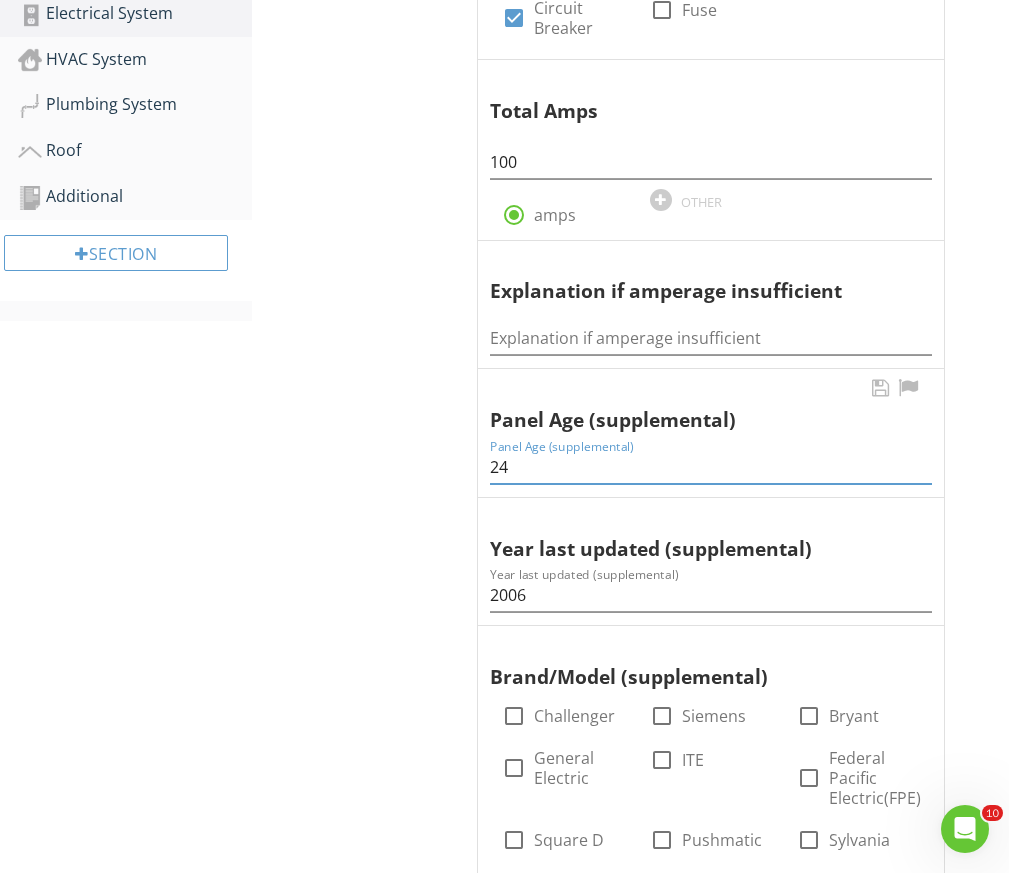 type on "2" 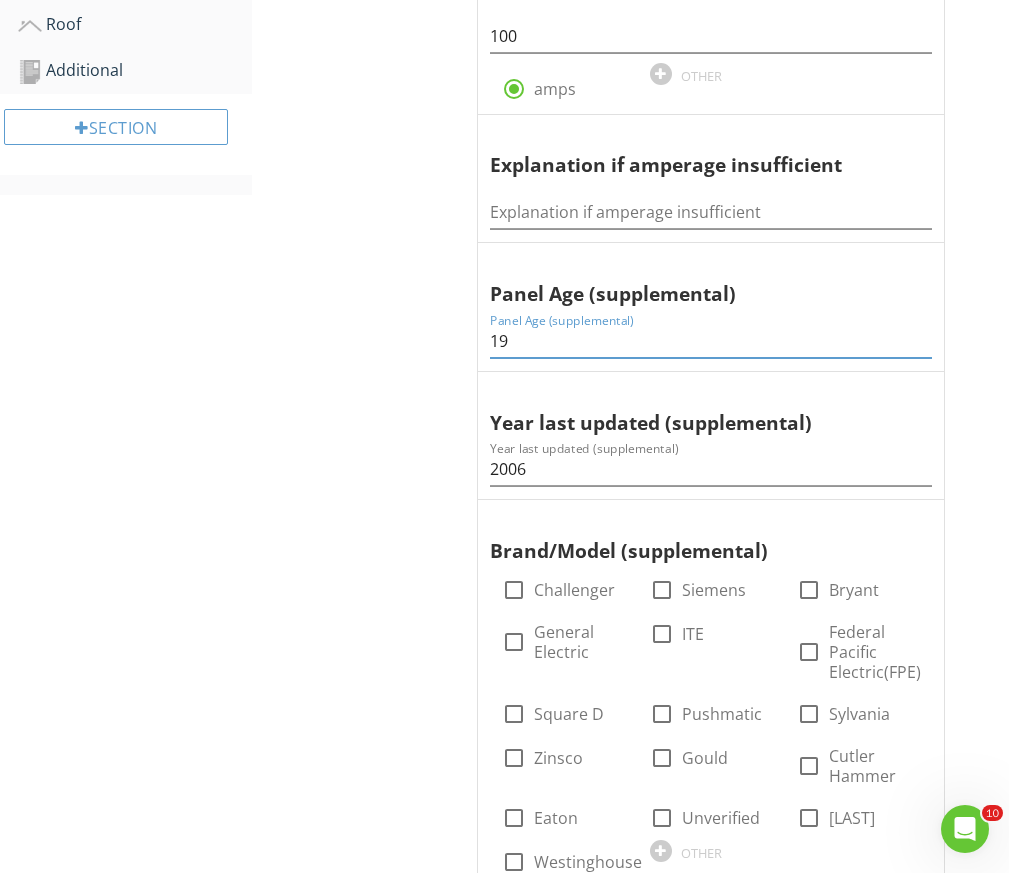 scroll, scrollTop: 885, scrollLeft: 0, axis: vertical 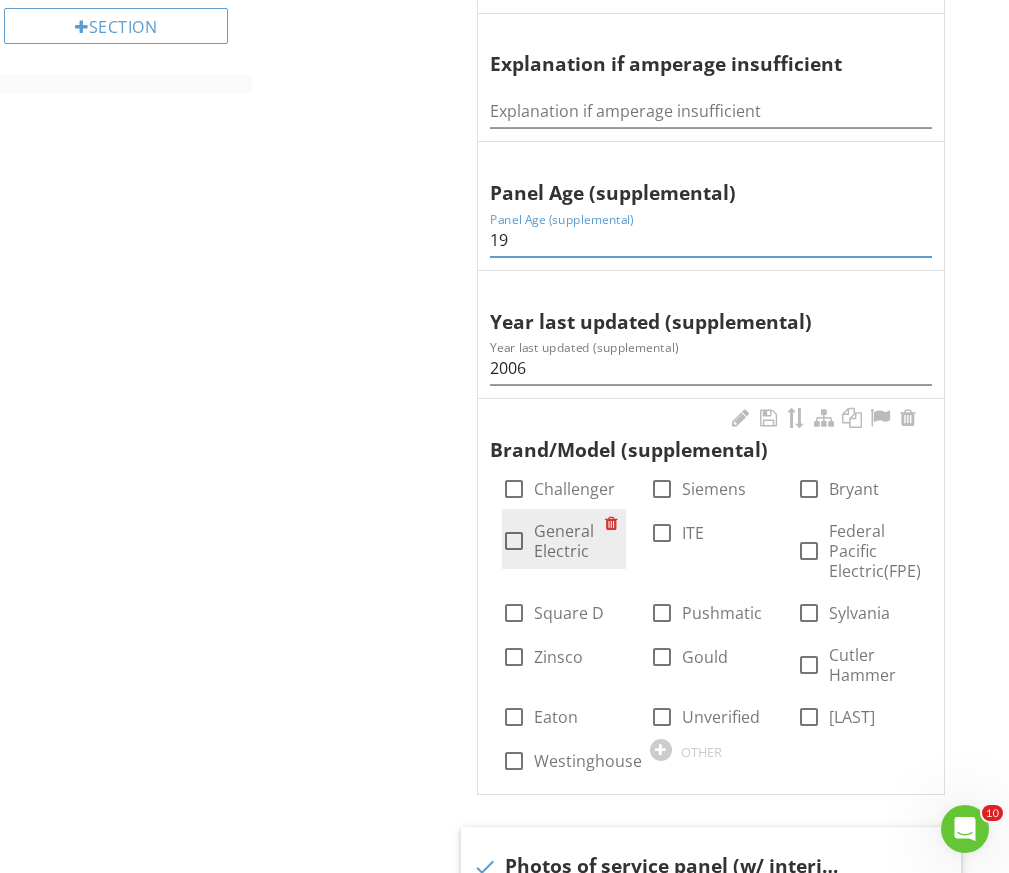 type on "19" 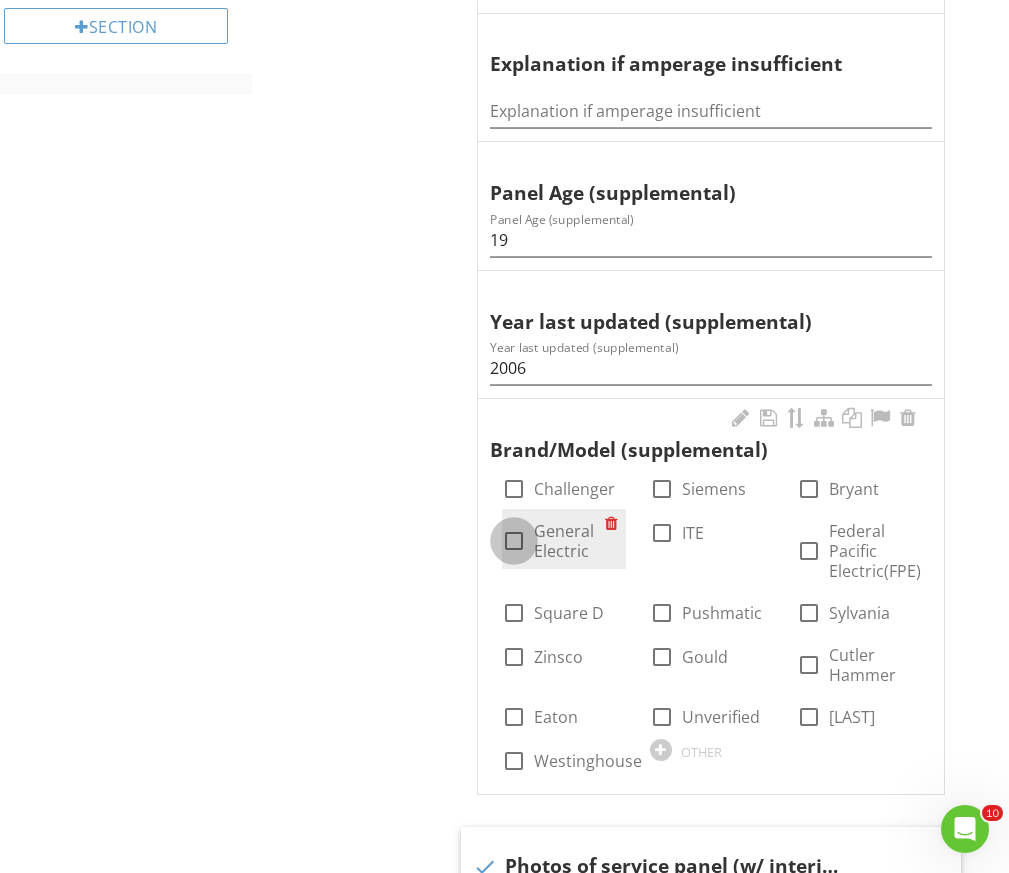 click at bounding box center [514, 541] 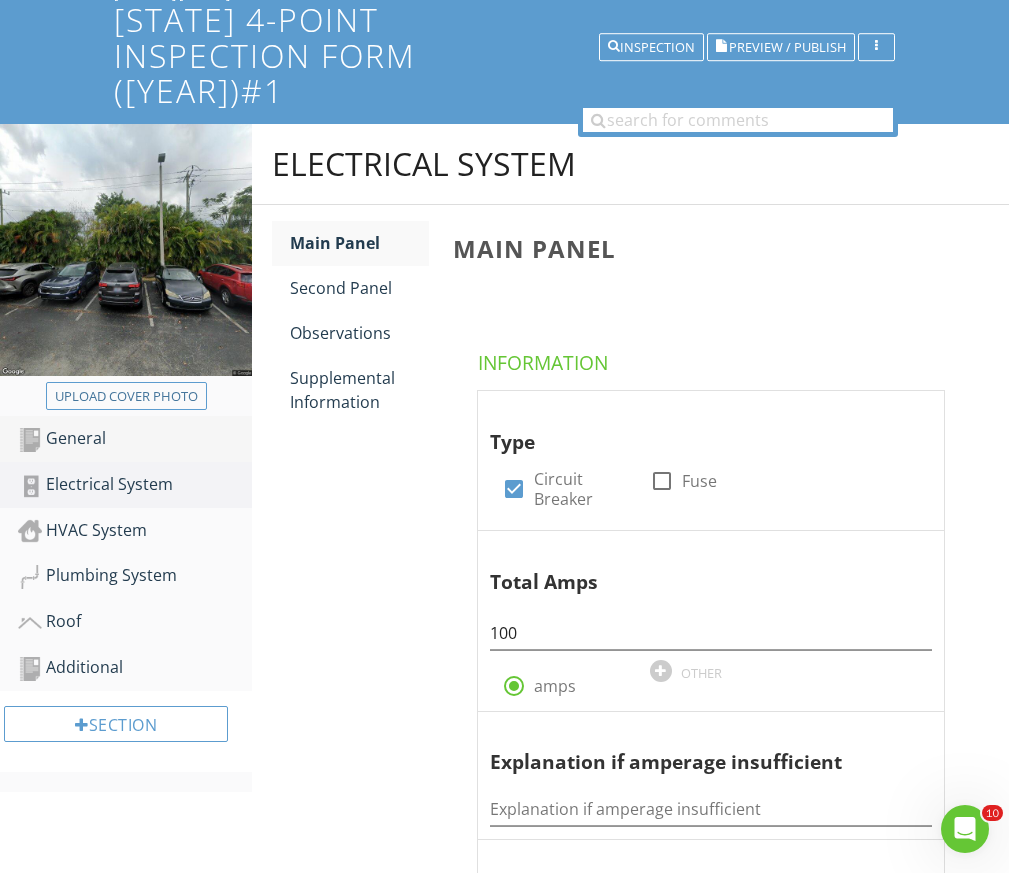 scroll, scrollTop: 191, scrollLeft: 0, axis: vertical 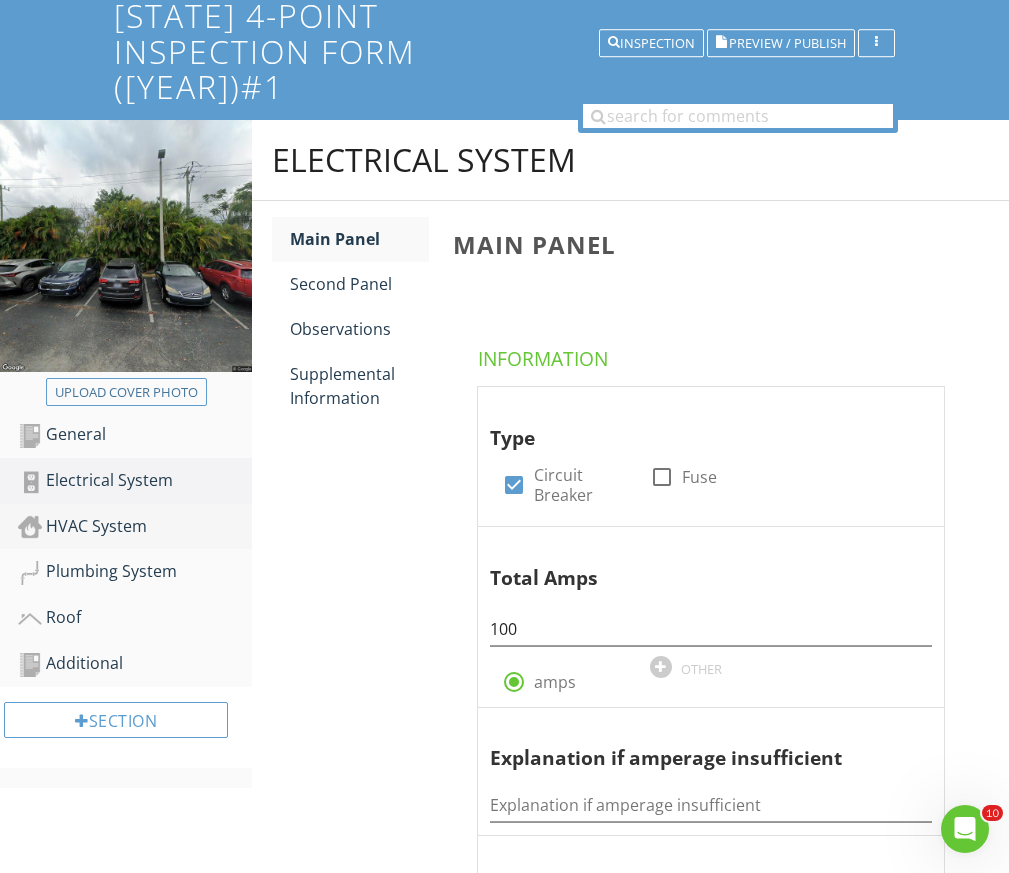 click on "HVAC System" at bounding box center [135, 527] 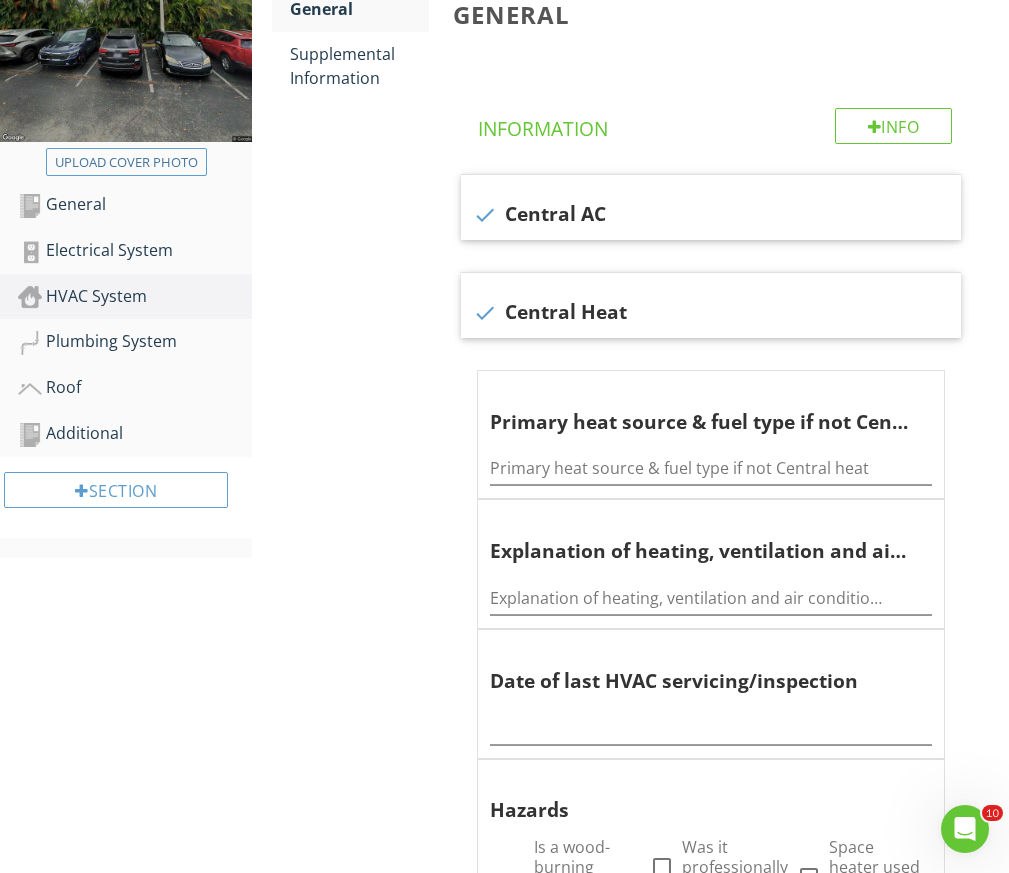 scroll, scrollTop: 425, scrollLeft: 0, axis: vertical 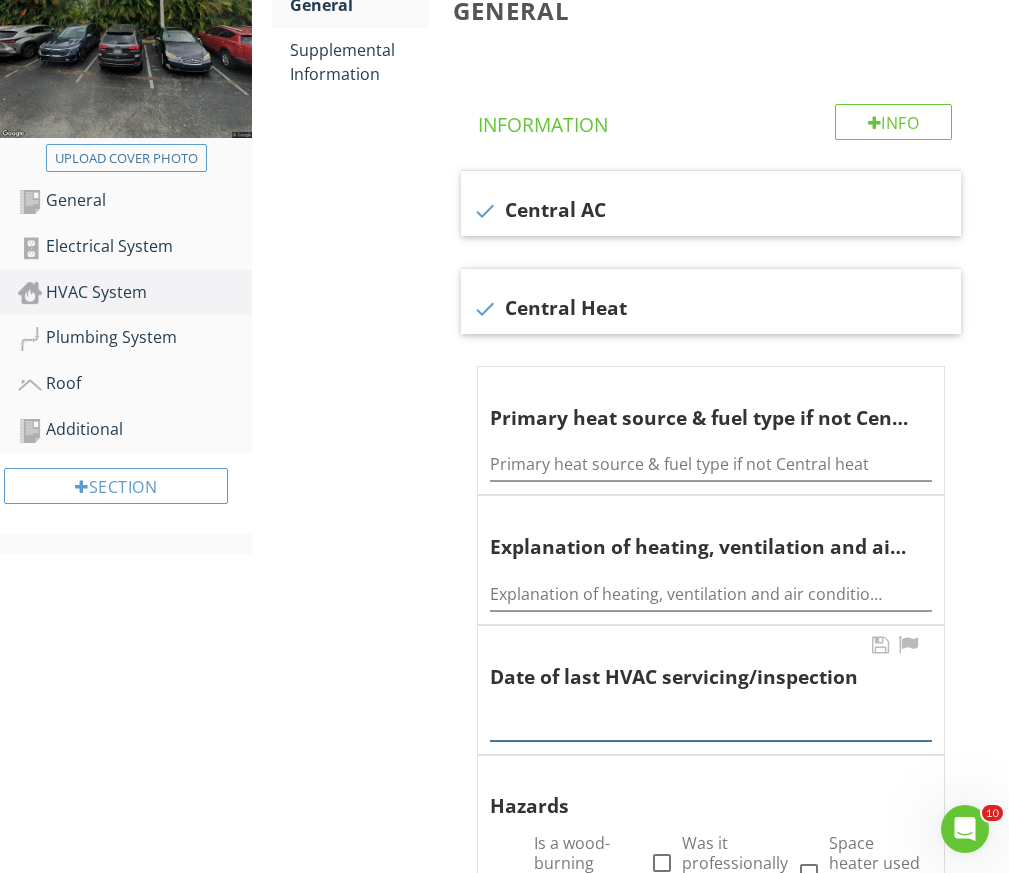 click at bounding box center (711, 724) 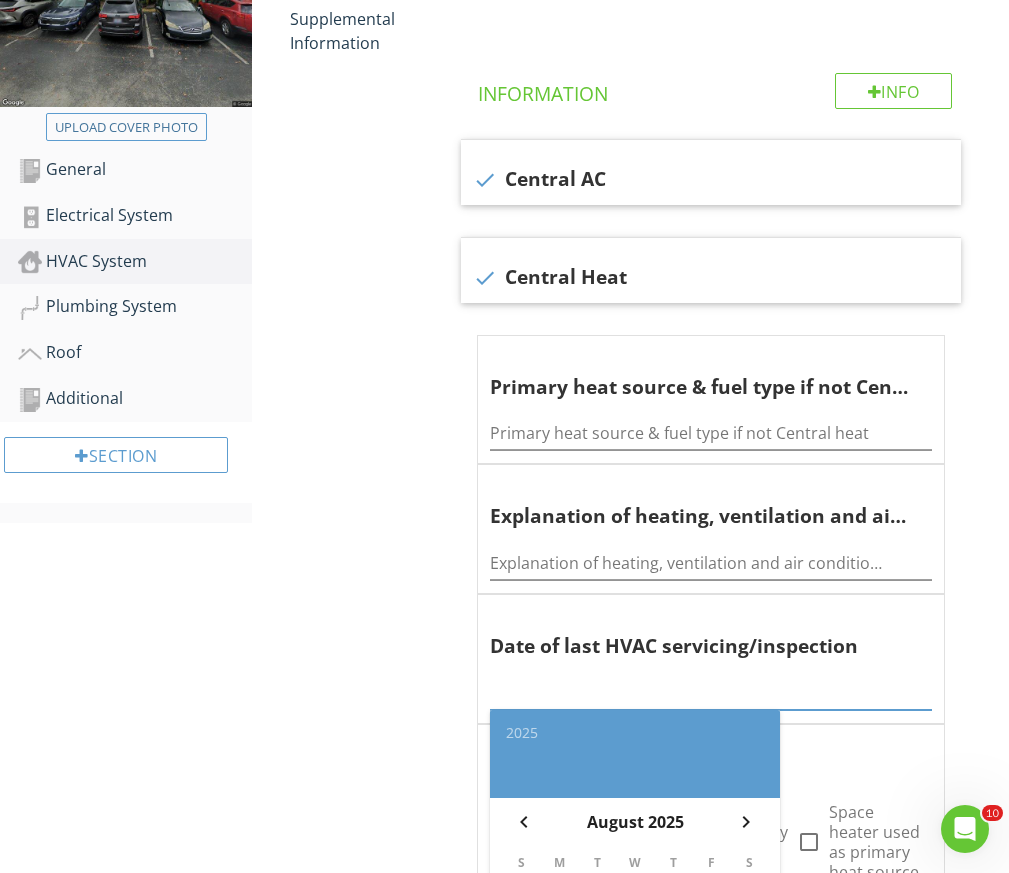 scroll, scrollTop: 605, scrollLeft: 0, axis: vertical 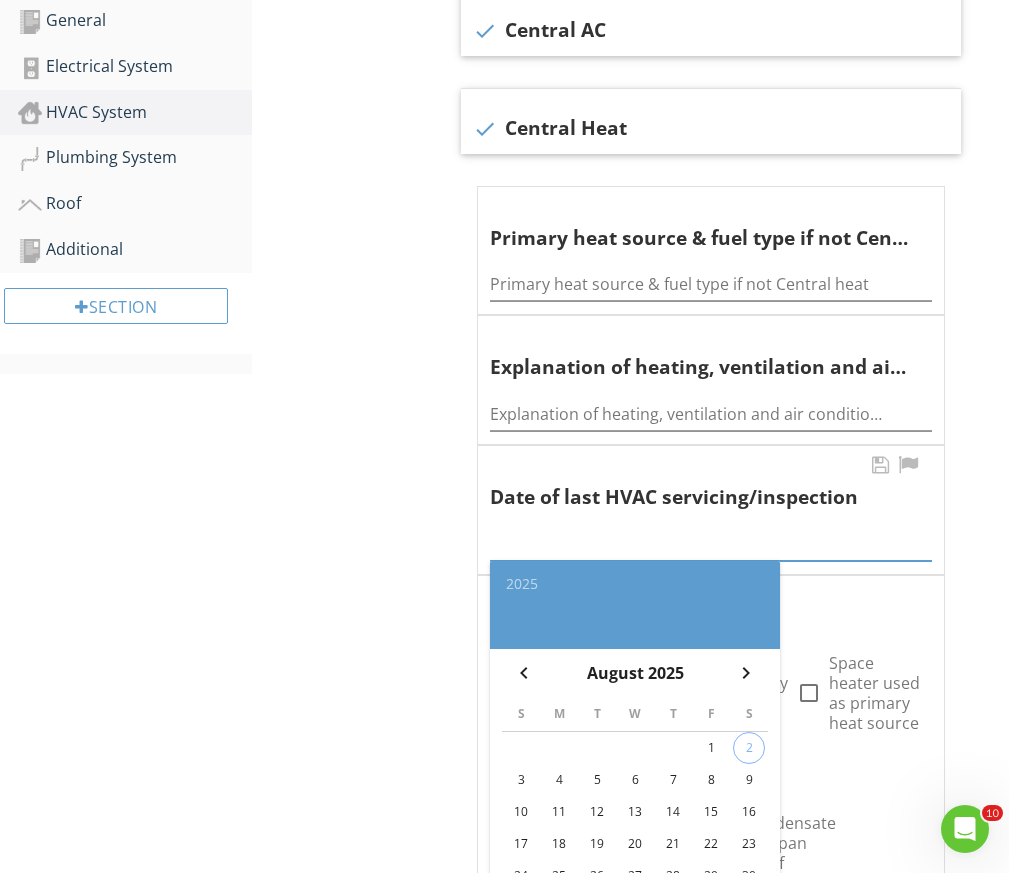 click on "chevron_left" at bounding box center (524, 673) 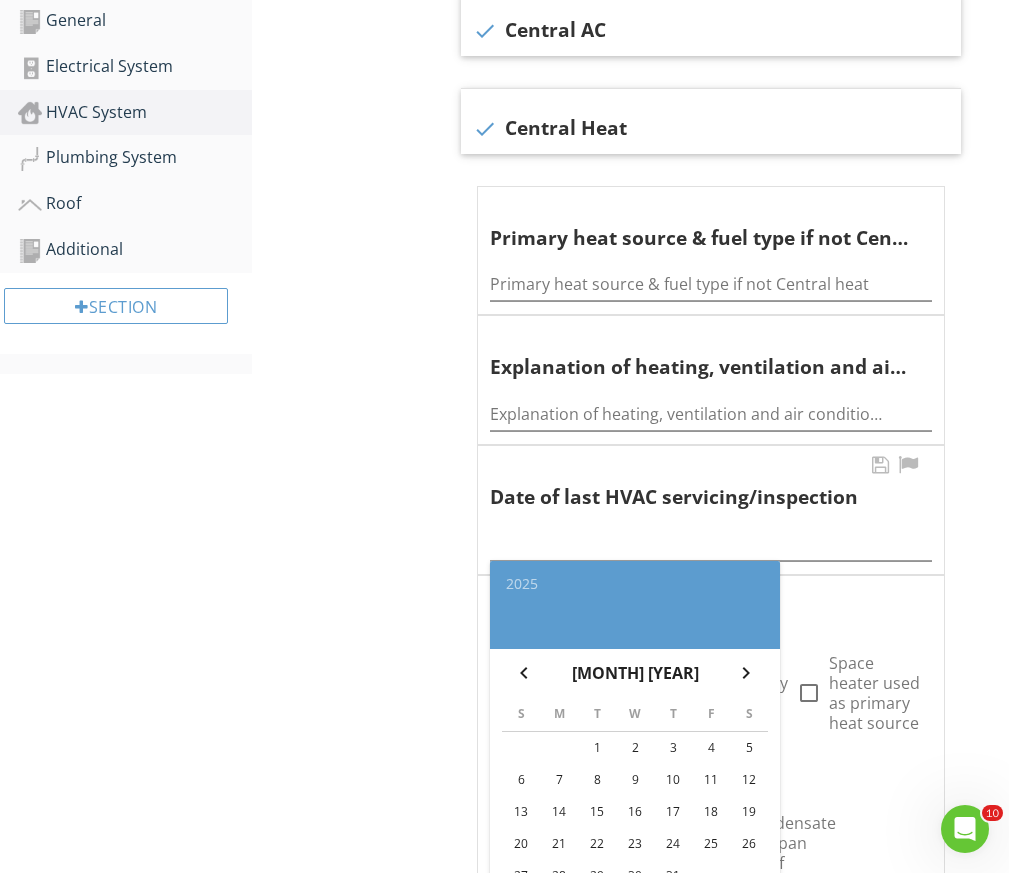 click on "14" at bounding box center [559, 812] 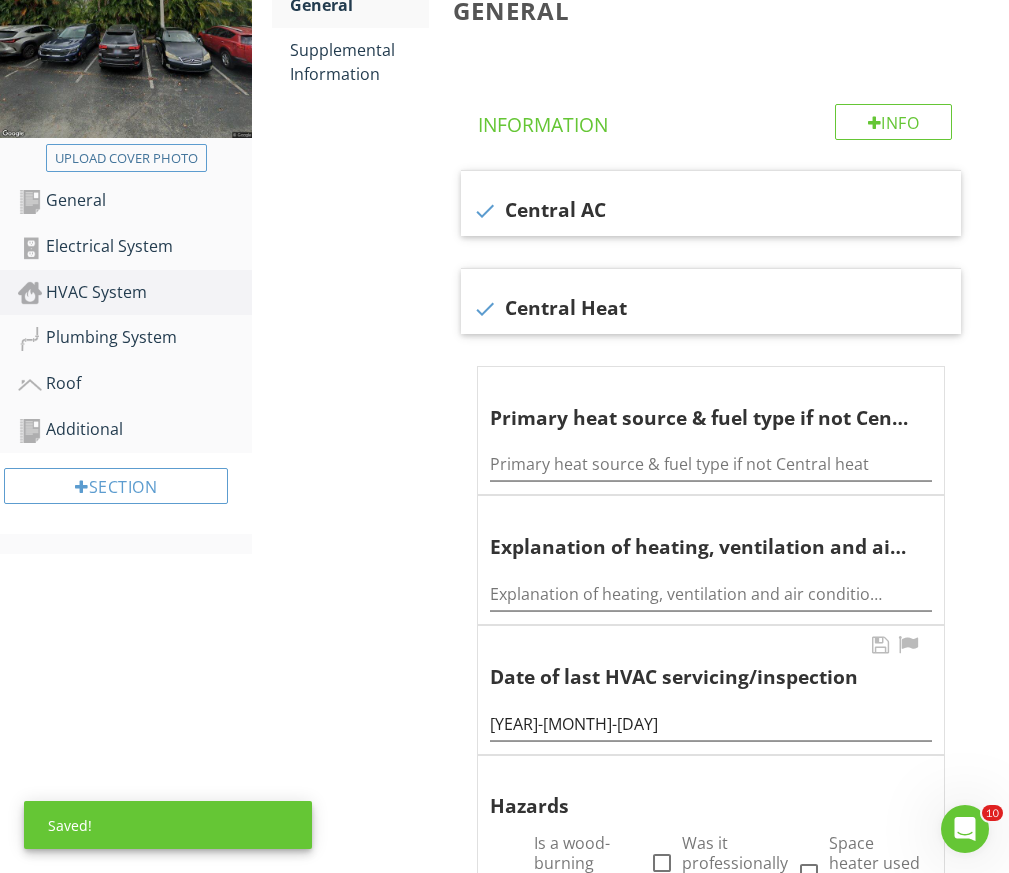 scroll, scrollTop: 333, scrollLeft: 0, axis: vertical 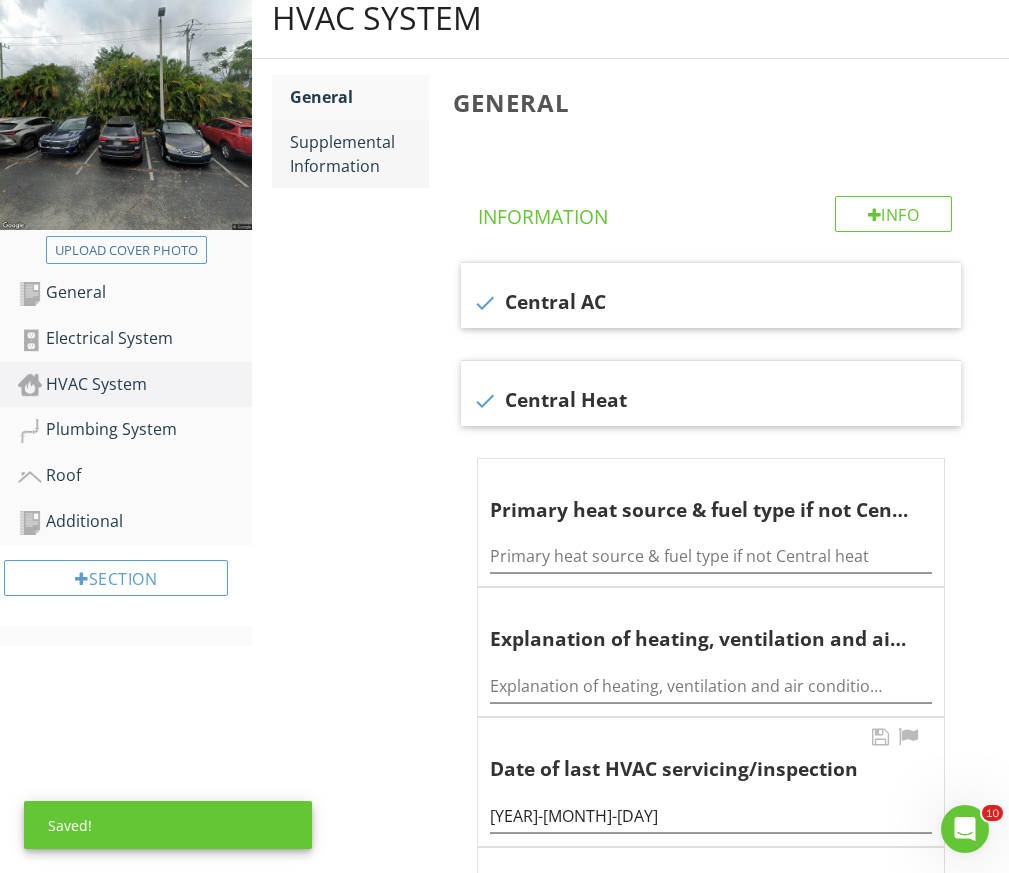 click on "Supplemental Information" at bounding box center (359, 154) 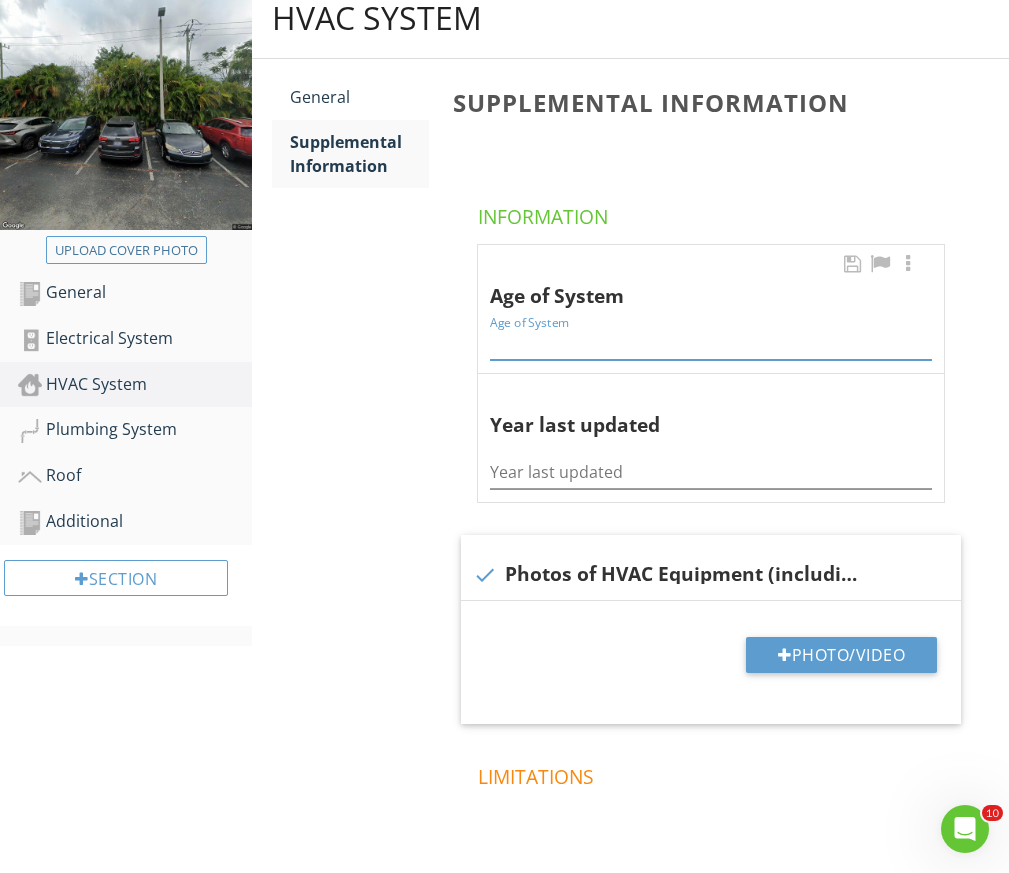 click at bounding box center [711, 343] 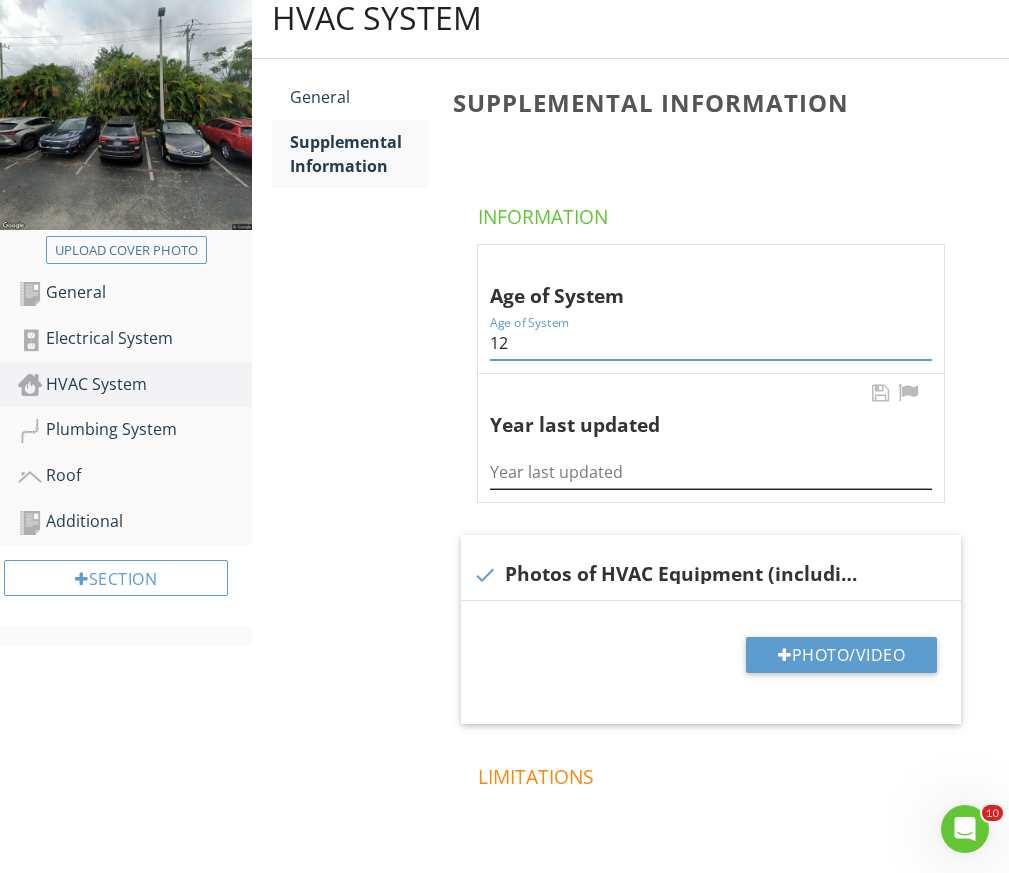 type on "12" 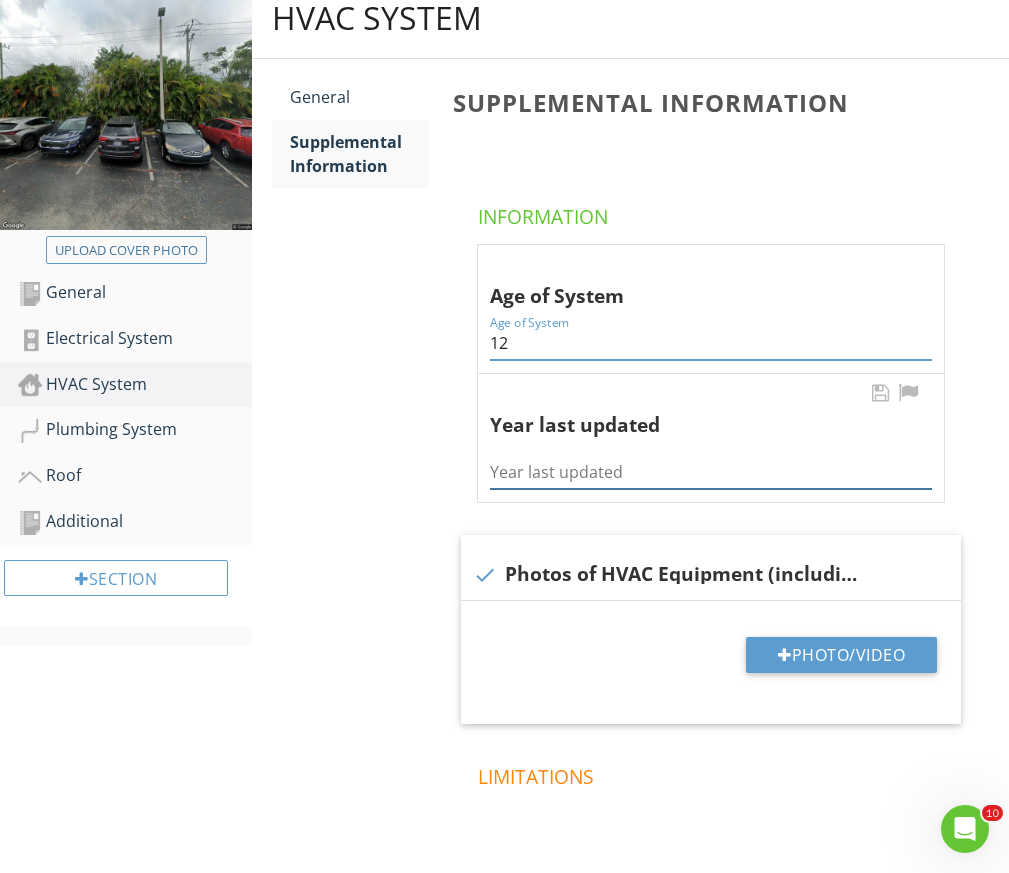 click at bounding box center (711, 472) 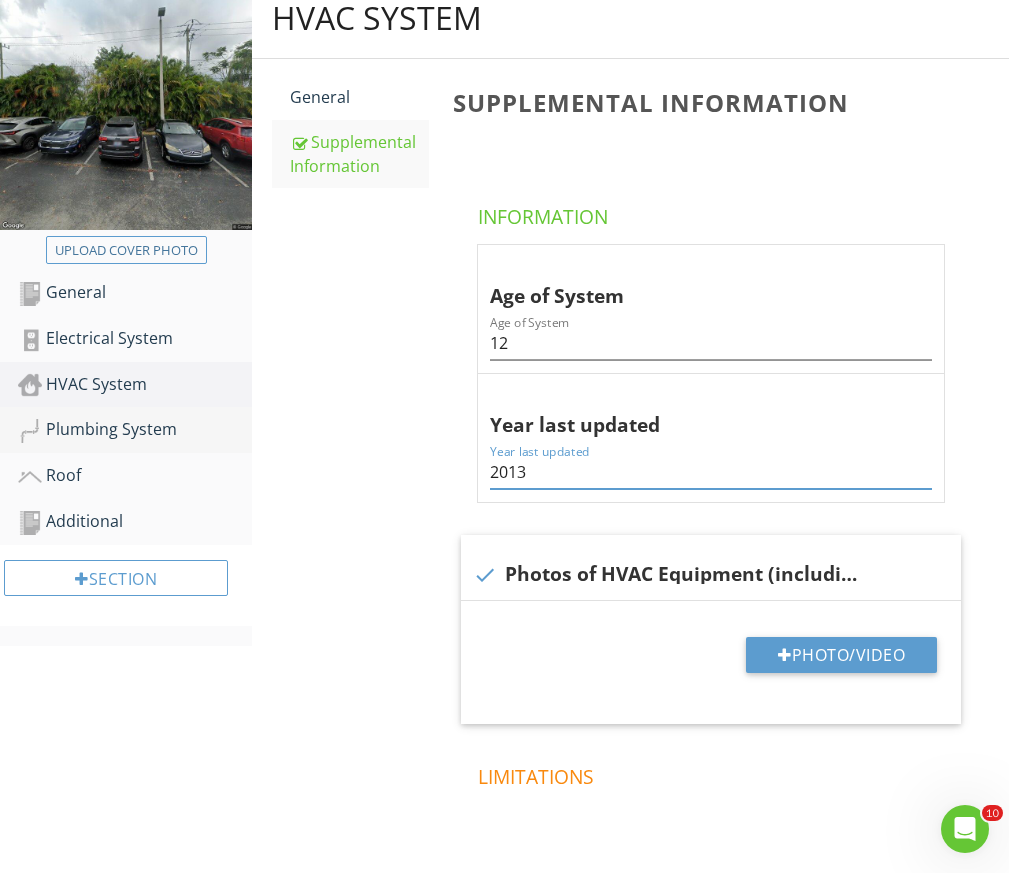 type on "2013" 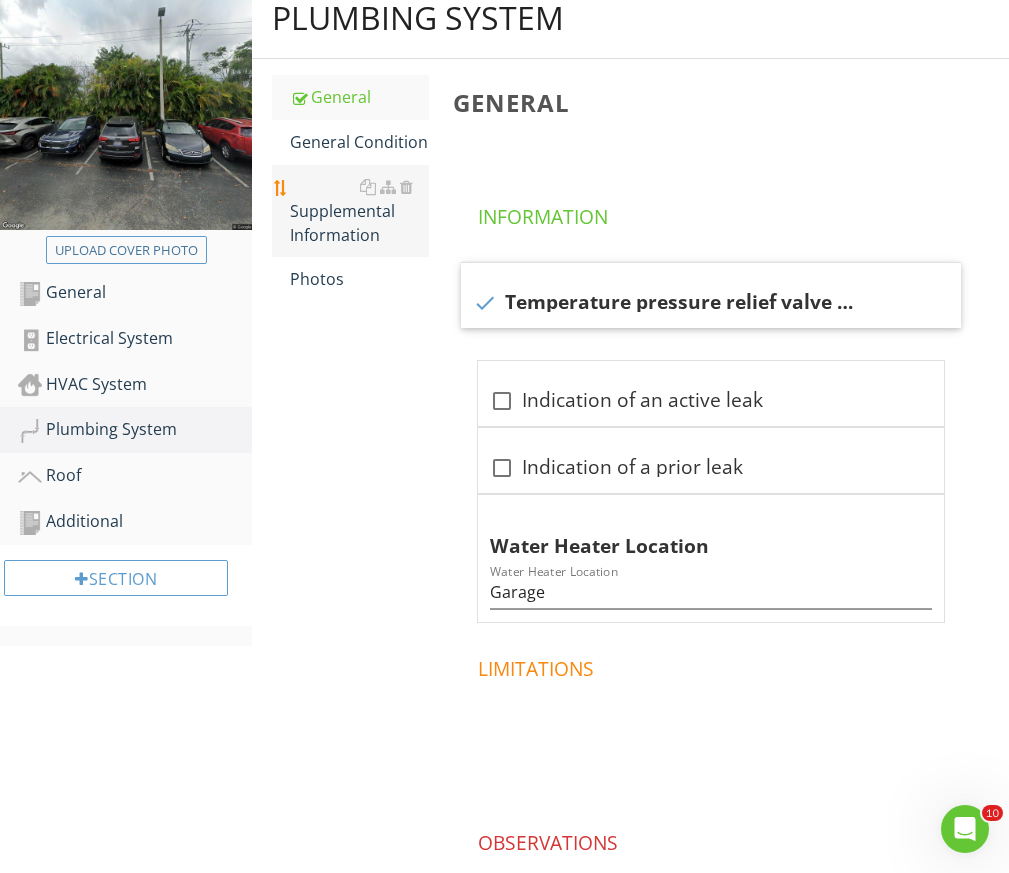 click on "Supplemental Information" at bounding box center (359, 211) 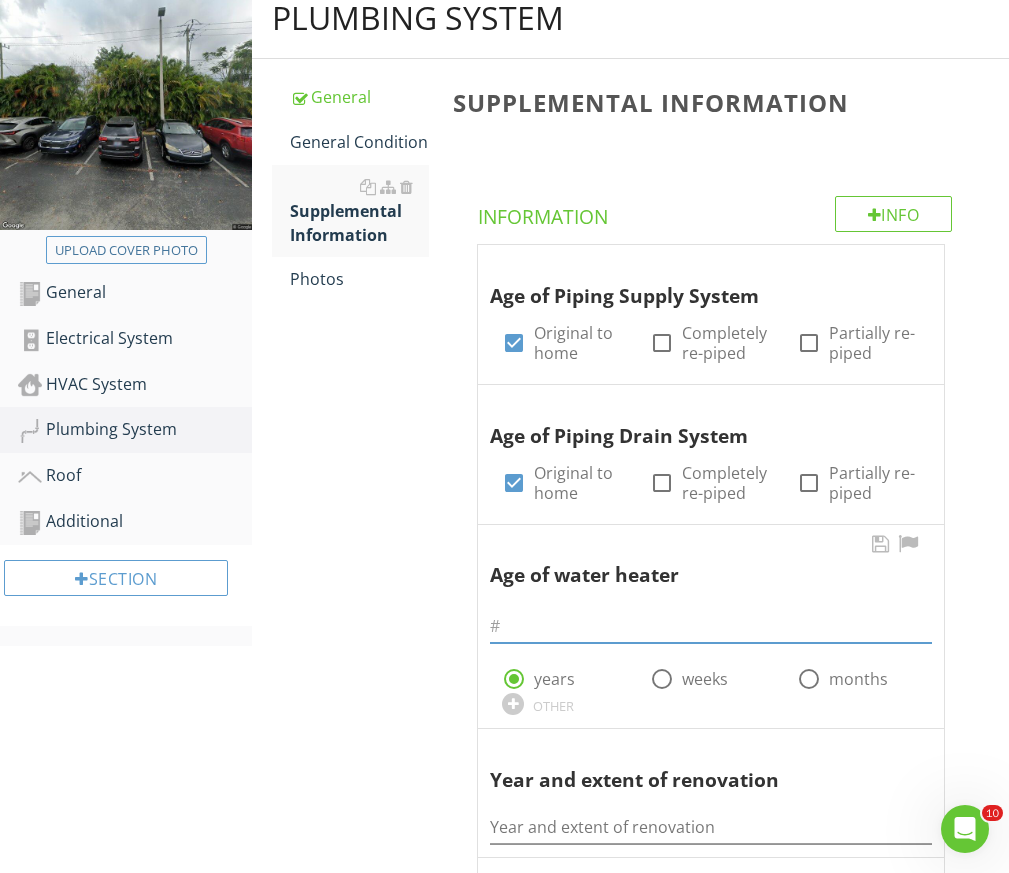 click at bounding box center (711, 626) 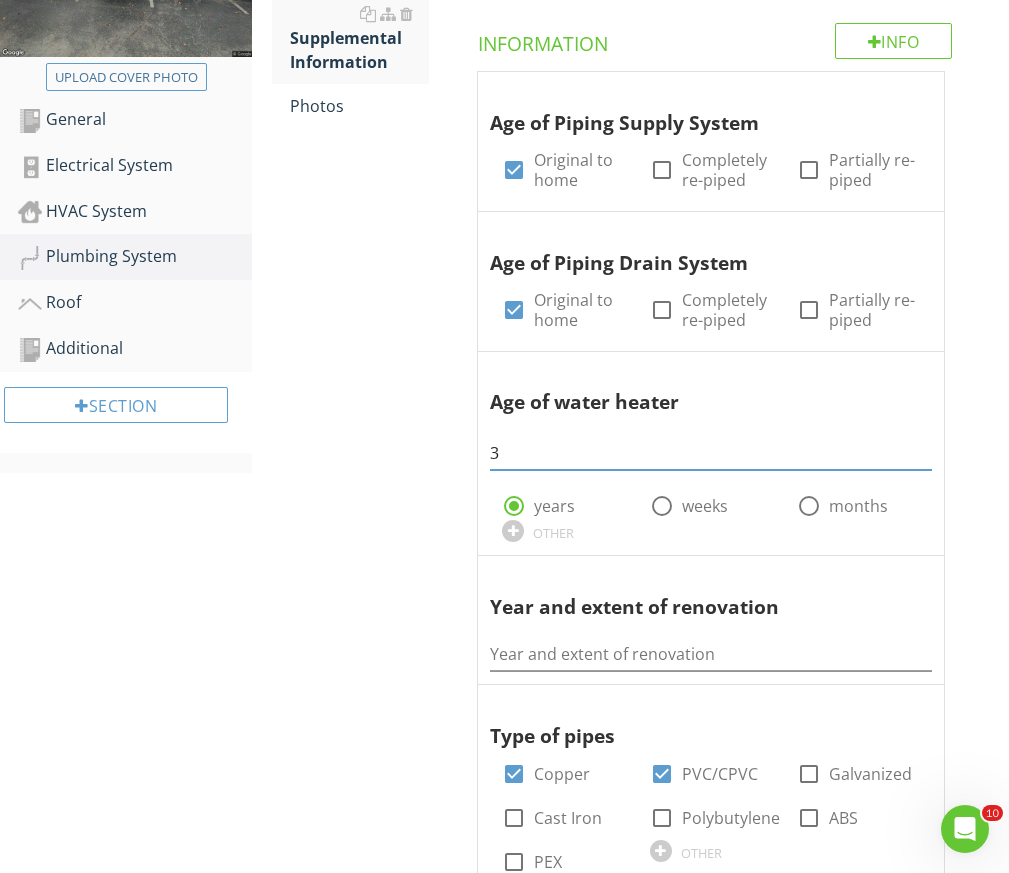 scroll, scrollTop: 645, scrollLeft: 0, axis: vertical 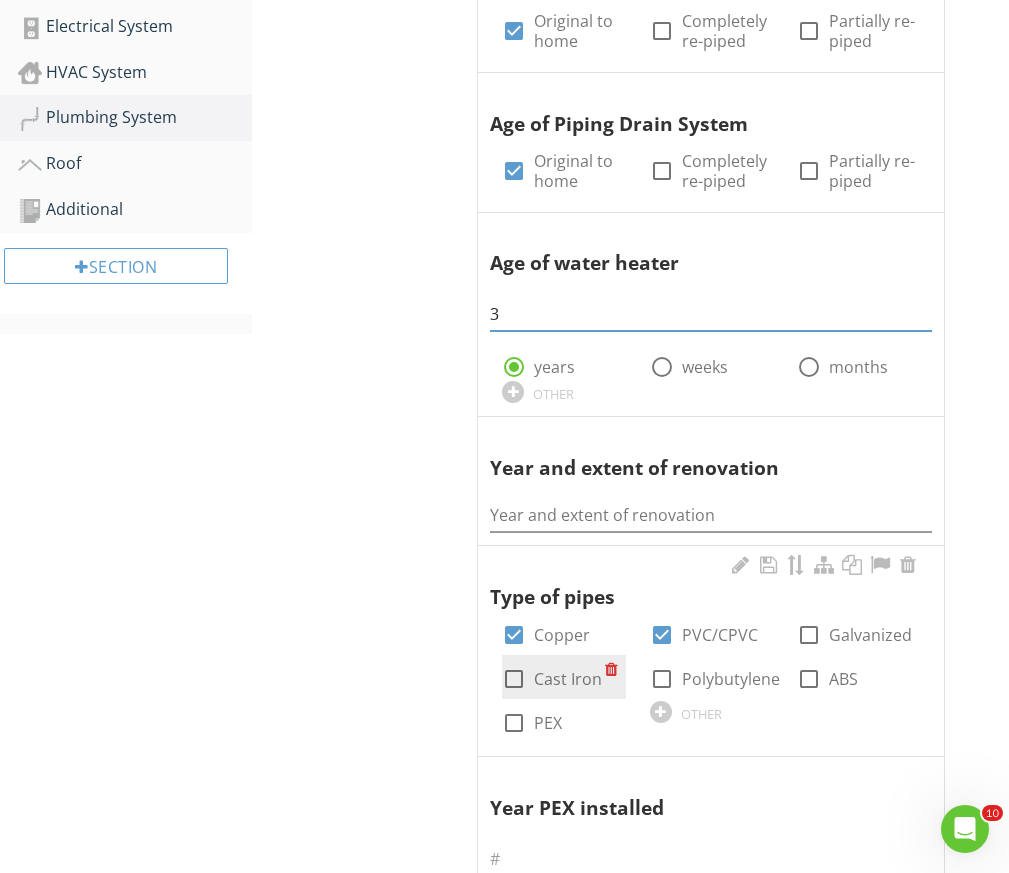 type on "3" 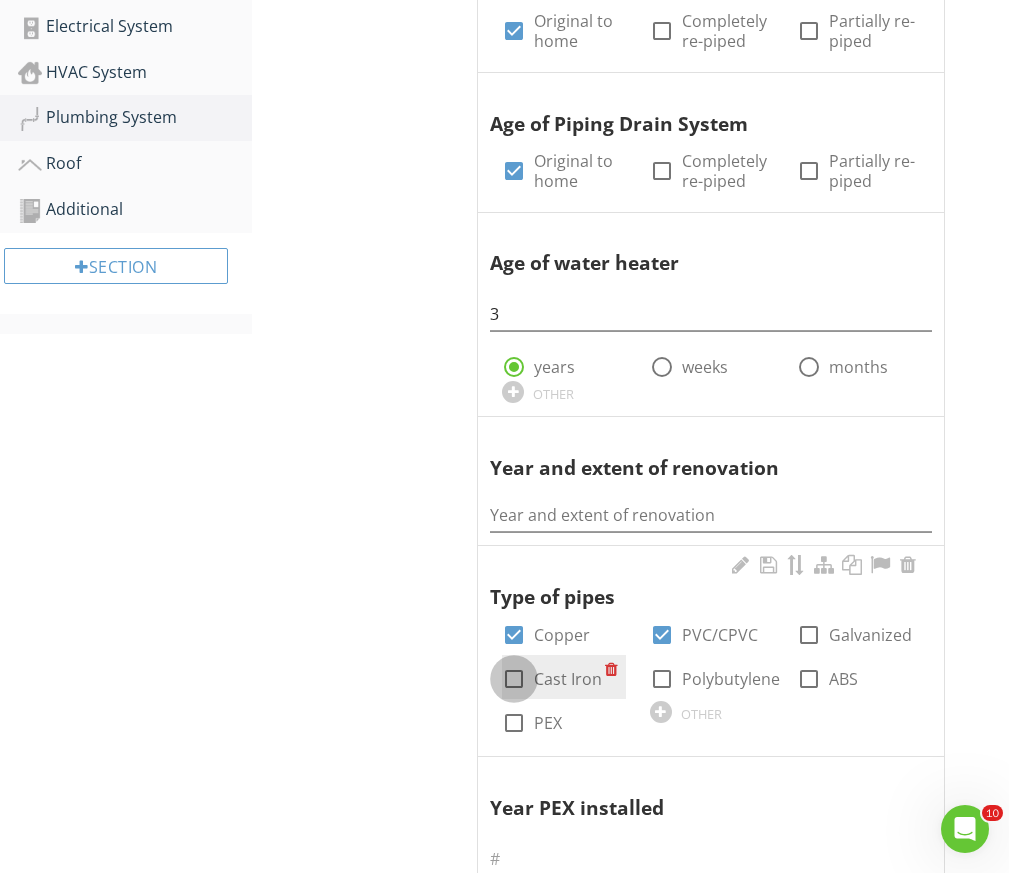 click at bounding box center [514, 679] 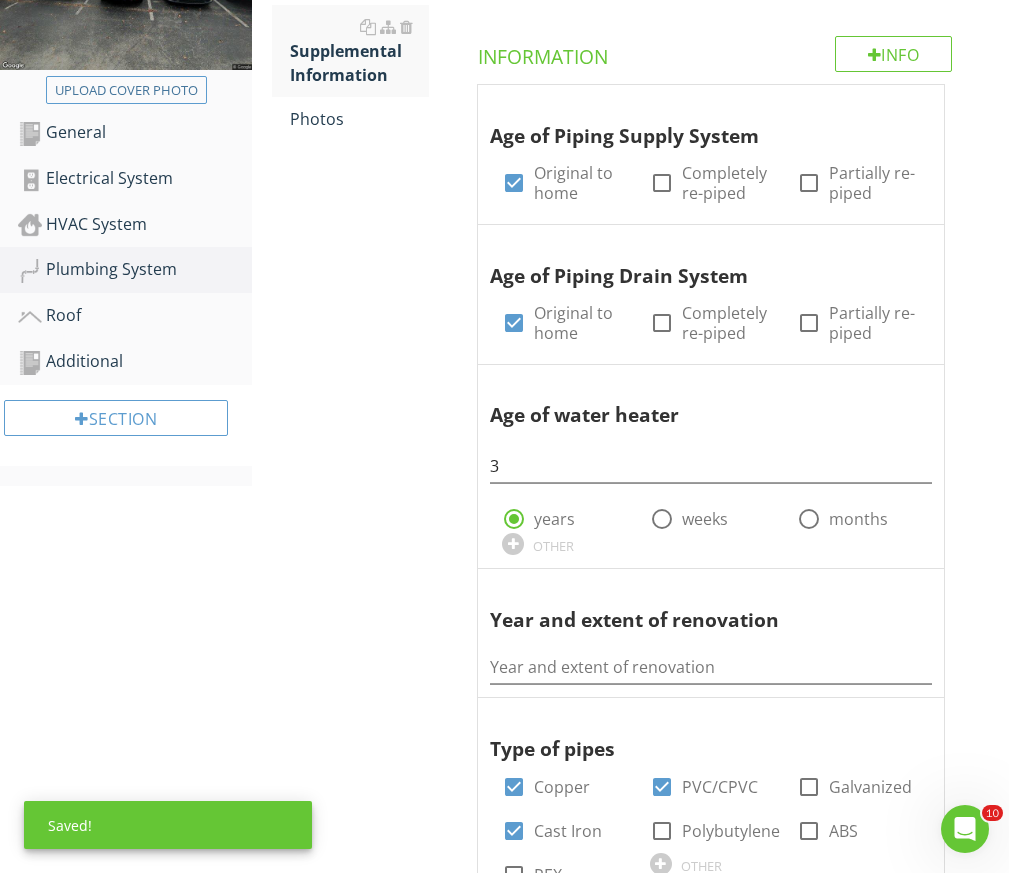 scroll, scrollTop: 489, scrollLeft: 0, axis: vertical 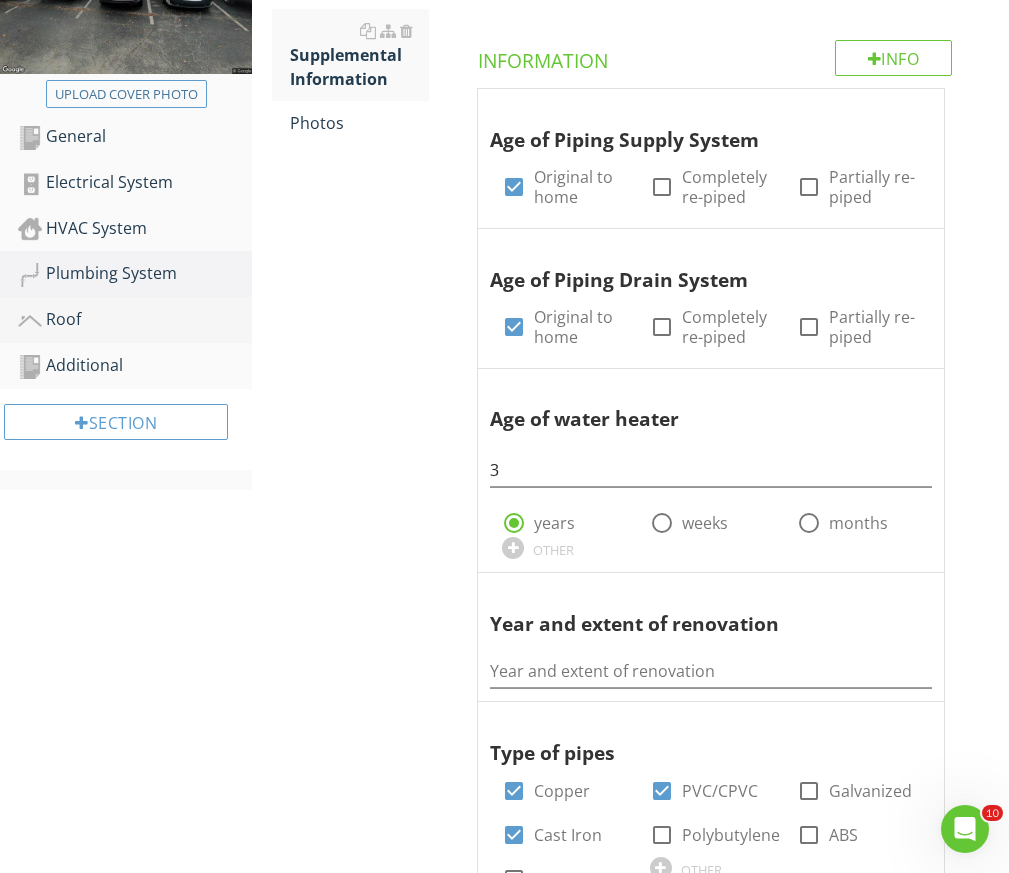 click on "Roof" at bounding box center [135, 320] 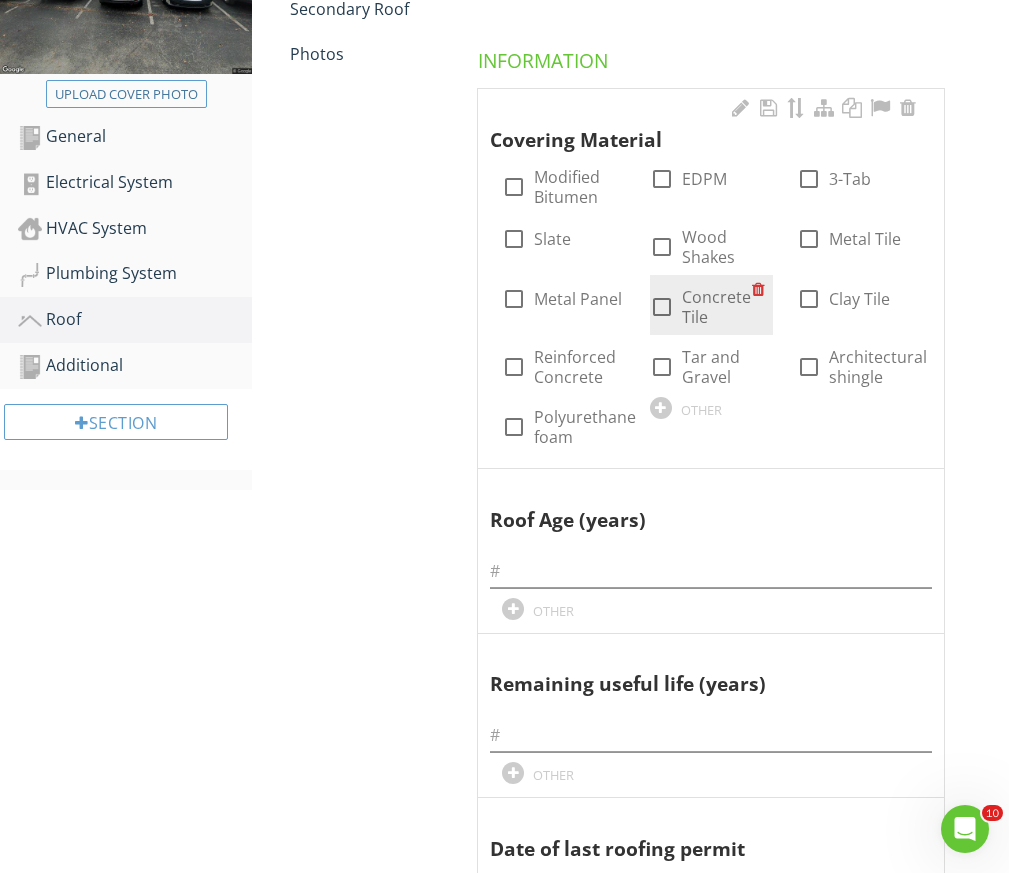 click at bounding box center (662, 307) 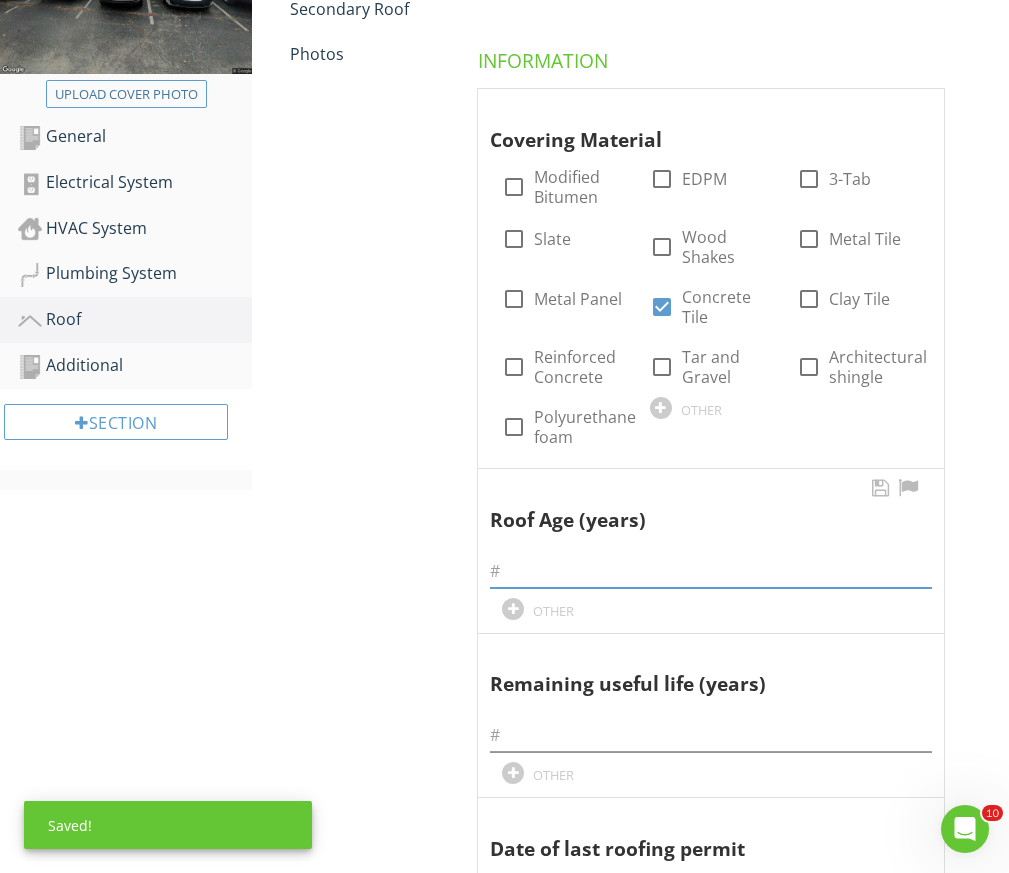 click at bounding box center (711, 571) 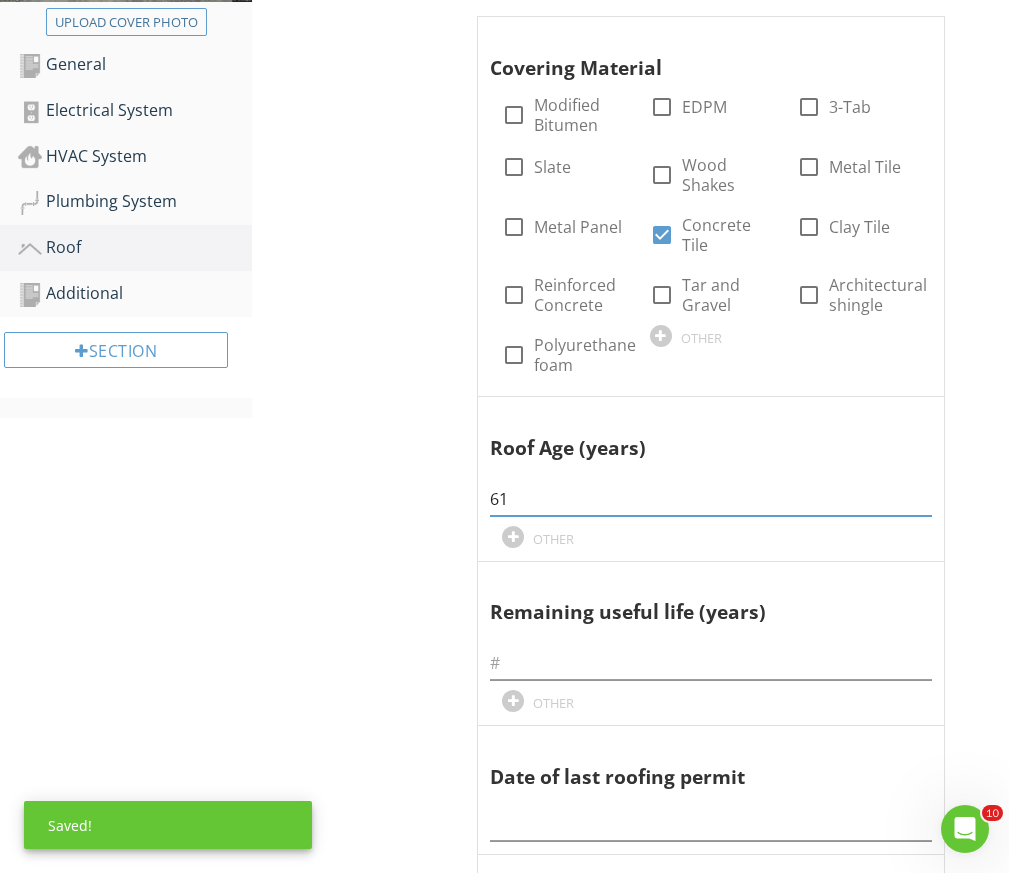 scroll, scrollTop: 565, scrollLeft: 0, axis: vertical 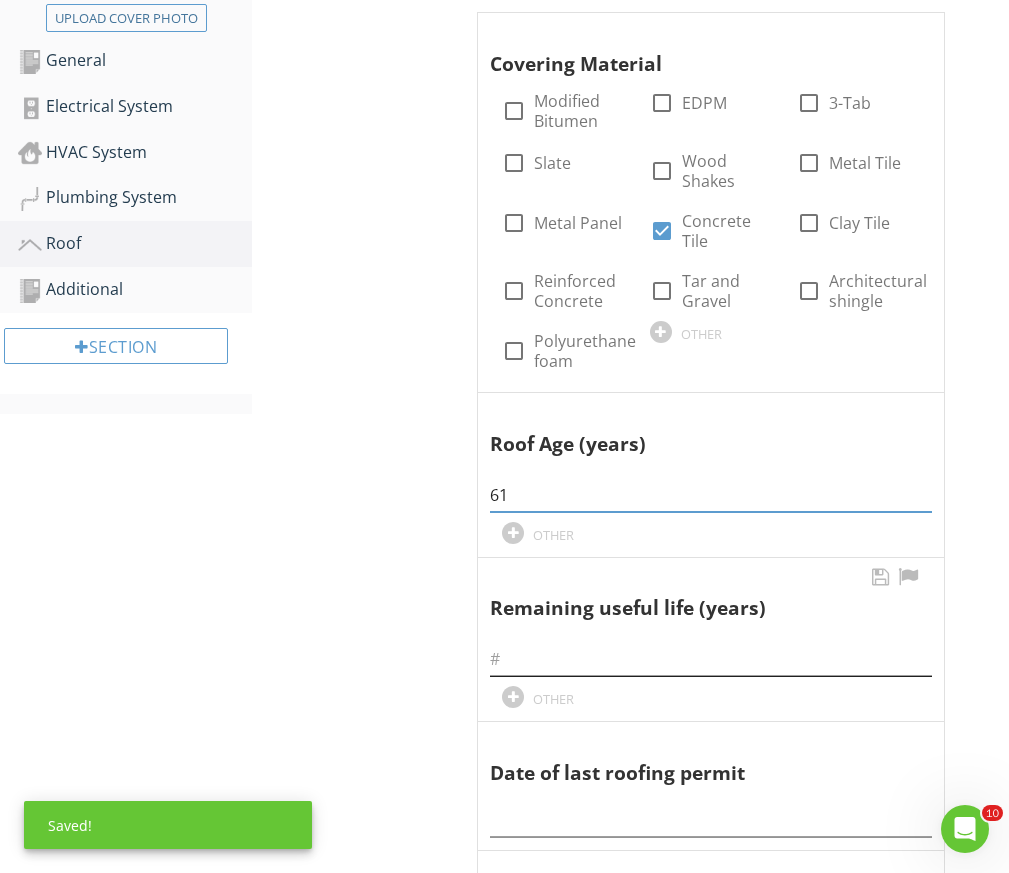 type on "61" 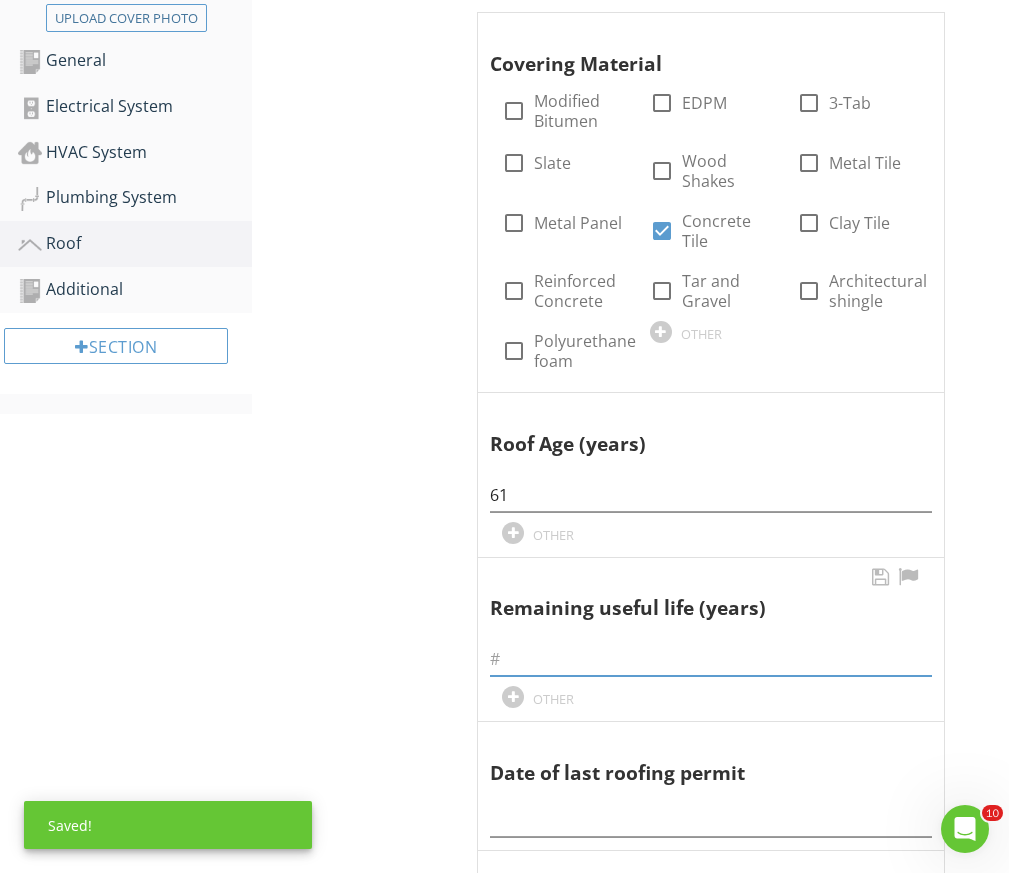 click at bounding box center [711, 659] 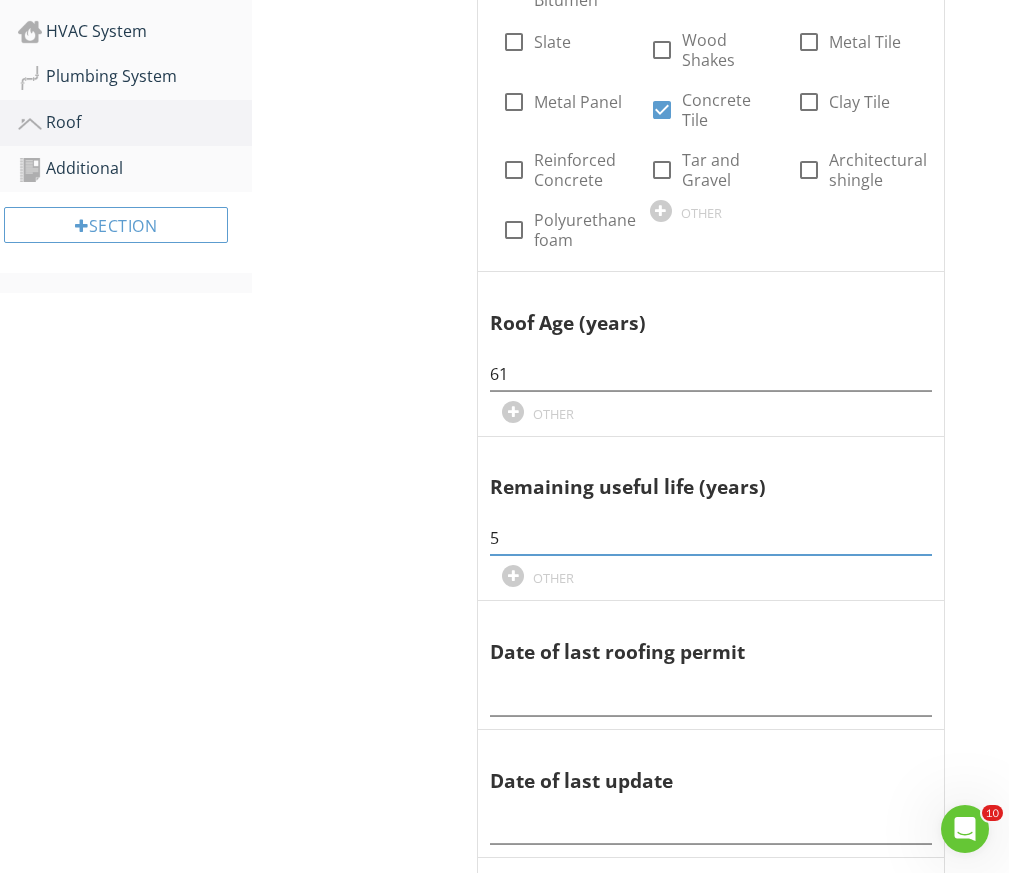 scroll, scrollTop: 690, scrollLeft: 0, axis: vertical 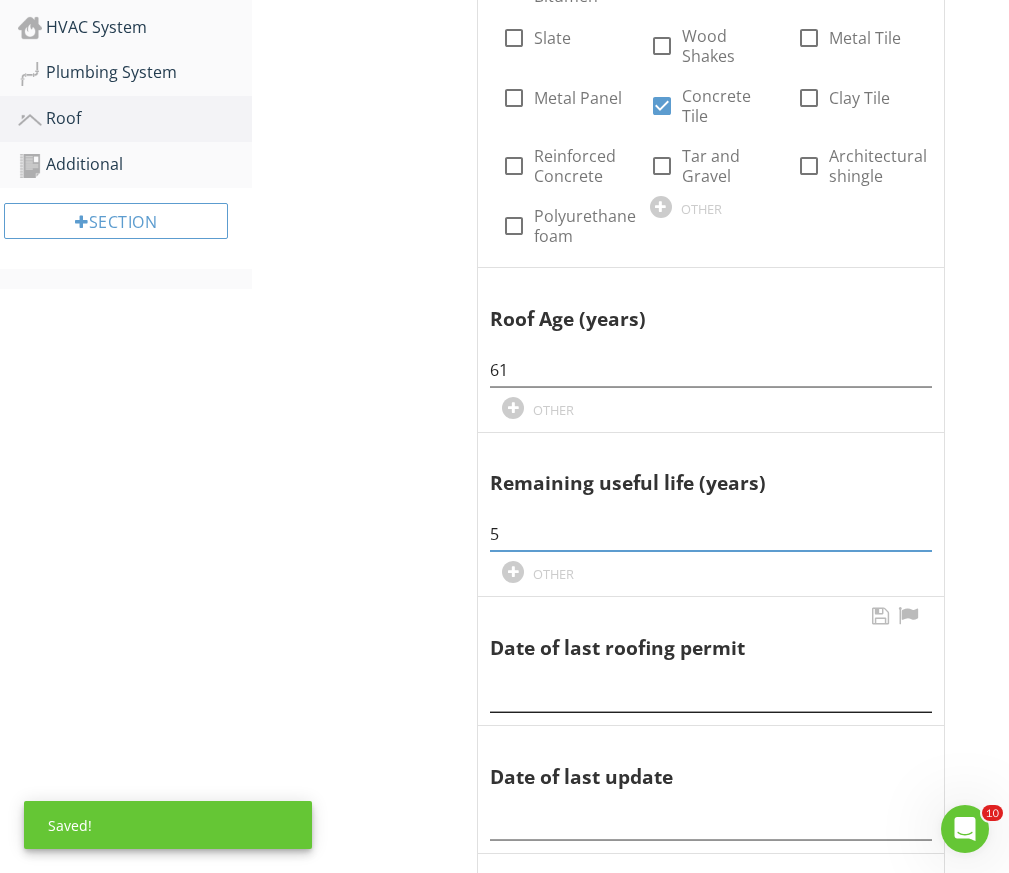type on "5" 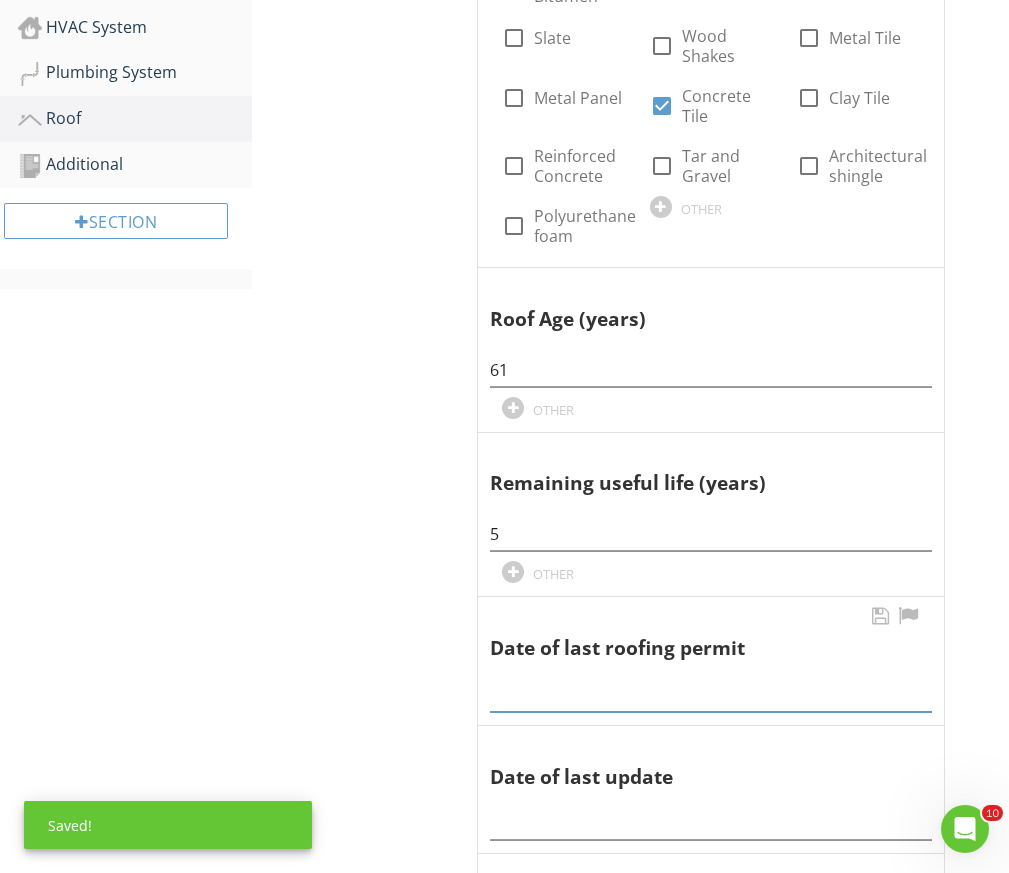 click at bounding box center [711, 695] 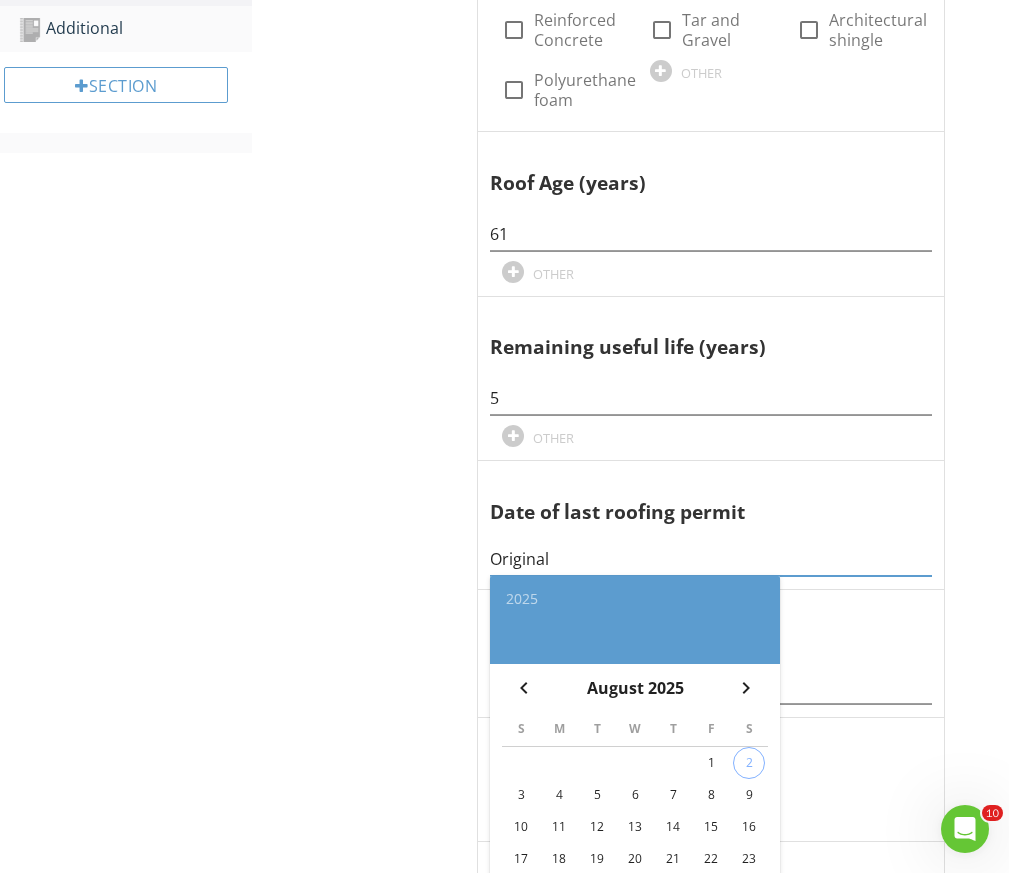 scroll, scrollTop: 1250, scrollLeft: 0, axis: vertical 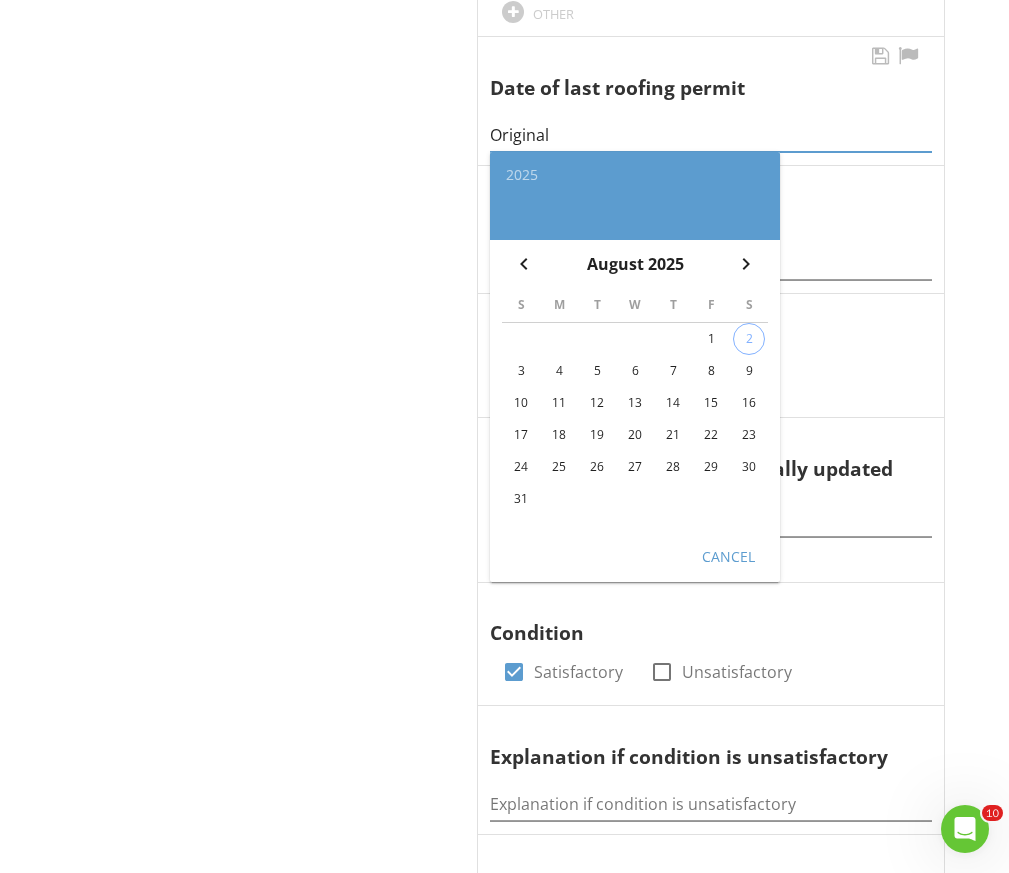type on "Original" 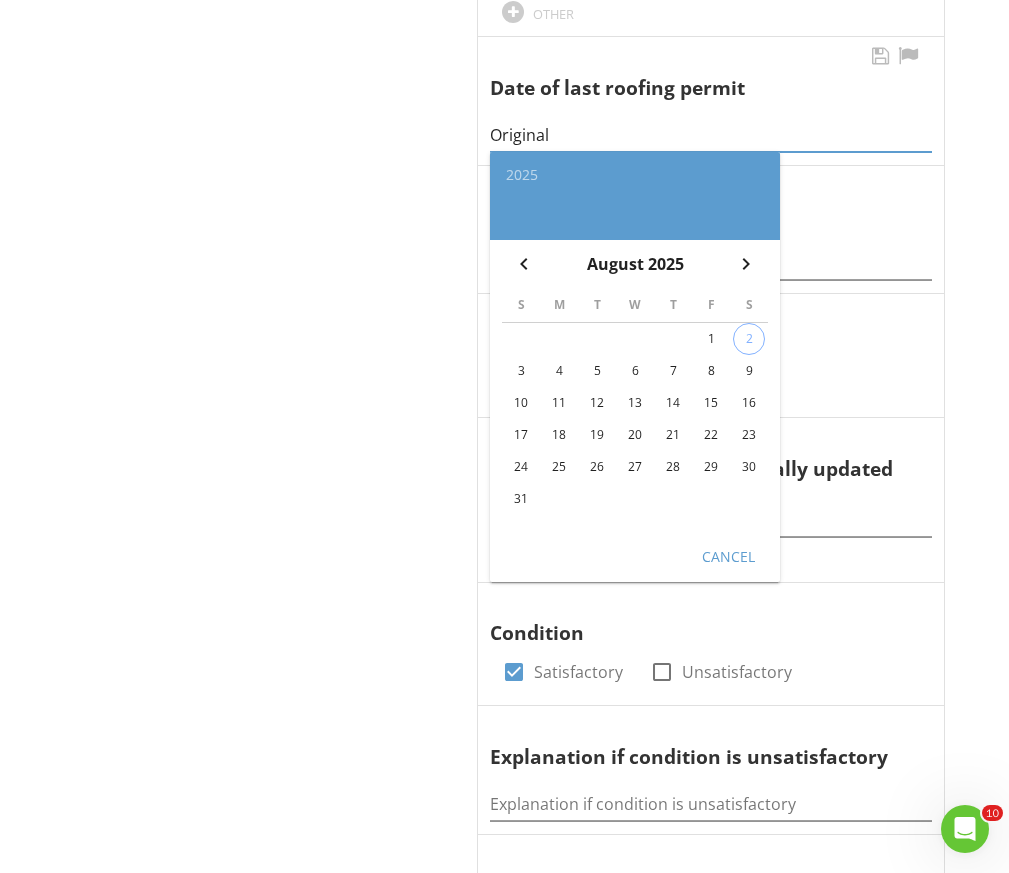 click on "Cancel" at bounding box center (728, 555) 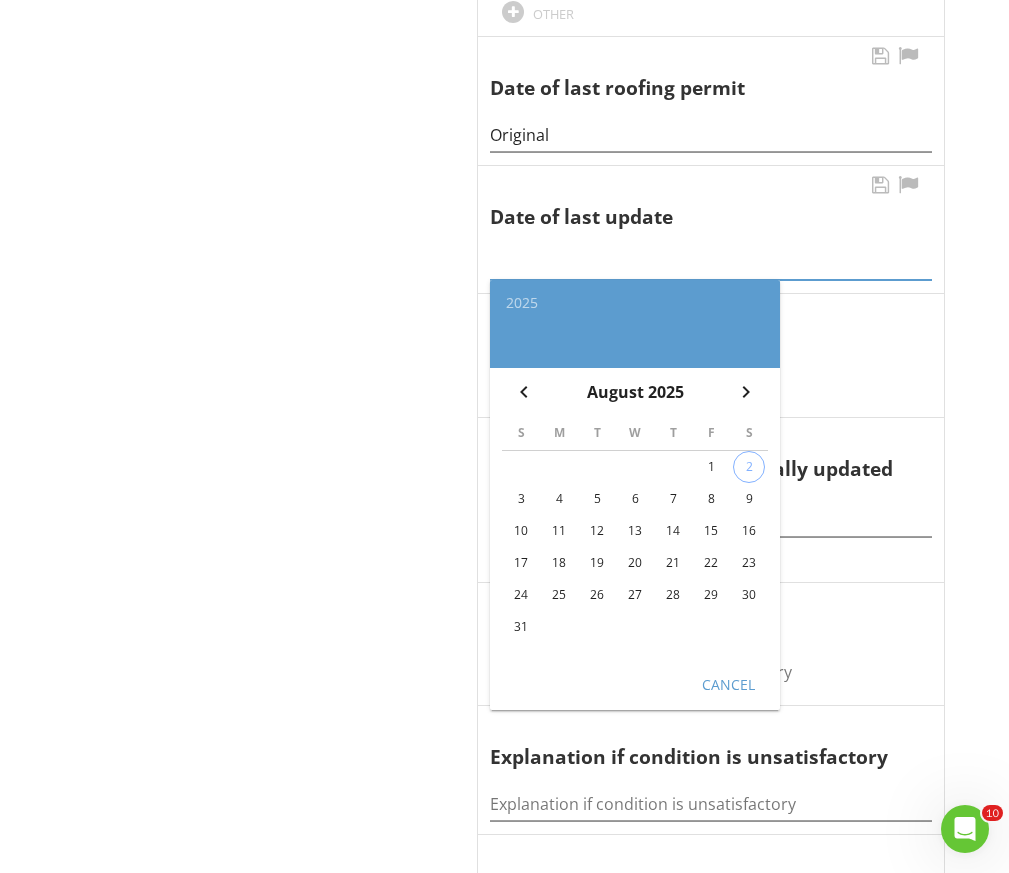 click at bounding box center (711, 263) 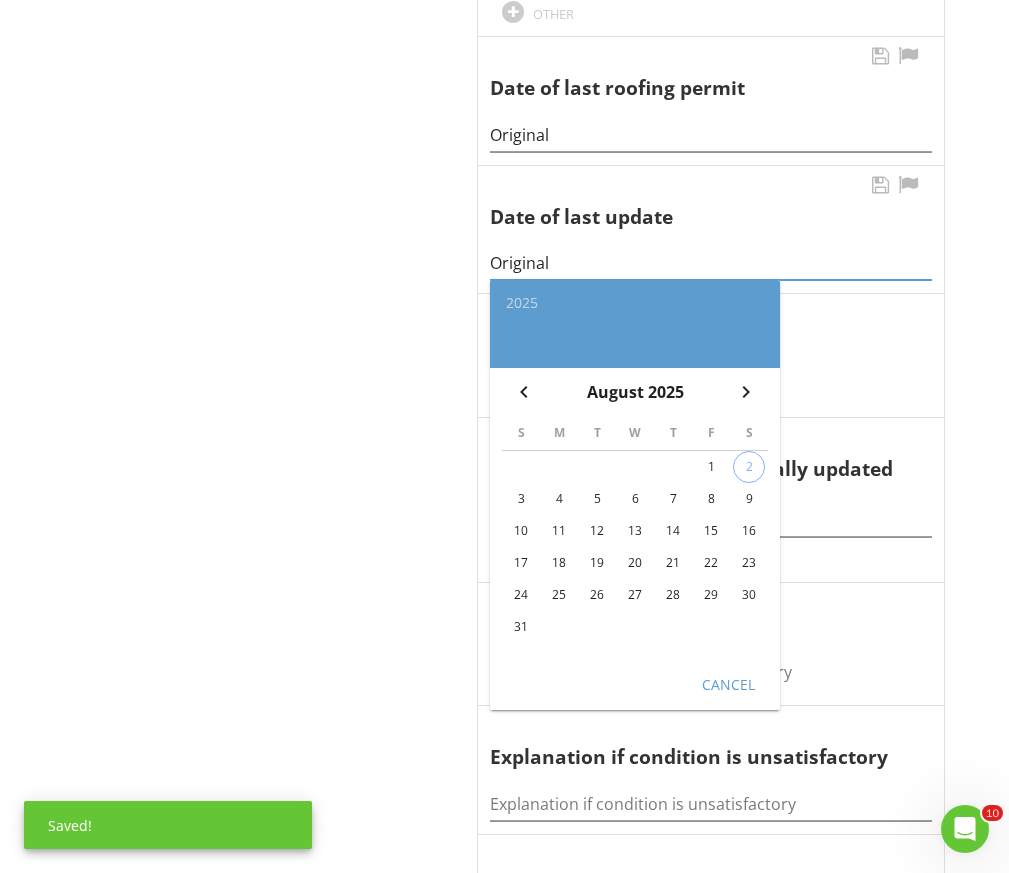 type on "Original" 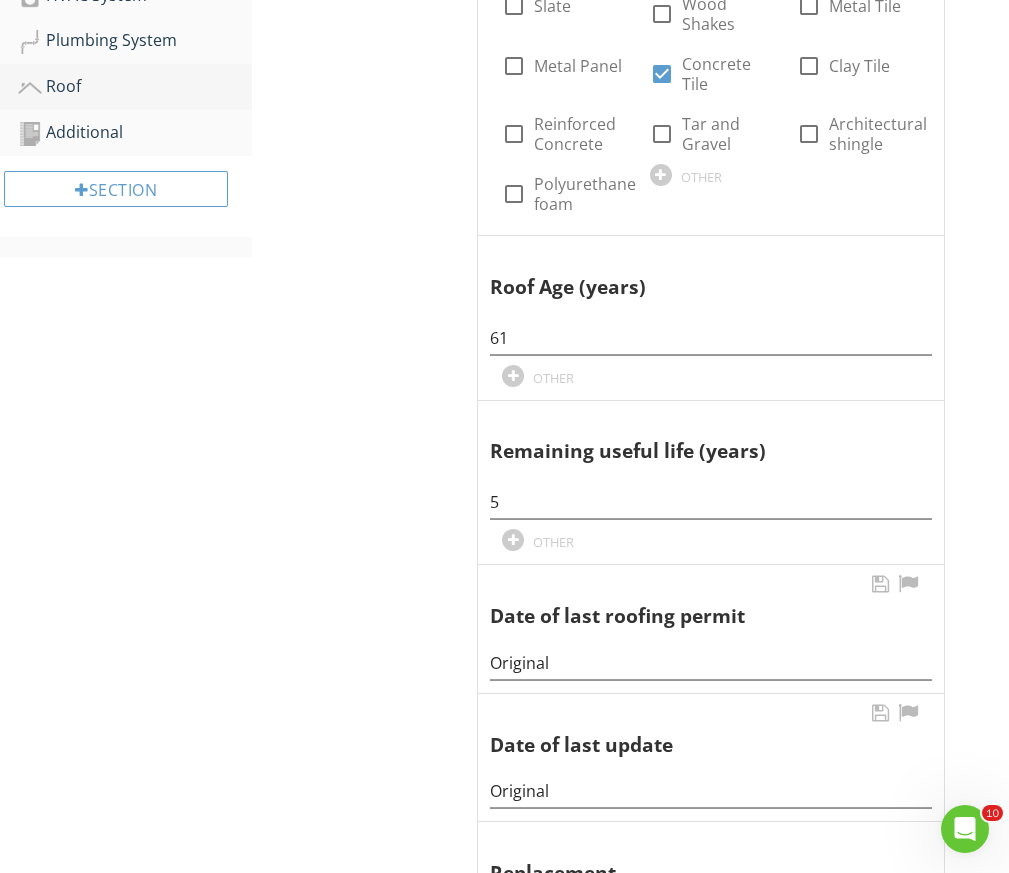 scroll, scrollTop: 203, scrollLeft: 0, axis: vertical 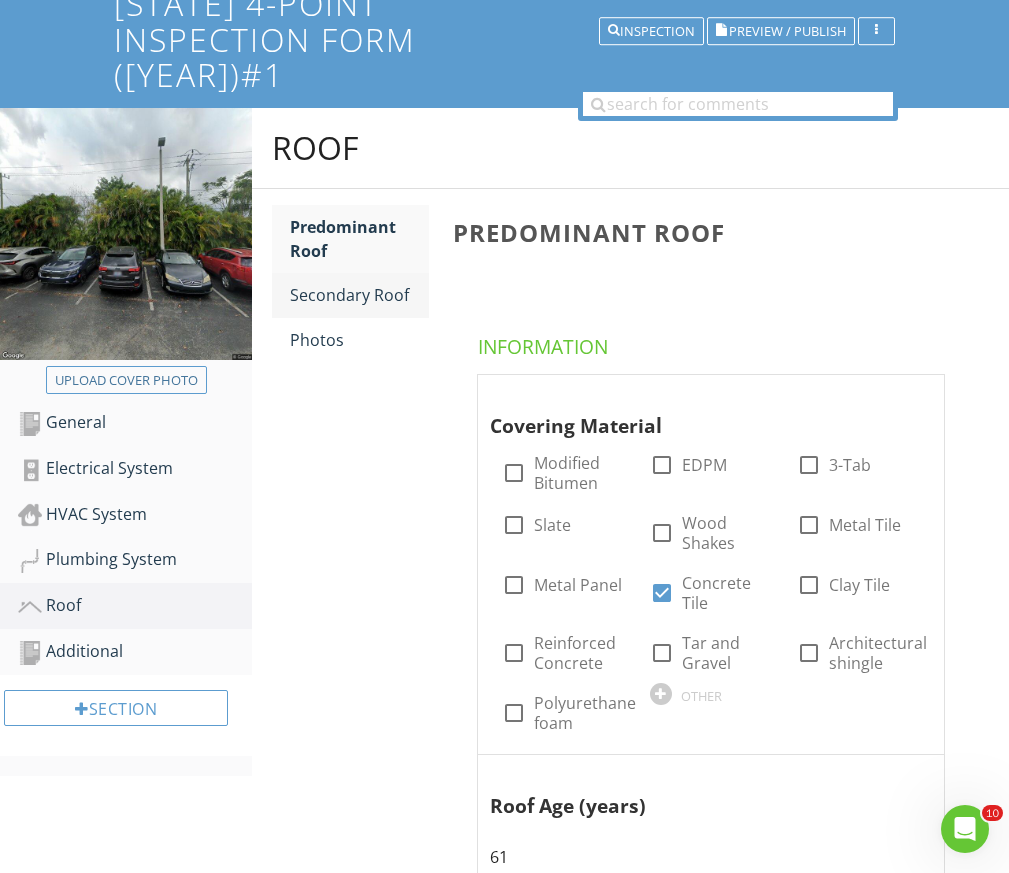 click on "Secondary Roof" at bounding box center [359, 295] 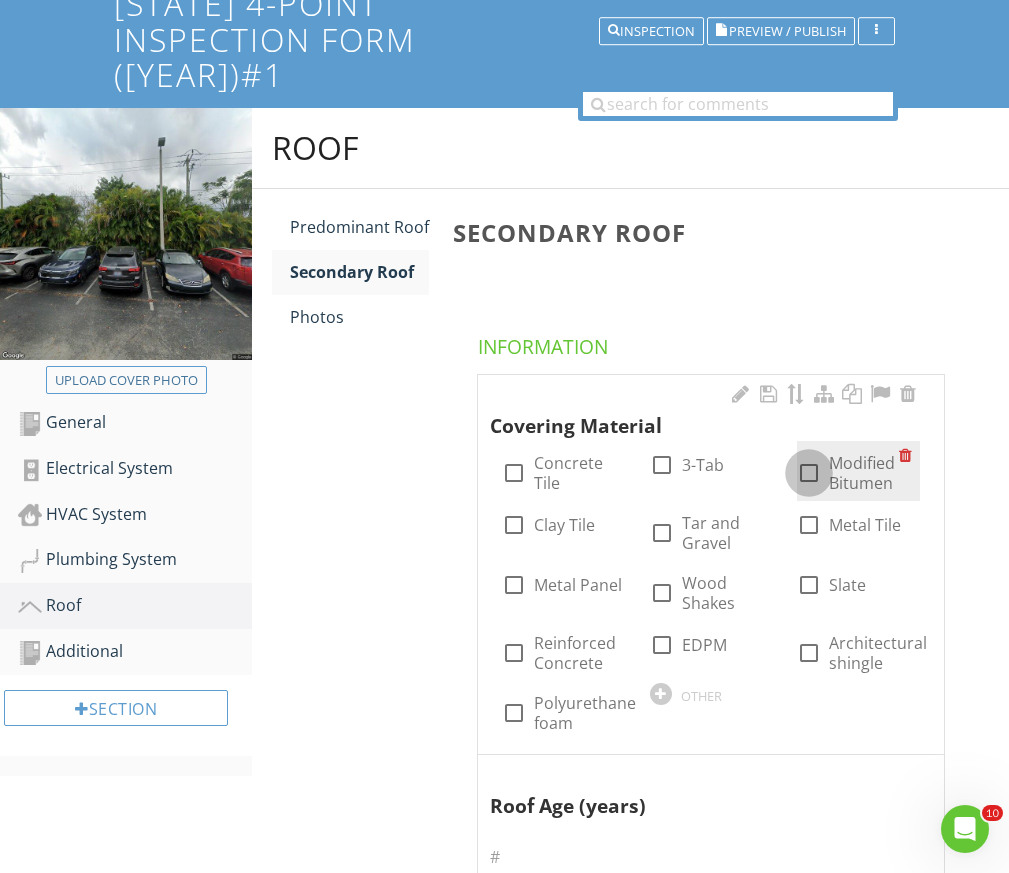 click at bounding box center (809, 473) 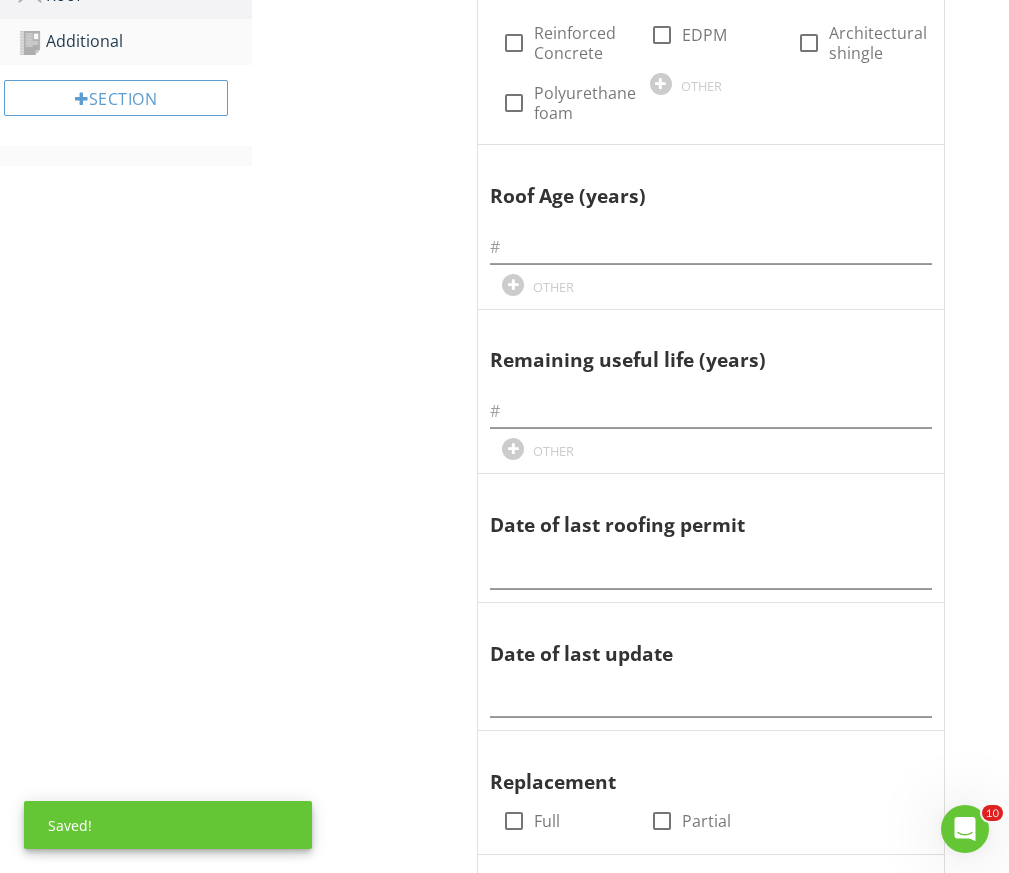 scroll, scrollTop: 817, scrollLeft: 0, axis: vertical 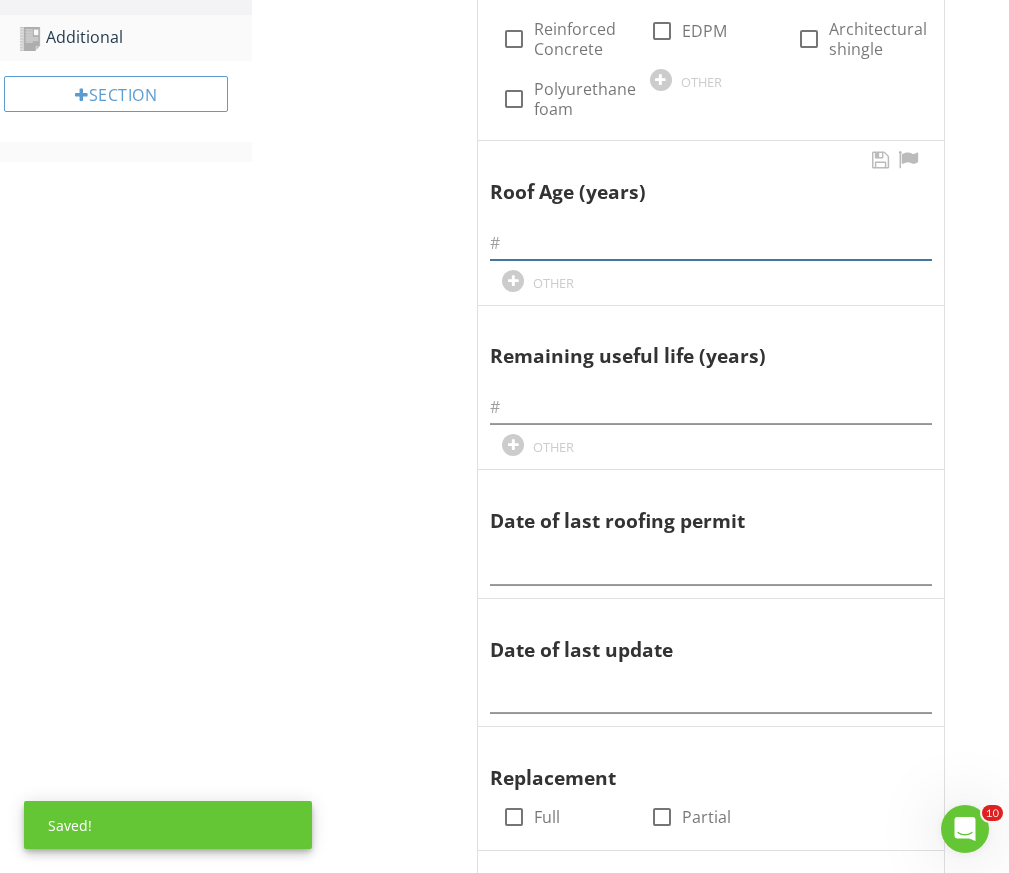 click at bounding box center (711, 243) 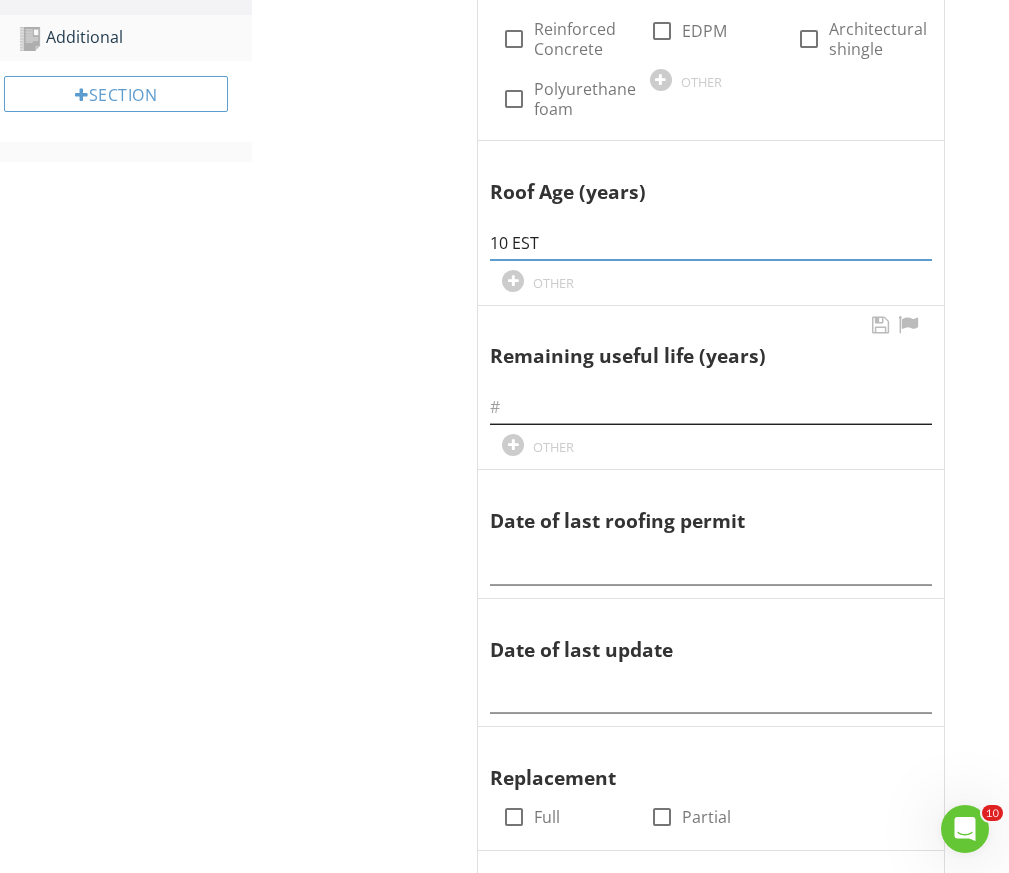 type on "10 EST" 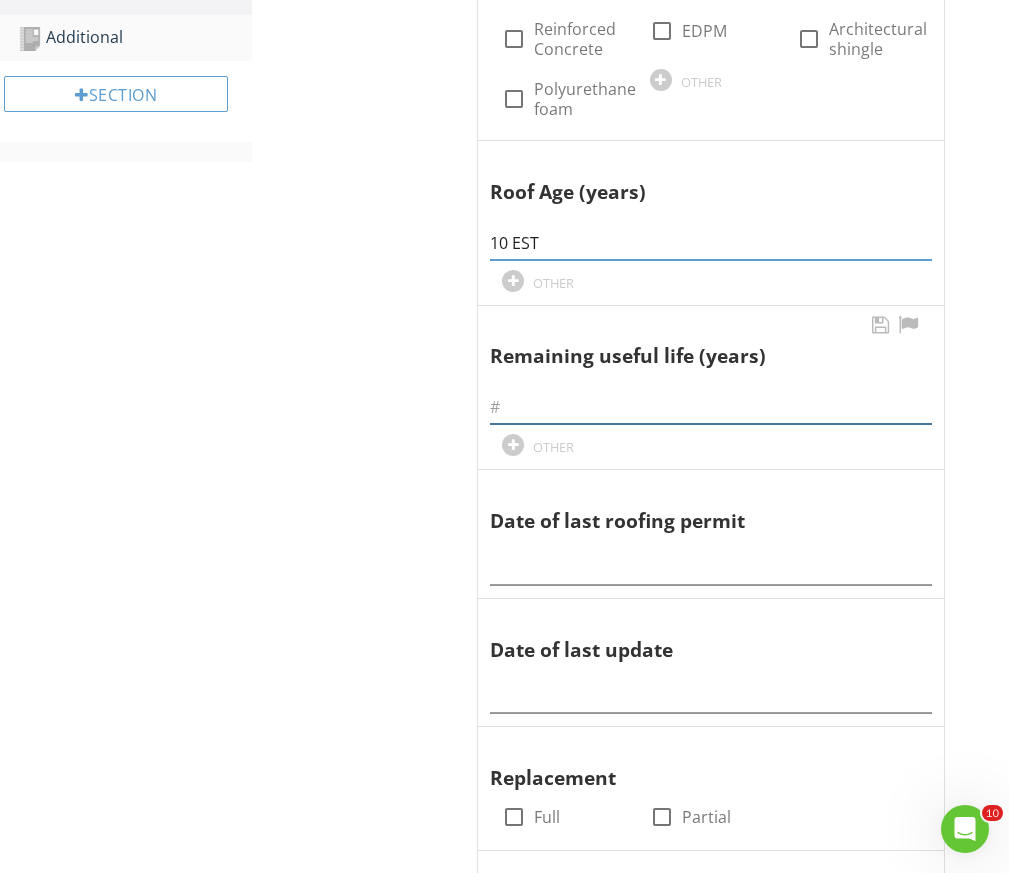 click at bounding box center (711, 407) 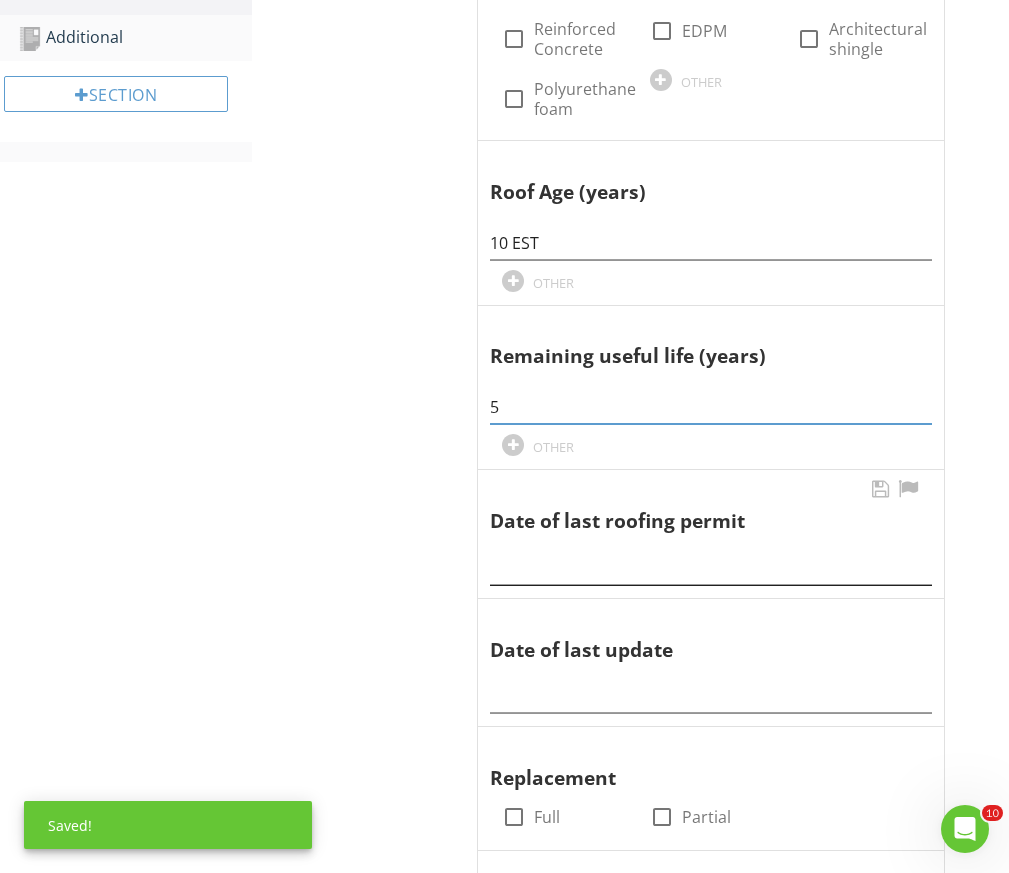 type on "5" 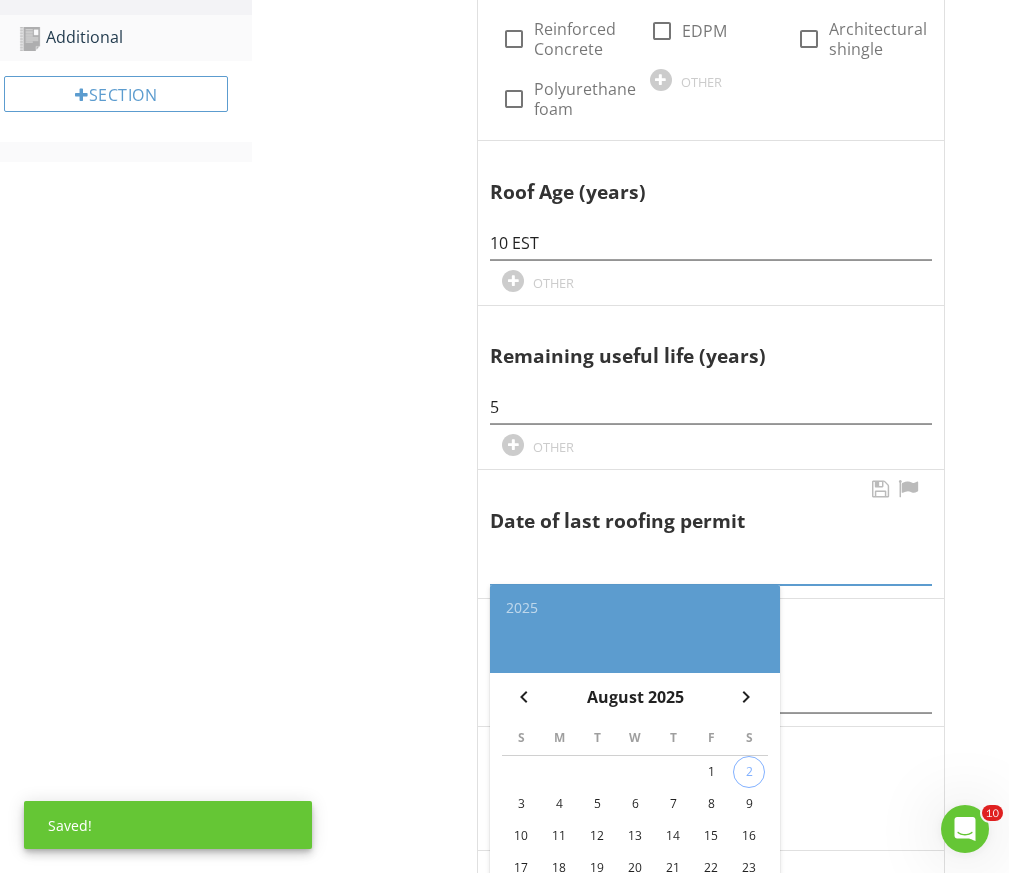 click at bounding box center [711, 568] 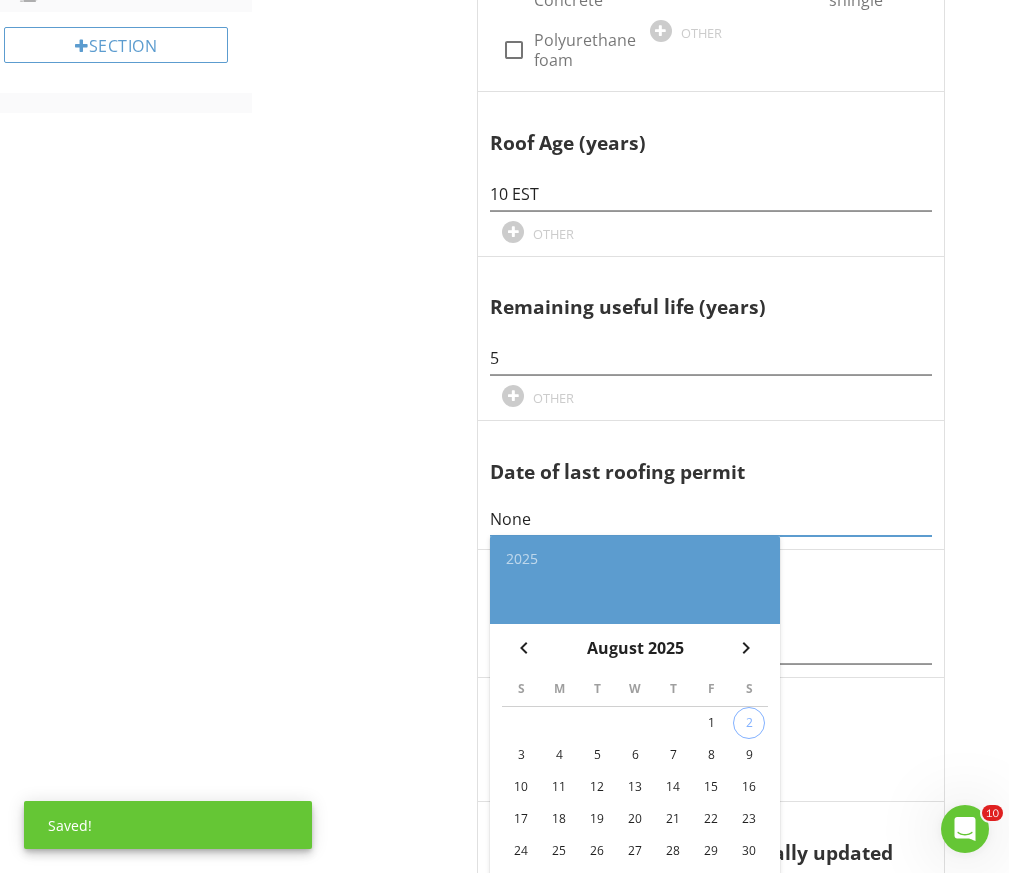 scroll, scrollTop: 1097, scrollLeft: 0, axis: vertical 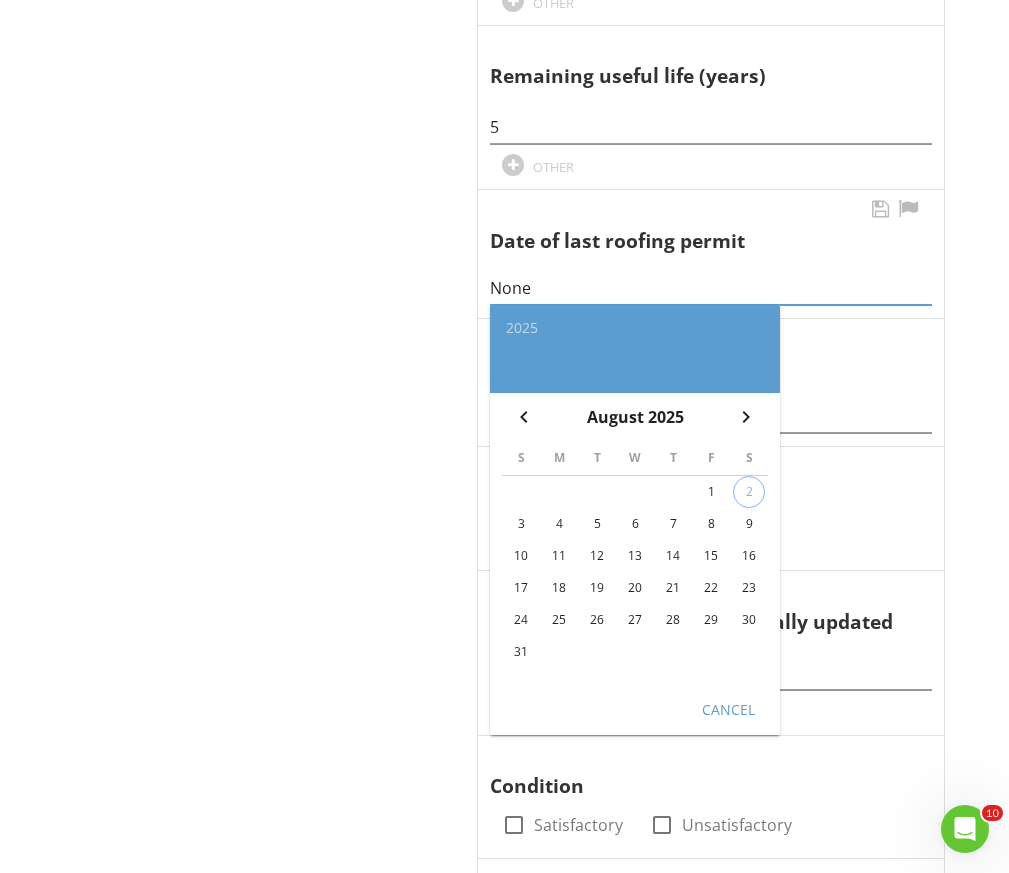 type on "None" 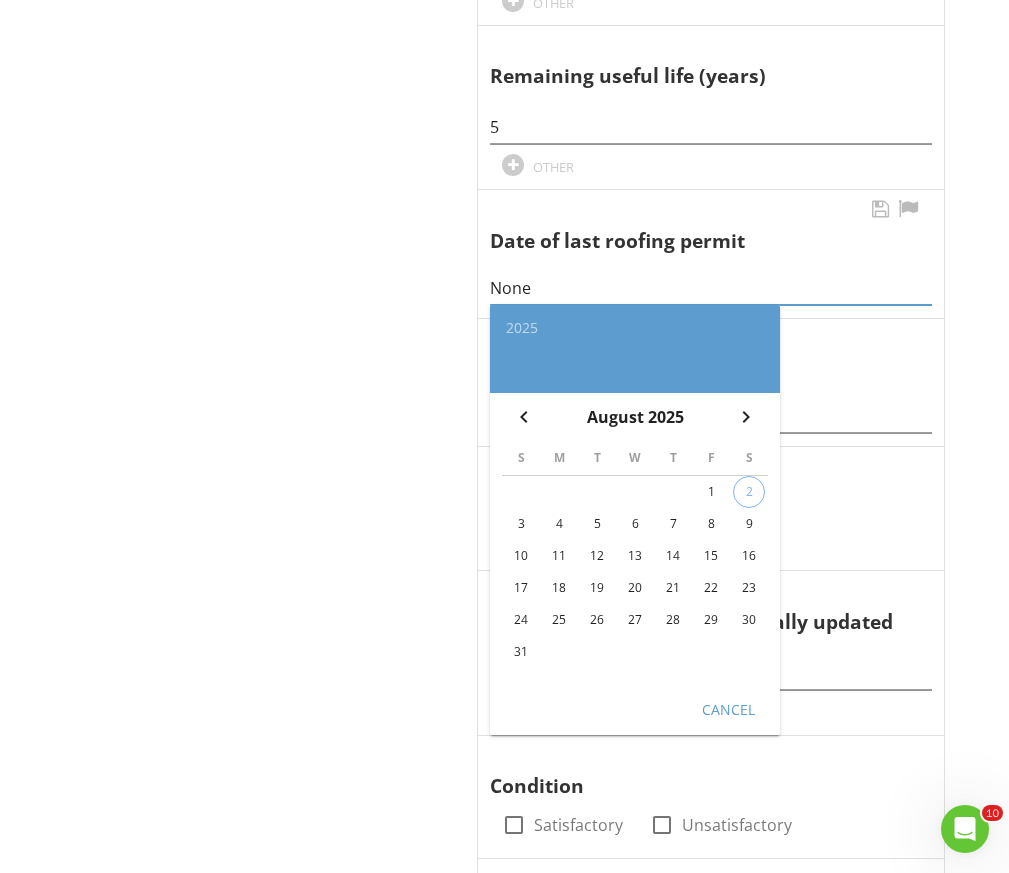 click on "Cancel" at bounding box center [728, 708] 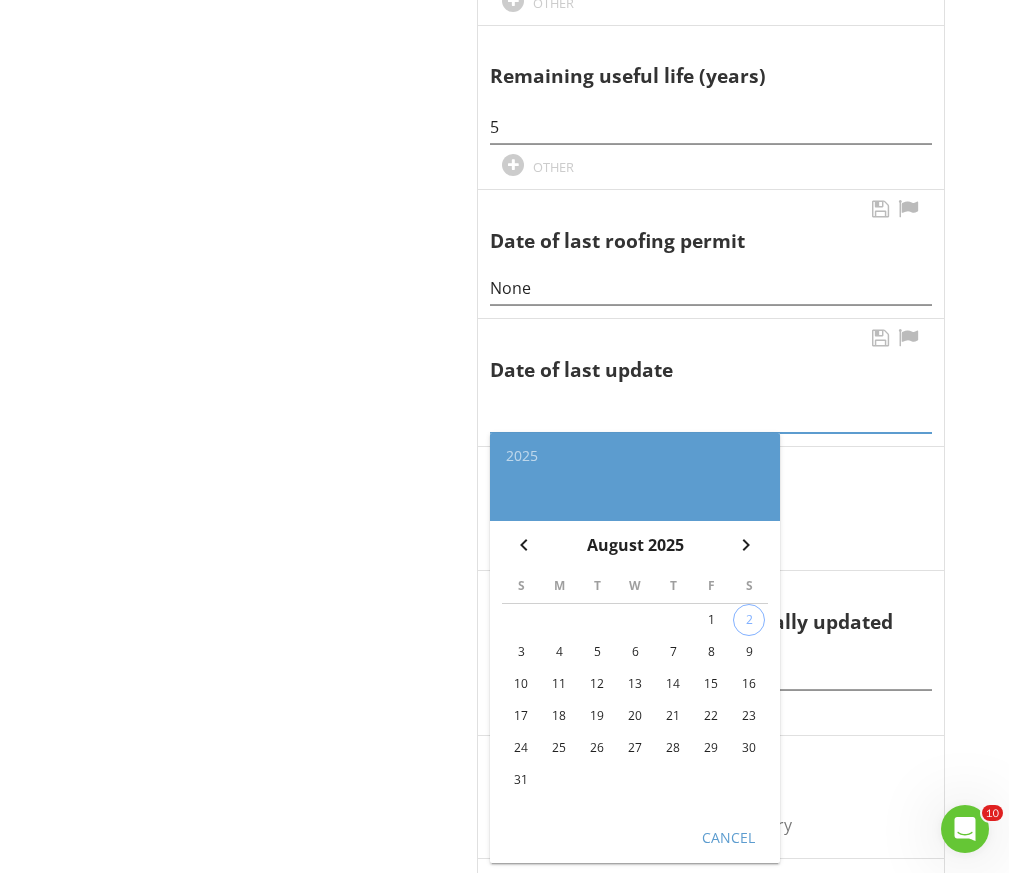 click at bounding box center [711, 416] 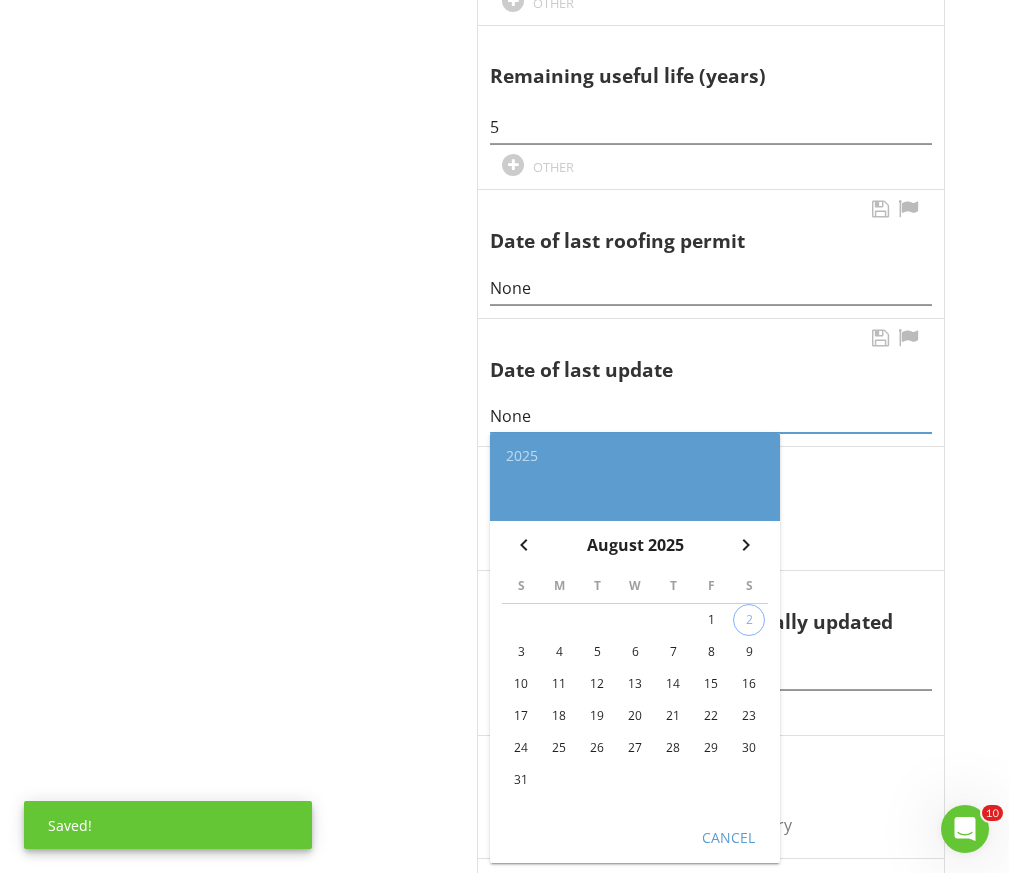type on "None" 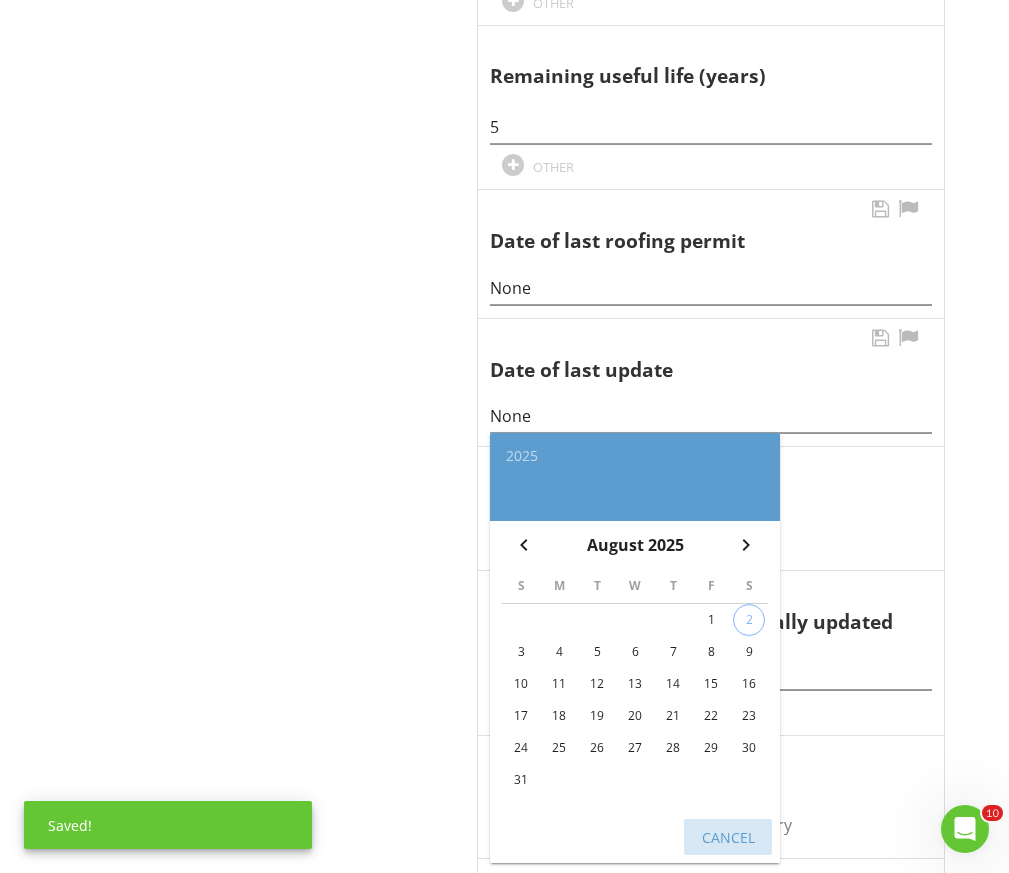click on "Cancel" at bounding box center [728, 837] 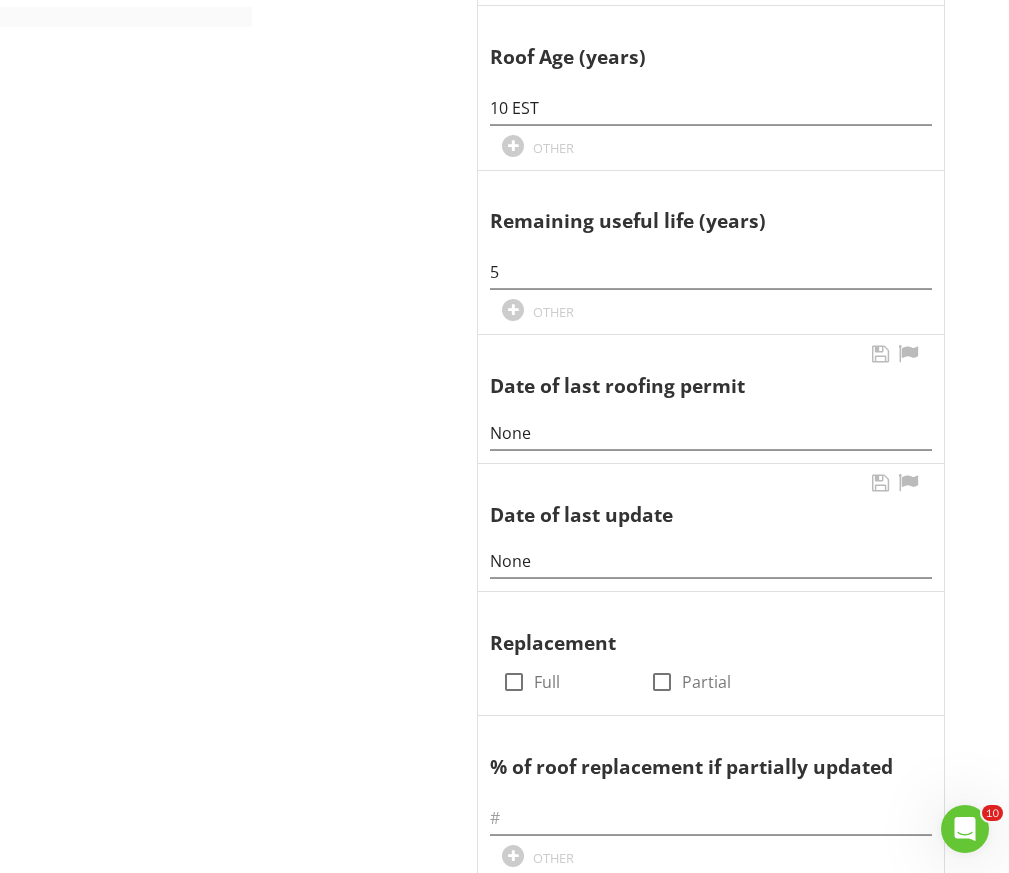 scroll, scrollTop: 1003, scrollLeft: 0, axis: vertical 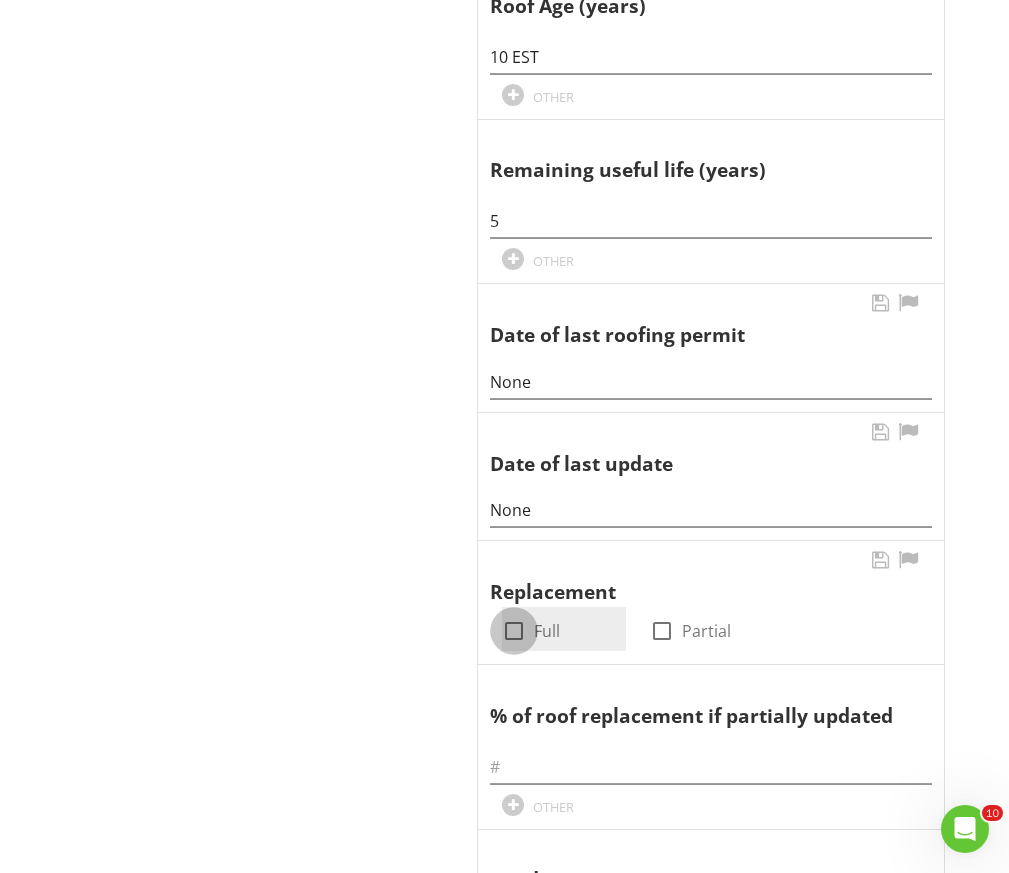 click at bounding box center (514, 631) 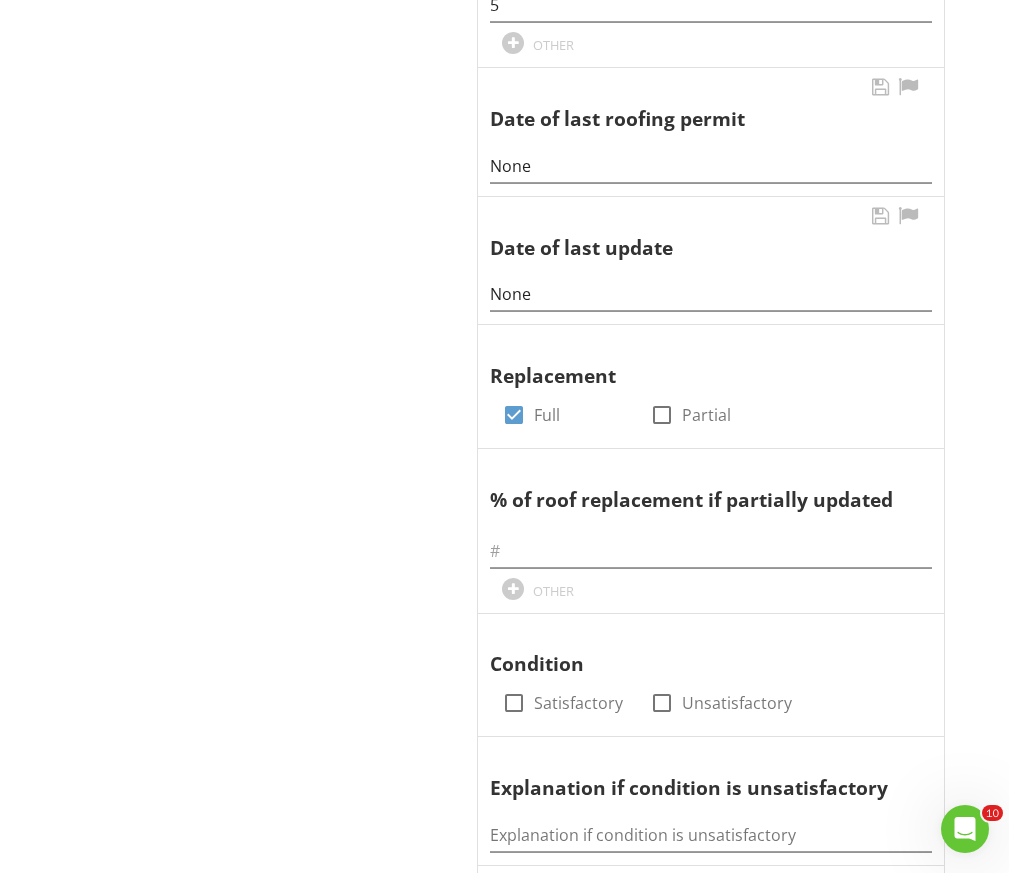 scroll, scrollTop: 1223, scrollLeft: 0, axis: vertical 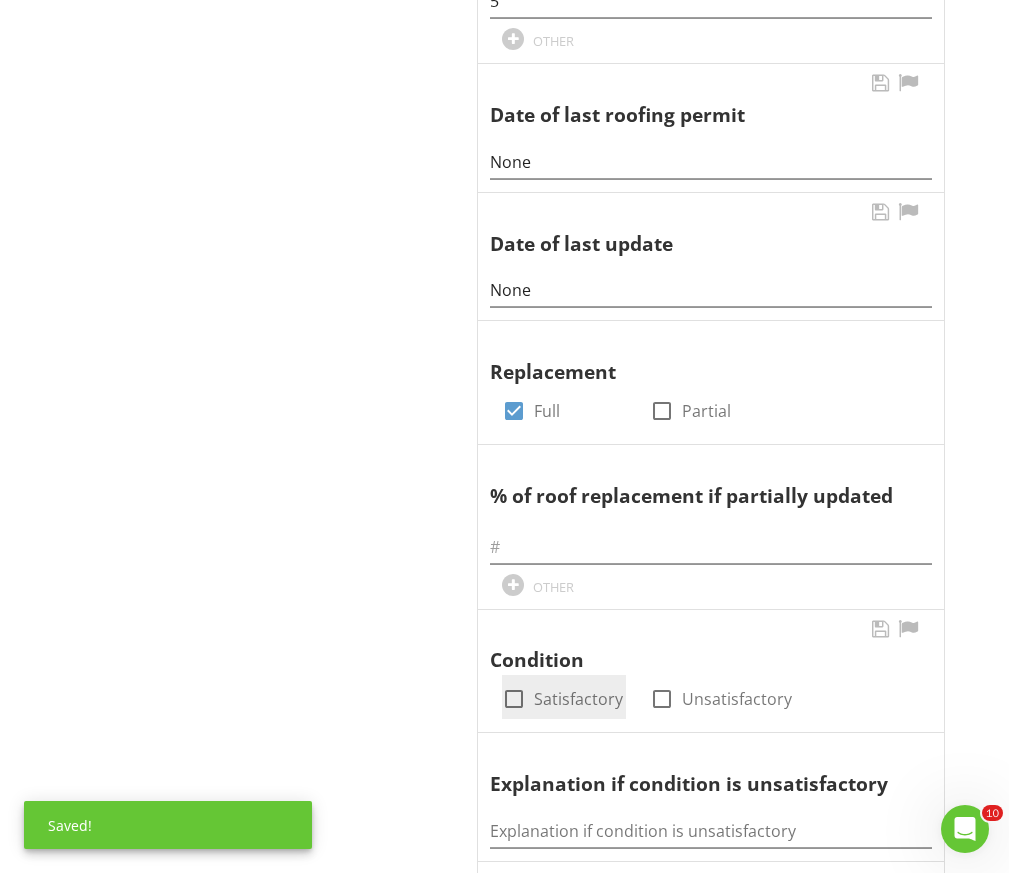 click at bounding box center [514, 699] 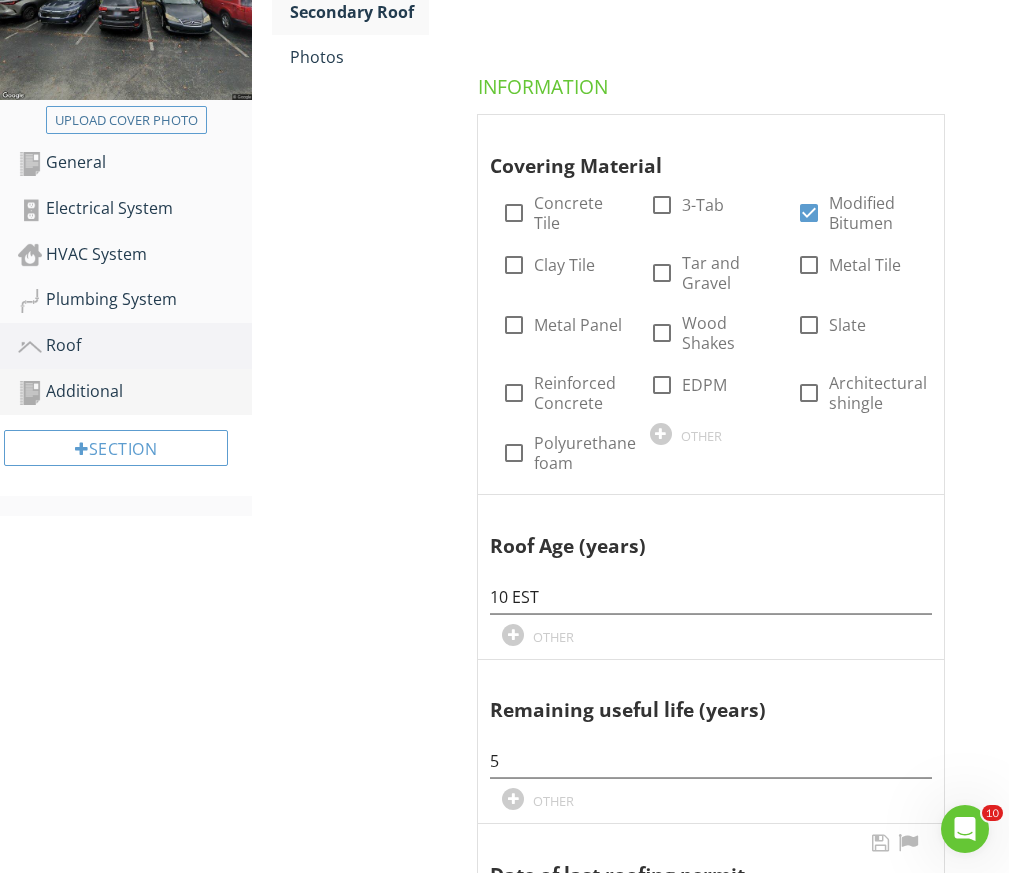 scroll, scrollTop: 202, scrollLeft: 0, axis: vertical 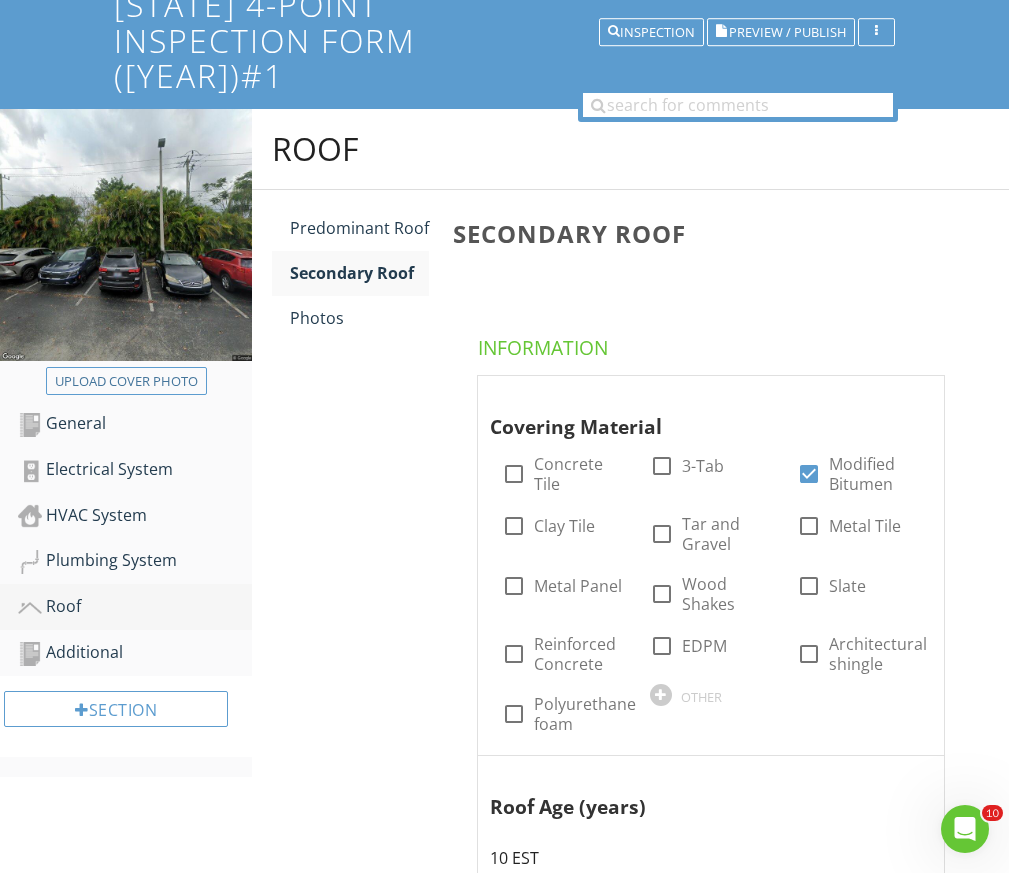 click on "Roof" at bounding box center [135, 607] 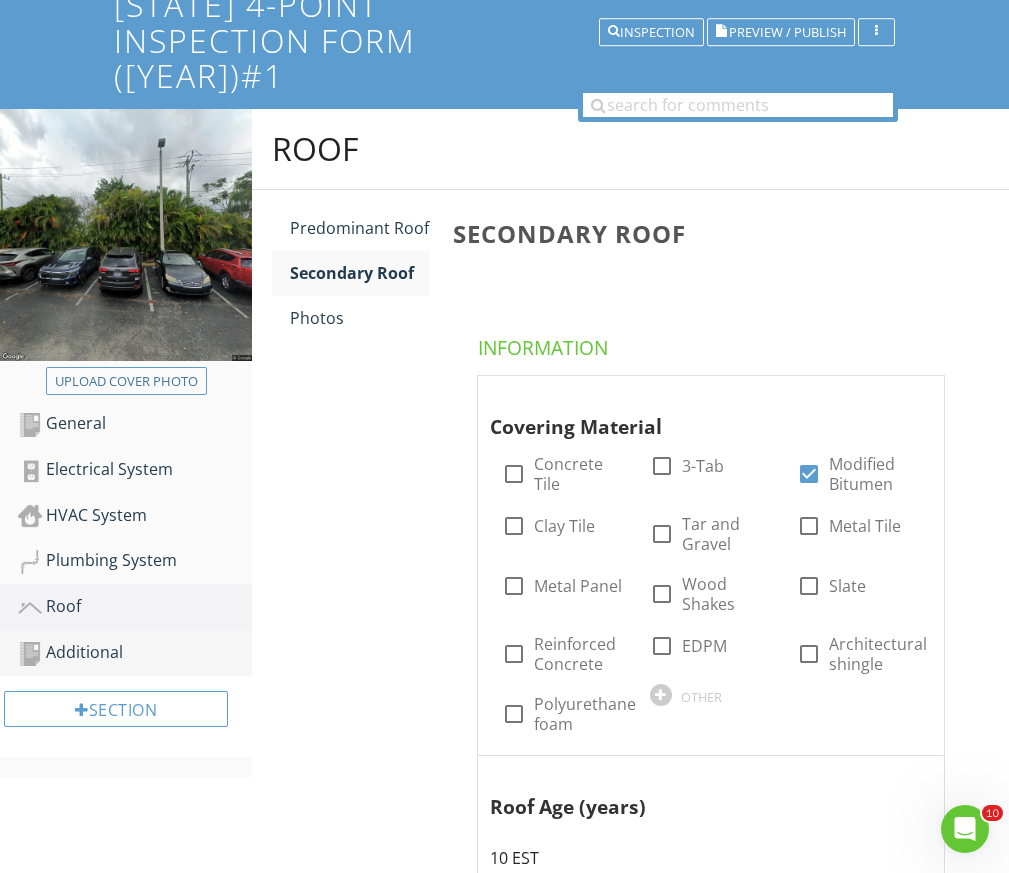 click on "Additional" at bounding box center [135, 653] 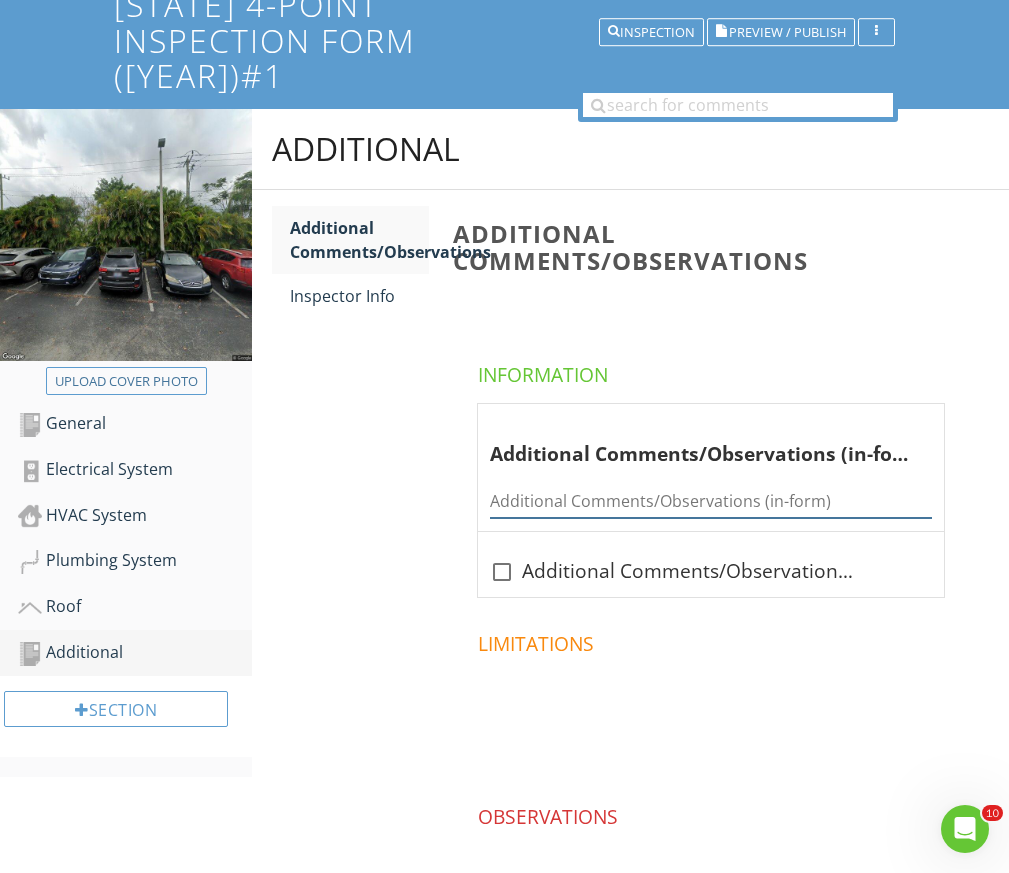 click at bounding box center [711, 501] 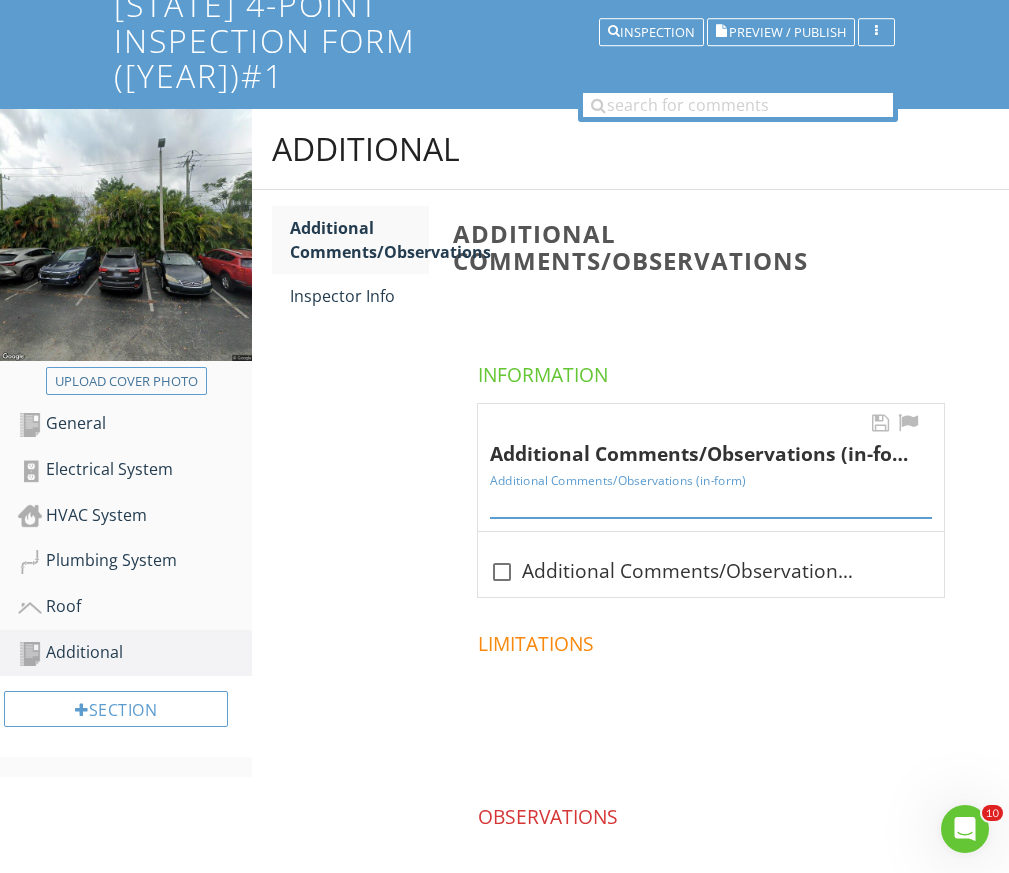 paste on "Original main roof. No signs of leaks inside residence. Secondary roof is modified bitumen in satisfactory condition. No signs of leaks in residence" 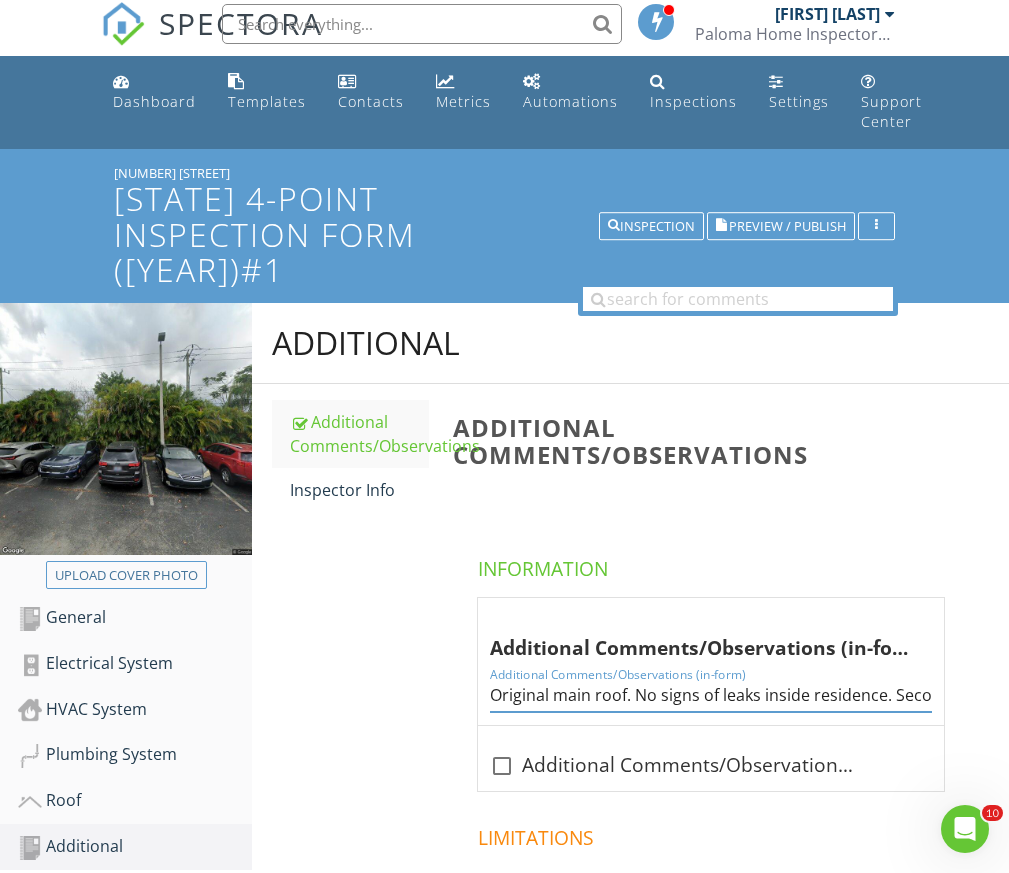 scroll, scrollTop: 0, scrollLeft: 0, axis: both 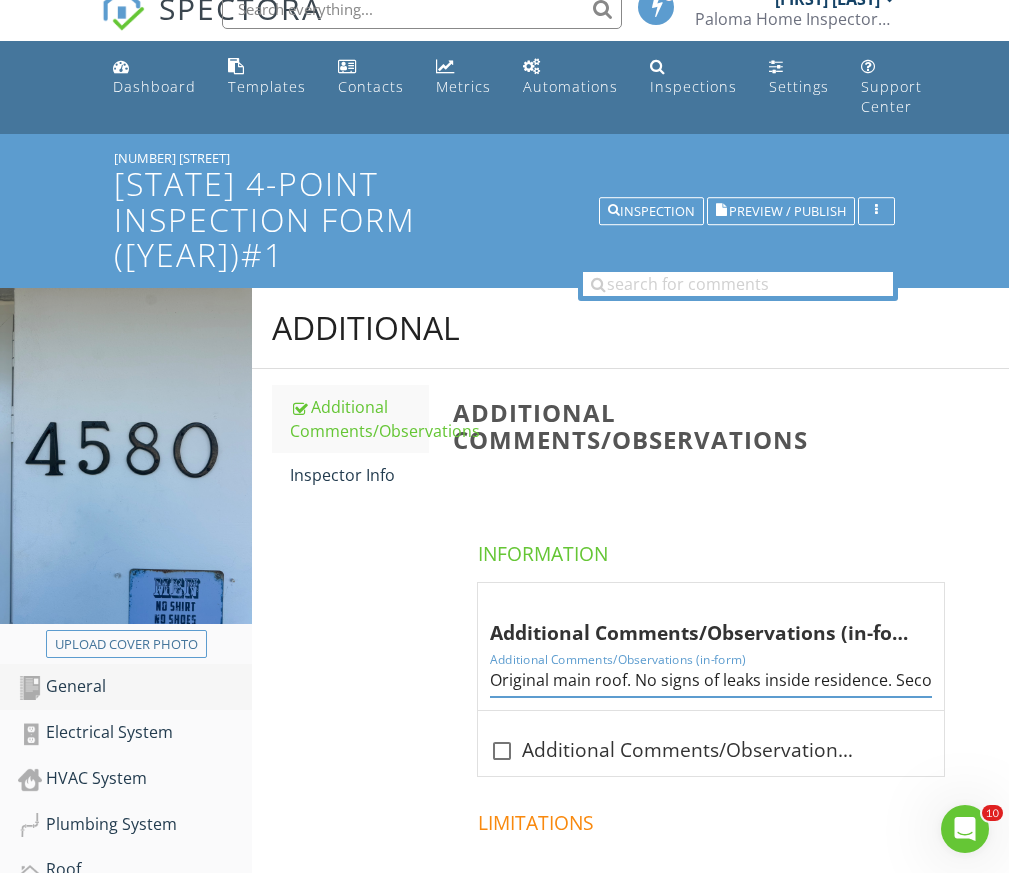 type on "Original main roof. No signs of leaks inside residence. Secondary roof is modified bitumen in satisfactory condition. No signs of leaks in residence." 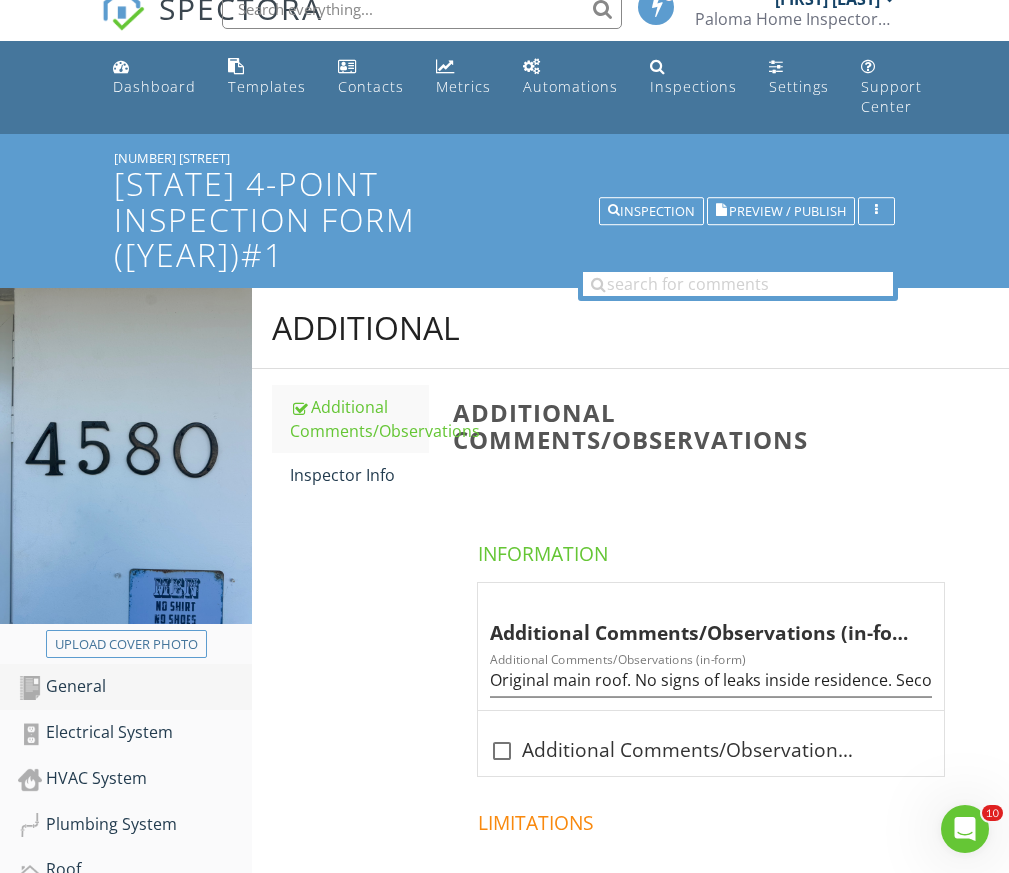 click on "General" at bounding box center [135, 687] 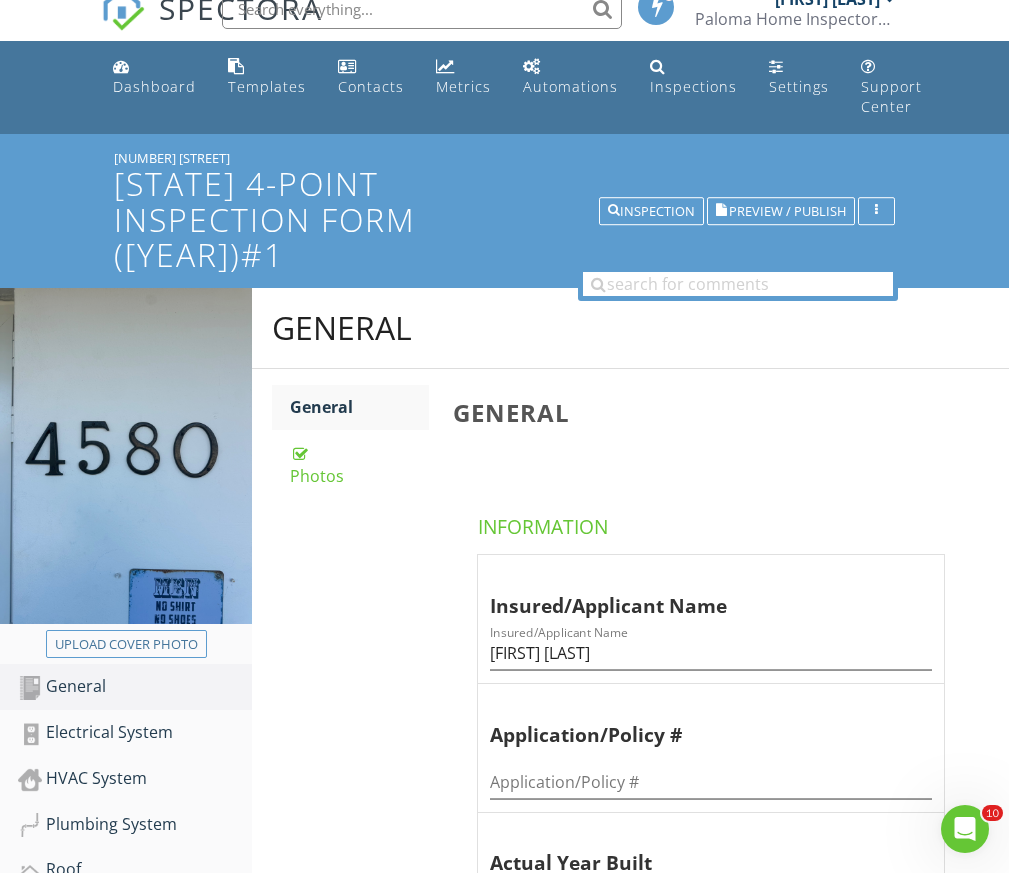 scroll, scrollTop: 62, scrollLeft: 0, axis: vertical 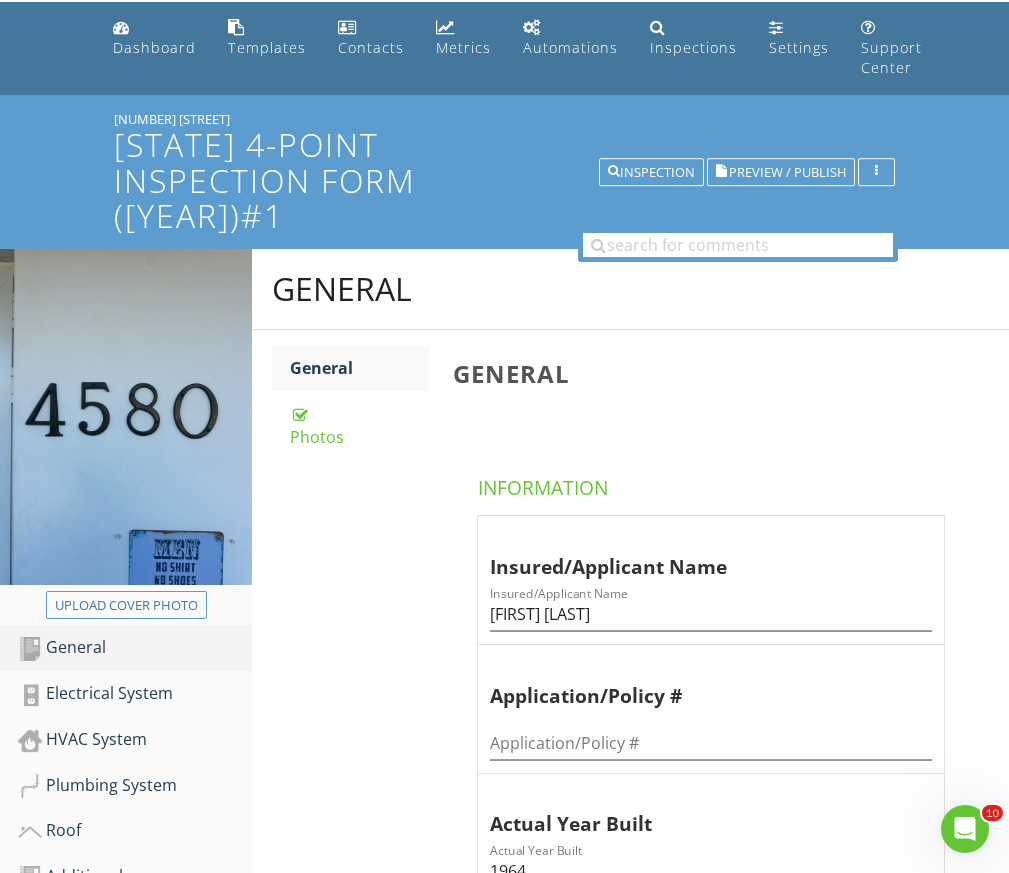 click on "Photos" at bounding box center (359, 425) 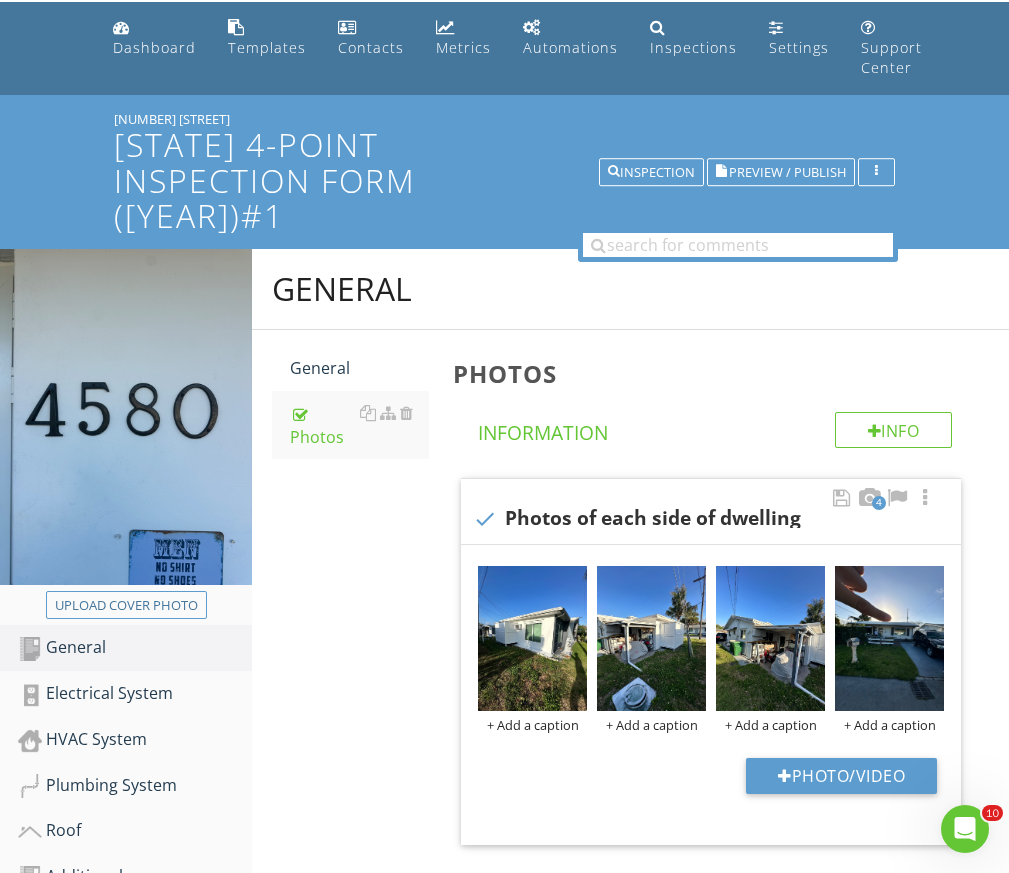 click on "Photo/Video" at bounding box center (711, 783) 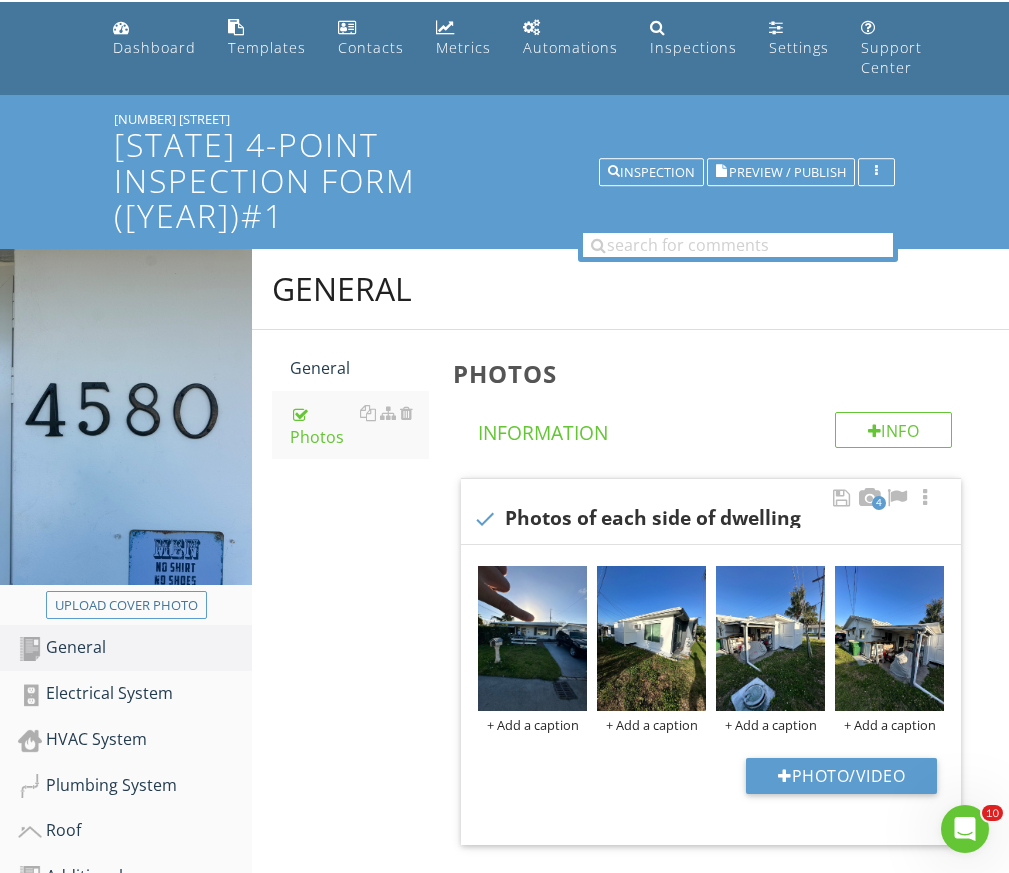 click on "General
General
Photos
Photos
Info
Information                 4         check
Photos of each side of dwelling
+ Add a caption         + Add a caption         + Add a caption         + Add a caption
Photo/Video
check_box_outline_blank
License and Certificate
Limitations
Limitations" at bounding box center [630, 708] 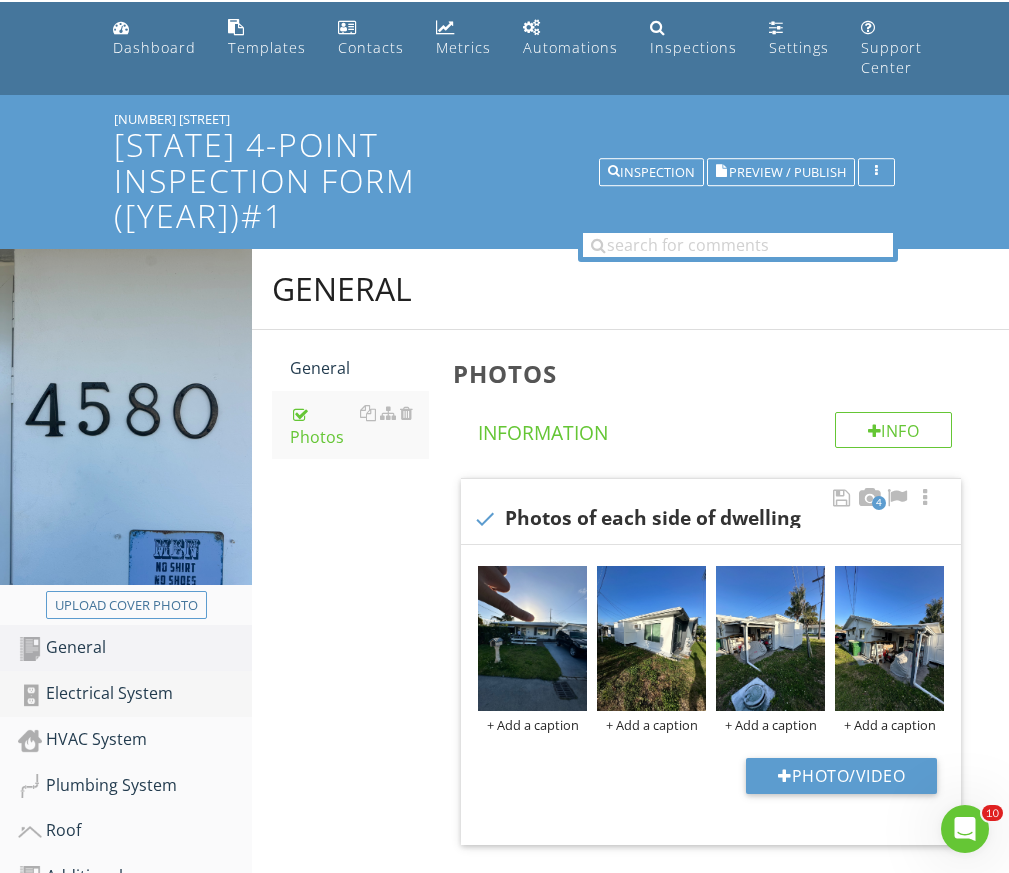 click on "Electrical System" at bounding box center (135, 694) 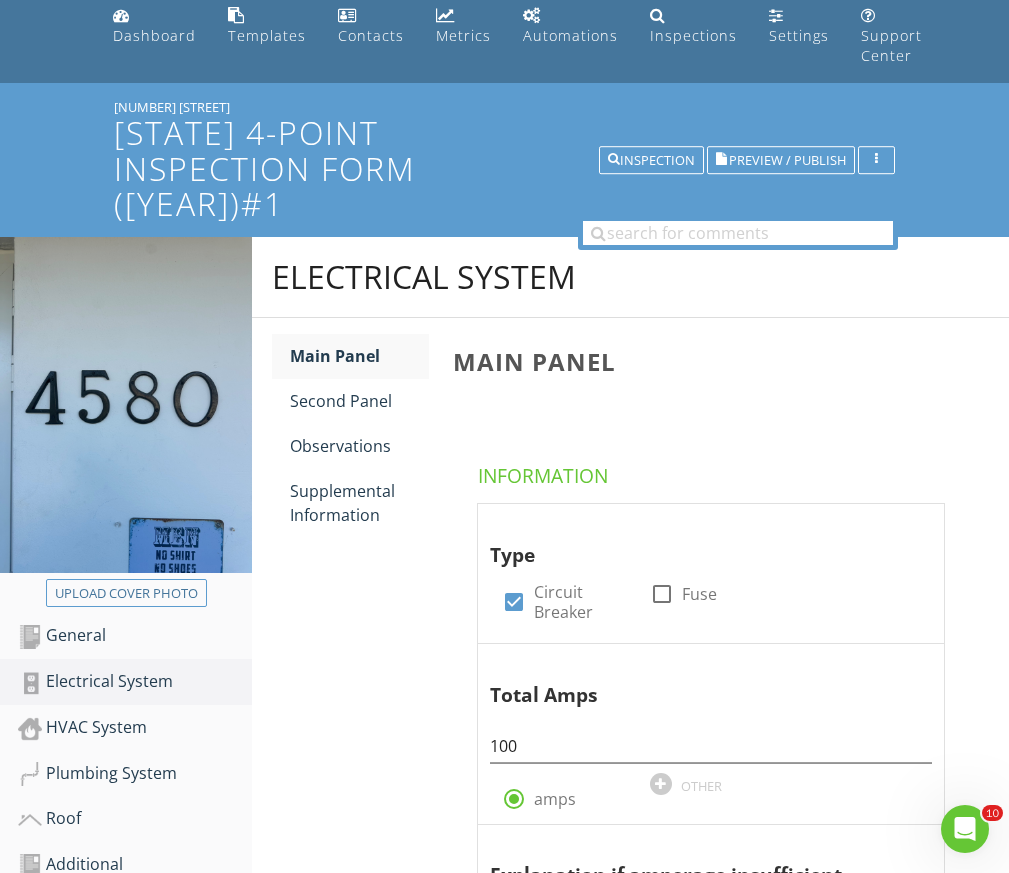 scroll, scrollTop: 161, scrollLeft: 0, axis: vertical 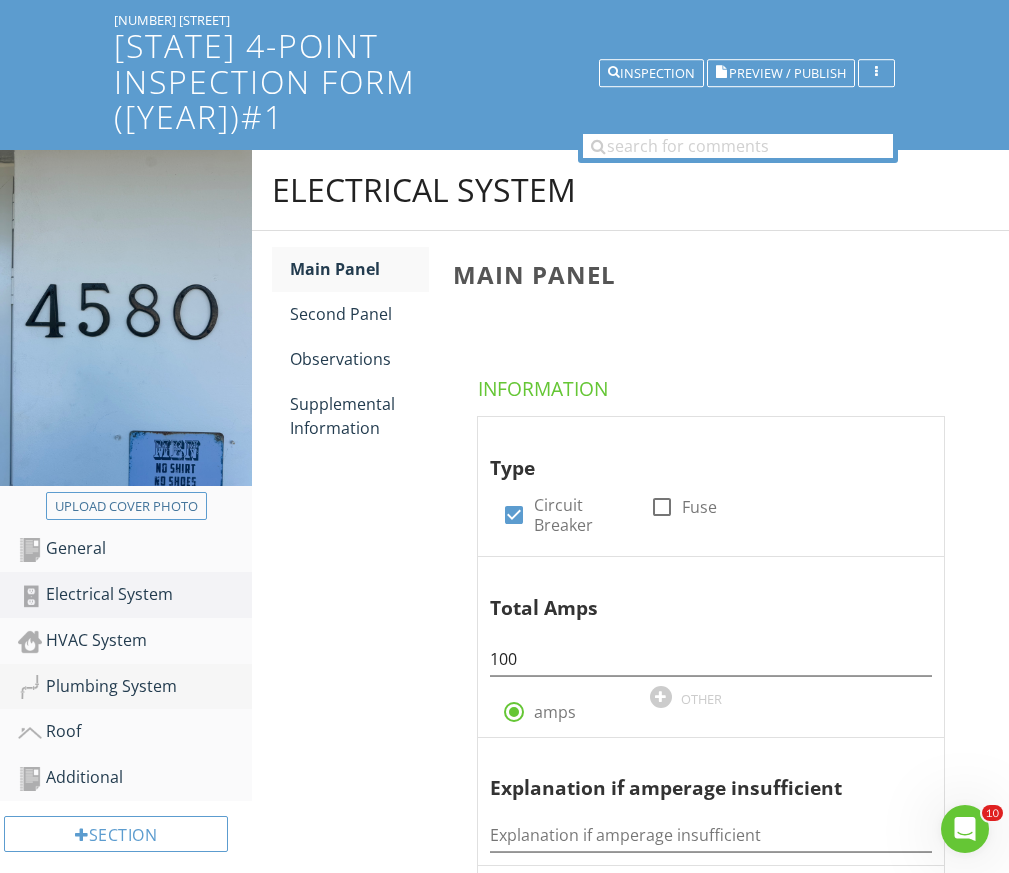 click on "Plumbing System" at bounding box center [135, 687] 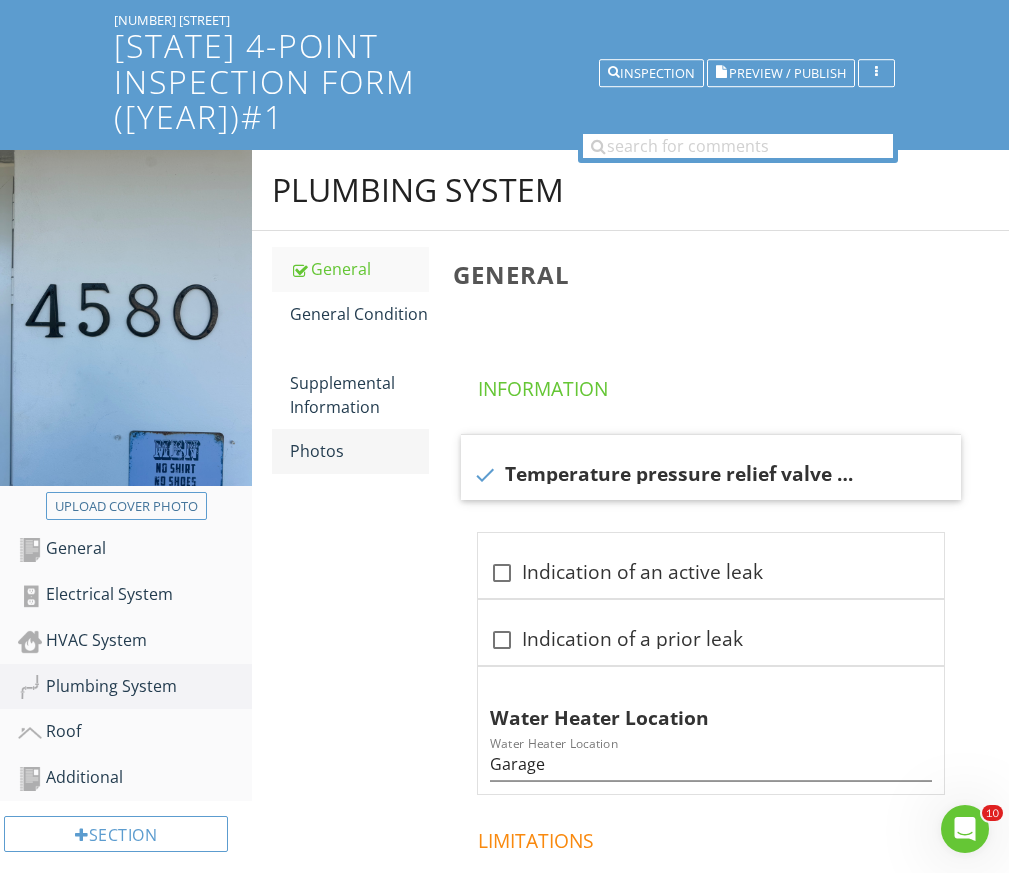 click on "Photos" at bounding box center [359, 451] 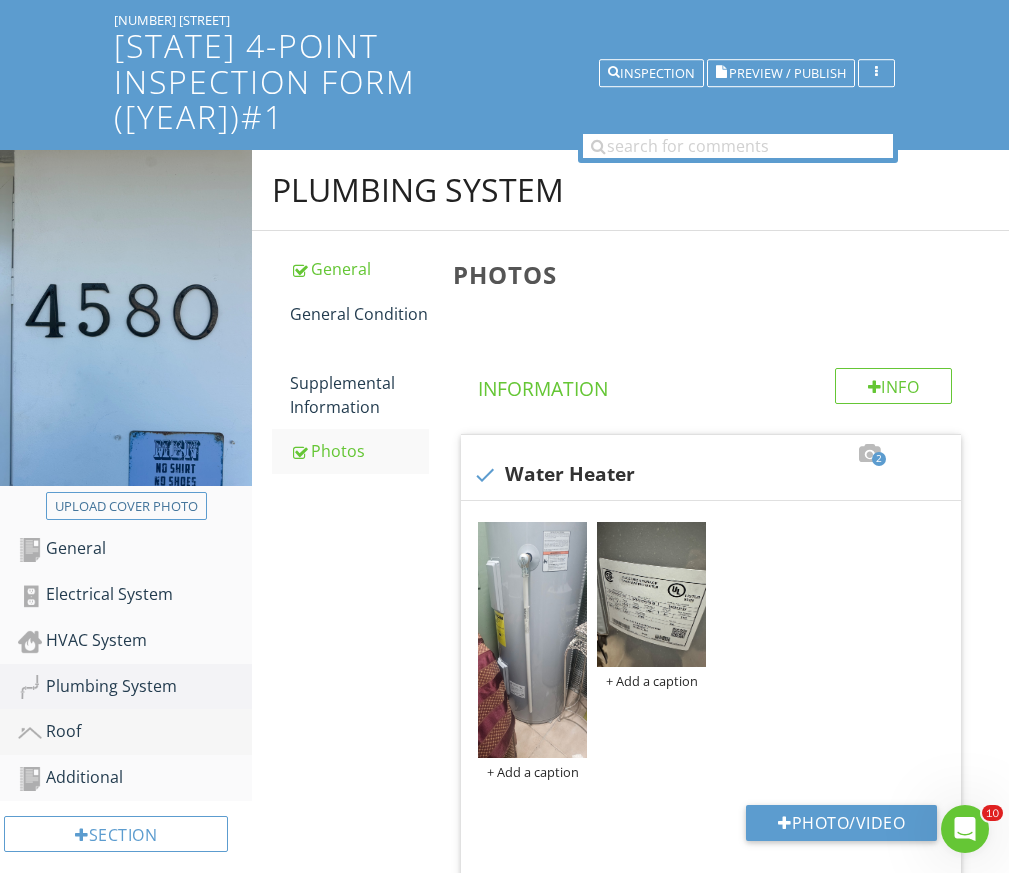 click on "Roof" at bounding box center [135, 732] 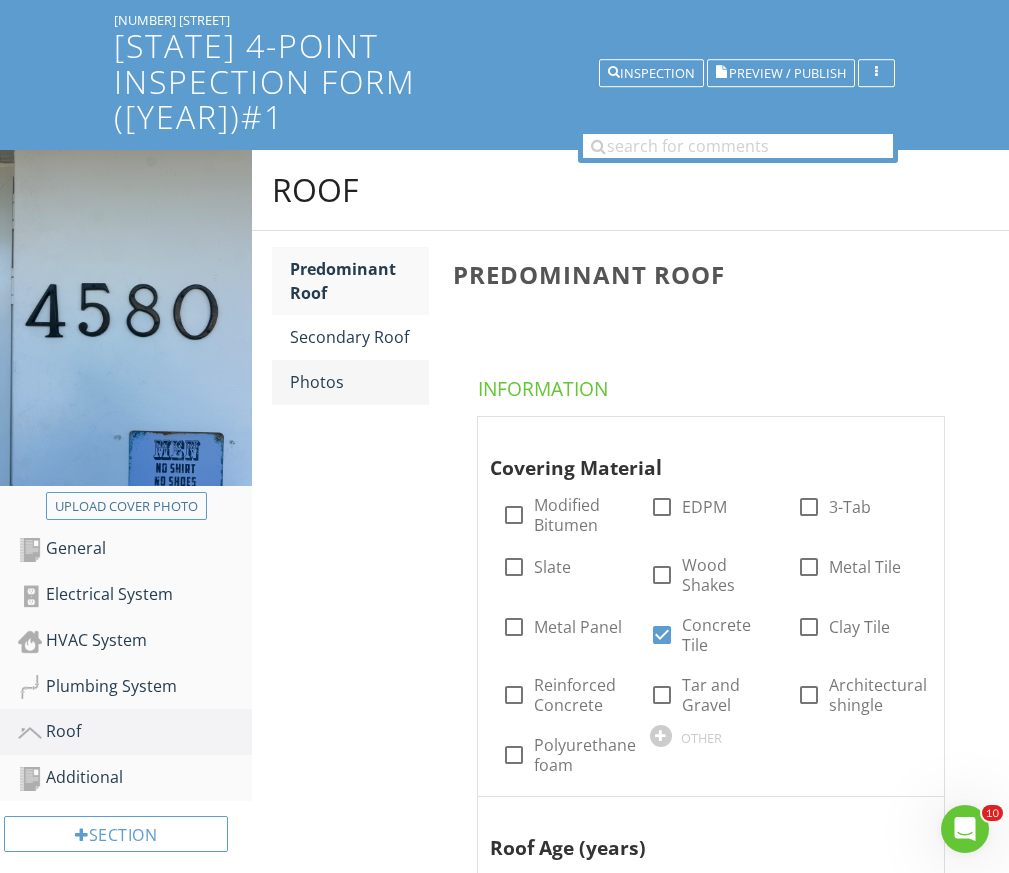 click on "Photos" at bounding box center [359, 382] 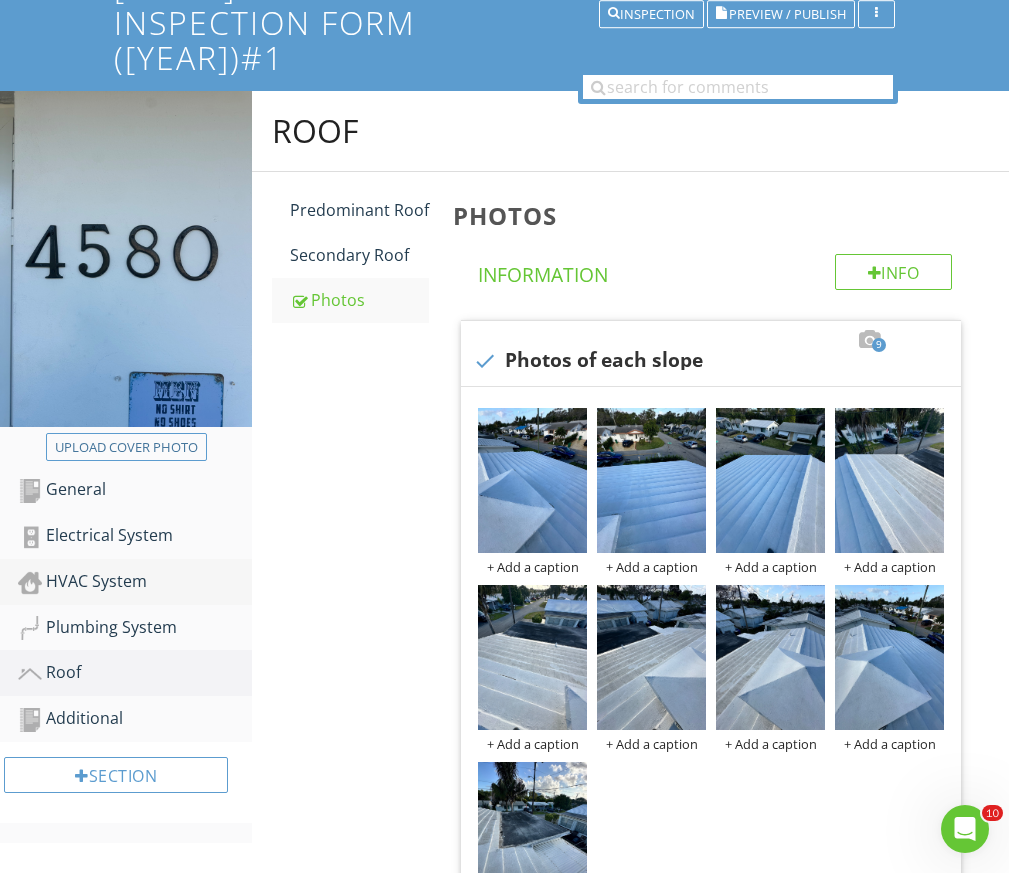 scroll, scrollTop: 0, scrollLeft: 0, axis: both 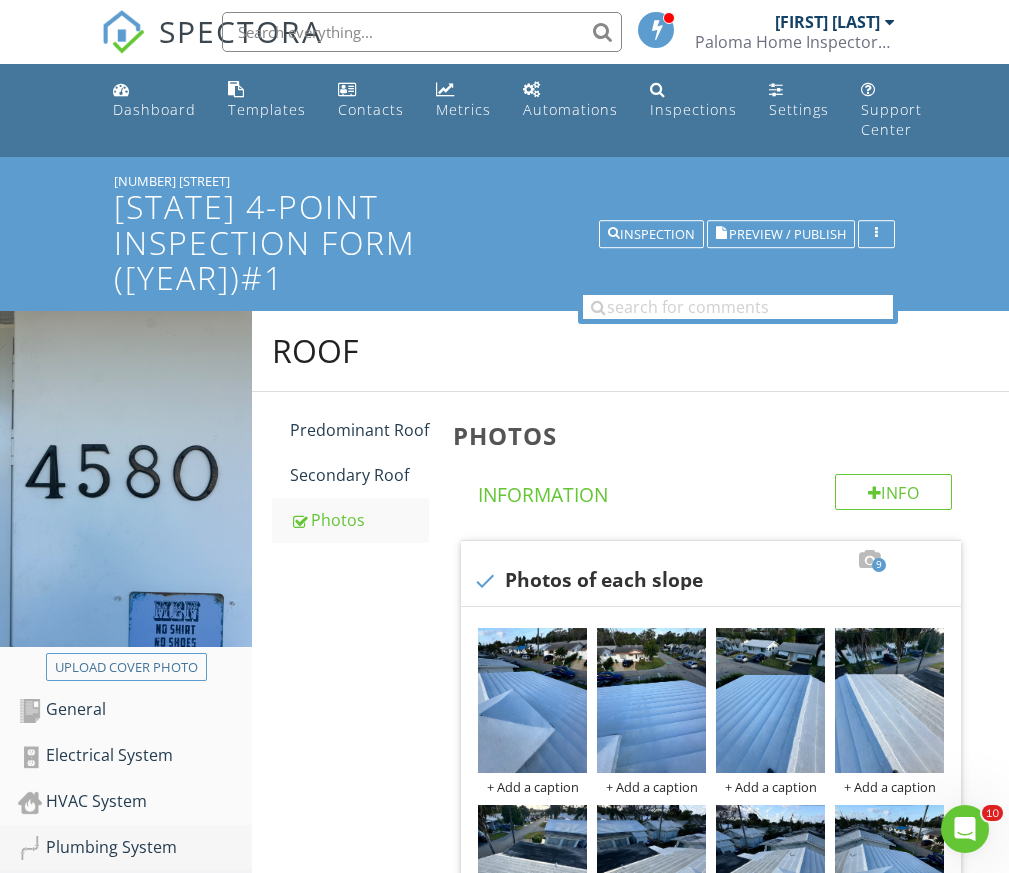 click on "Plumbing System" at bounding box center (135, 848) 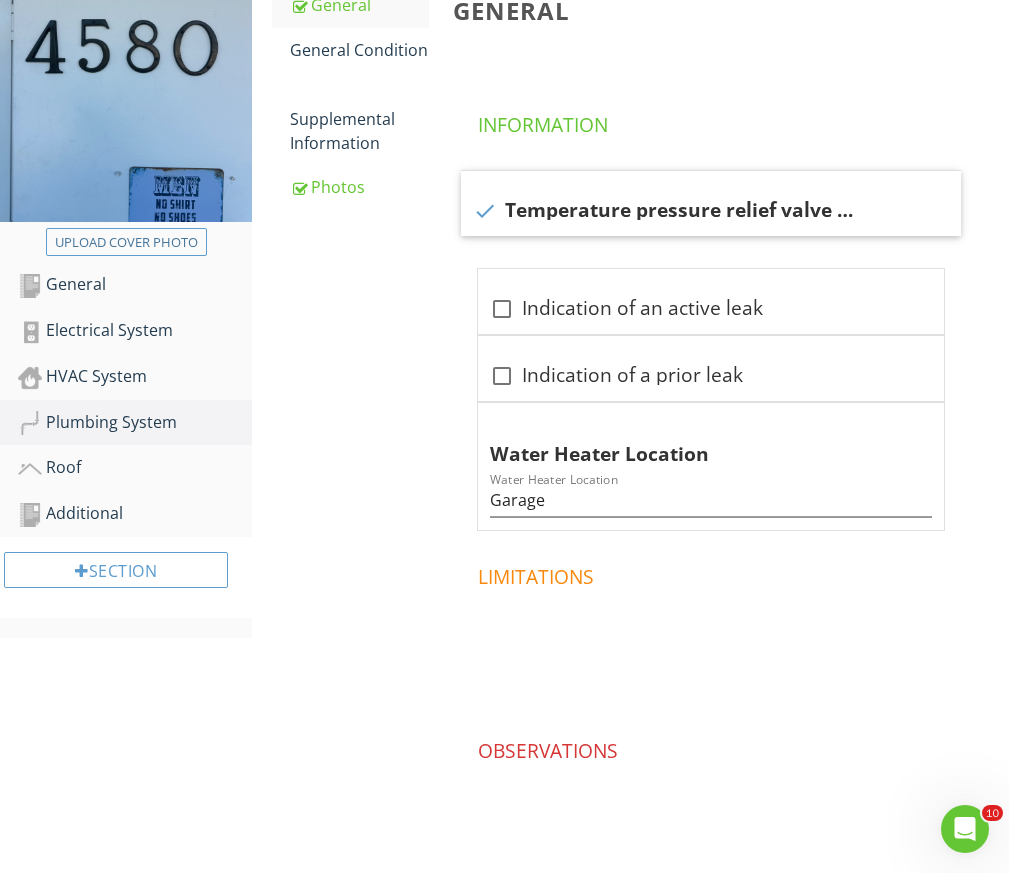 scroll, scrollTop: 359, scrollLeft: 0, axis: vertical 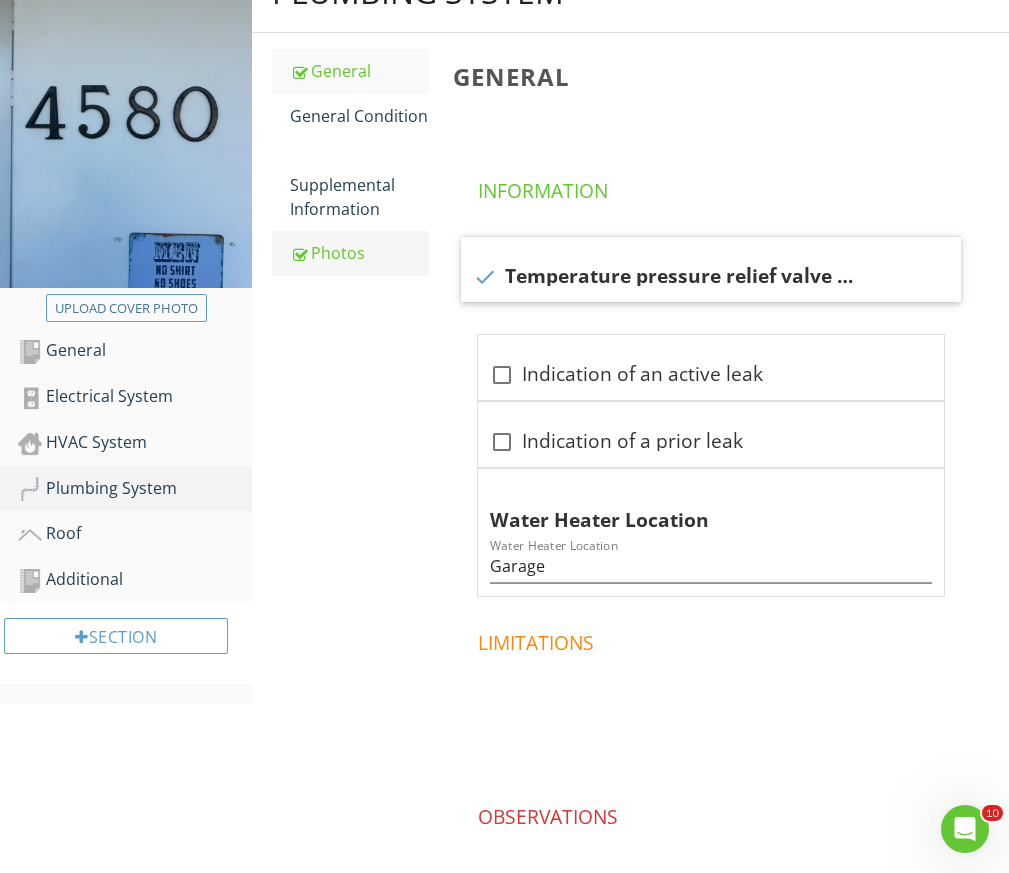 click on "Photos" at bounding box center [359, 253] 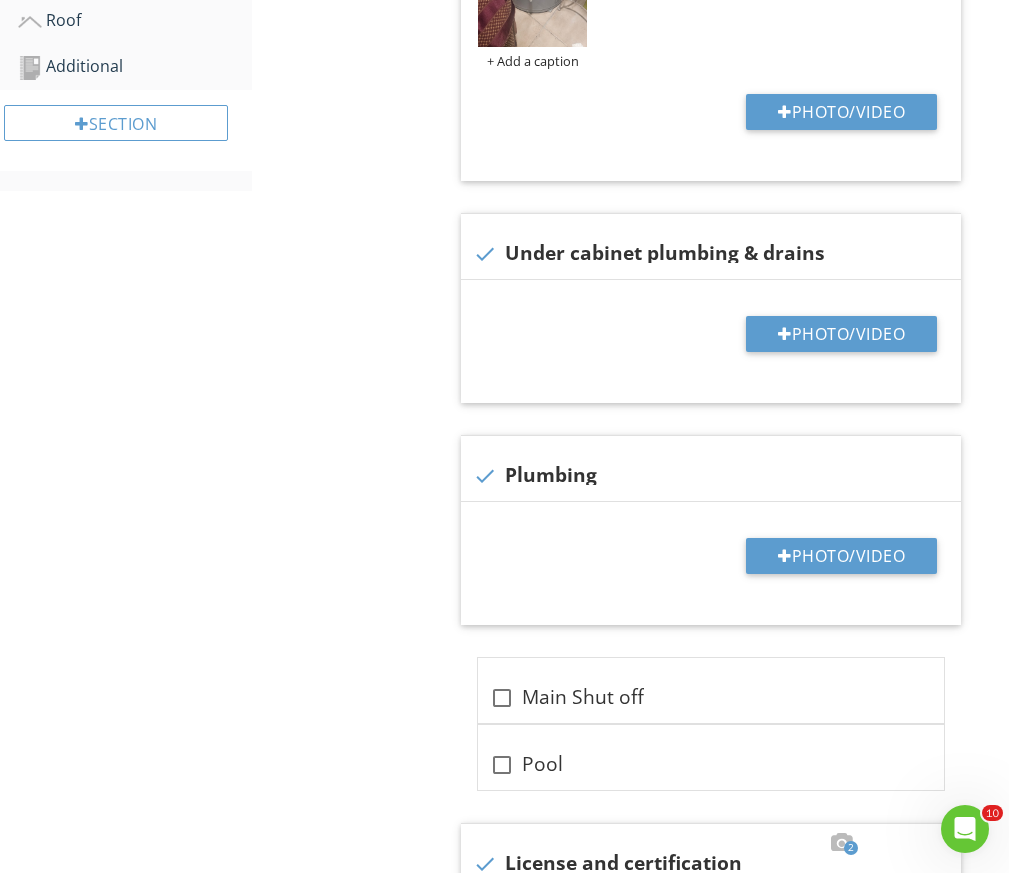 scroll, scrollTop: 840, scrollLeft: 0, axis: vertical 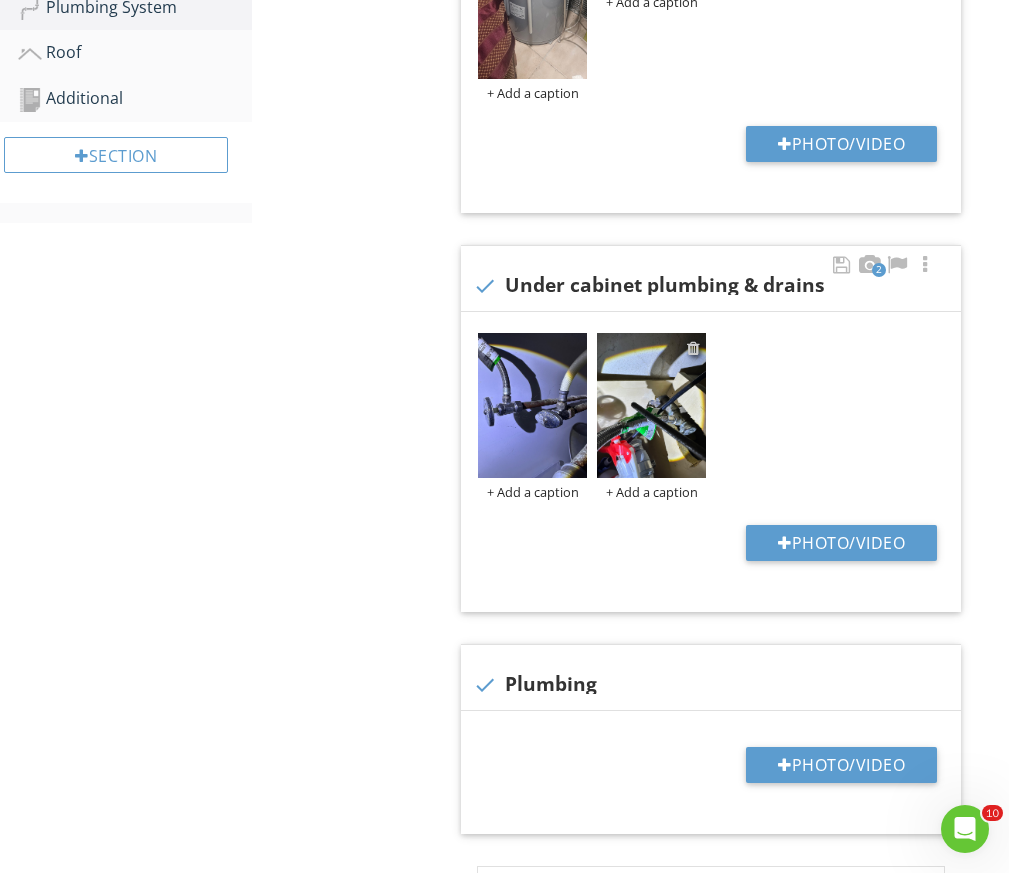click at bounding box center (693, 348) 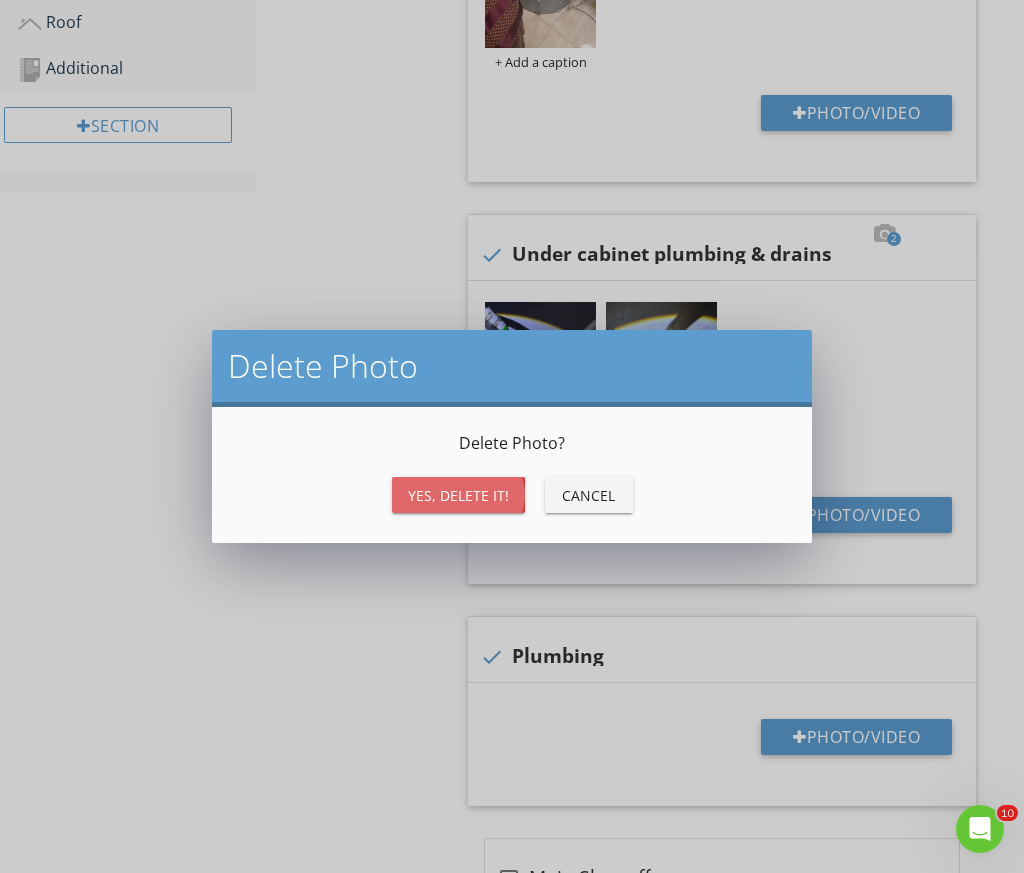 click on "Yes, Delete it!" at bounding box center [458, 495] 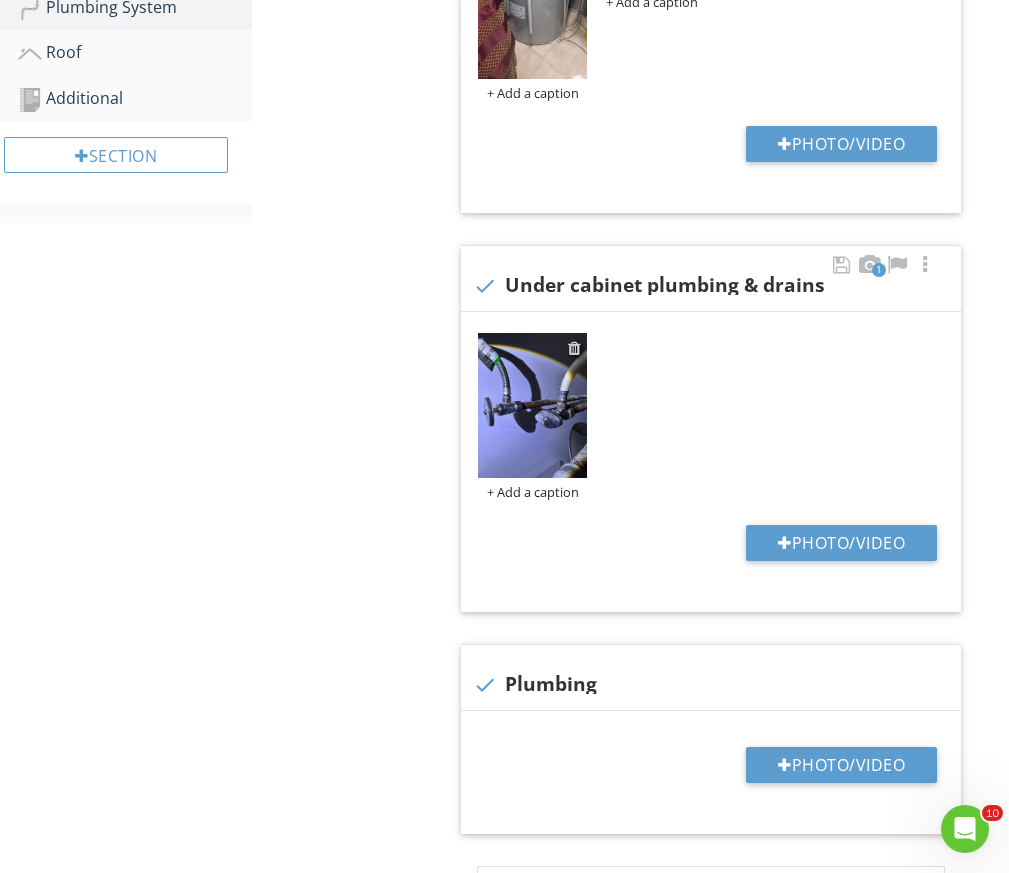 click at bounding box center (574, 348) 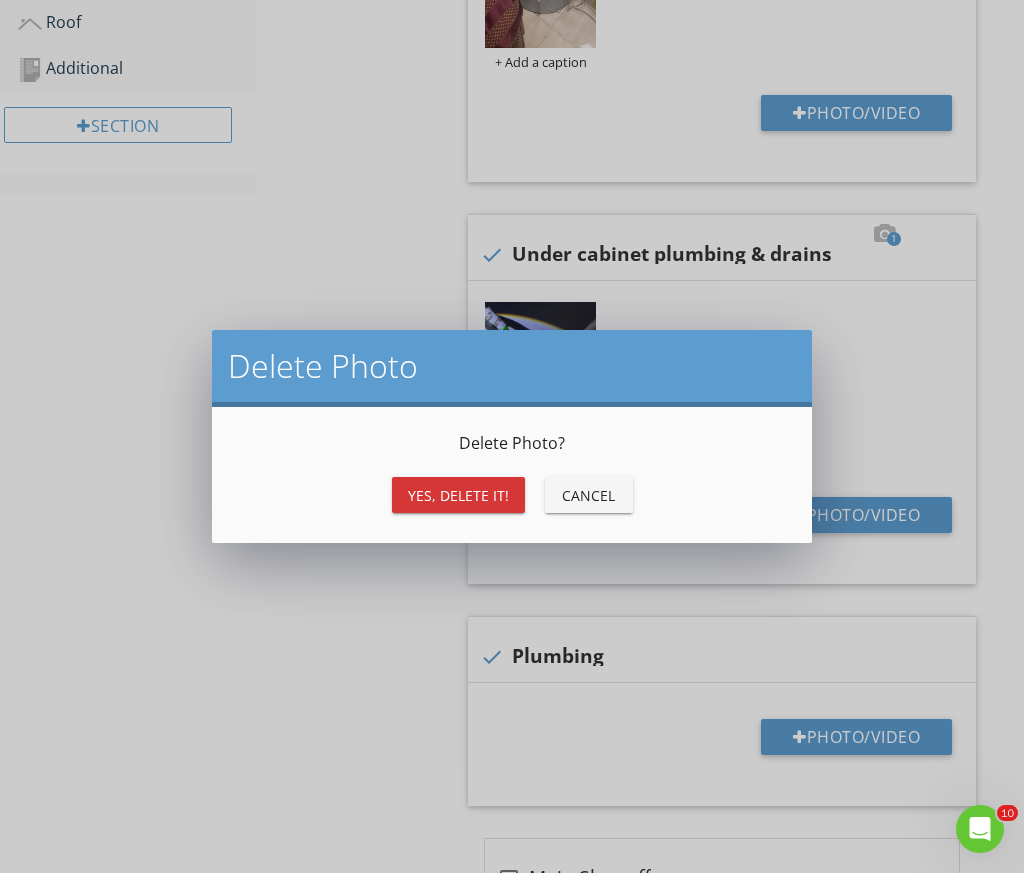 click on "Yes, Delete it!" at bounding box center [458, 495] 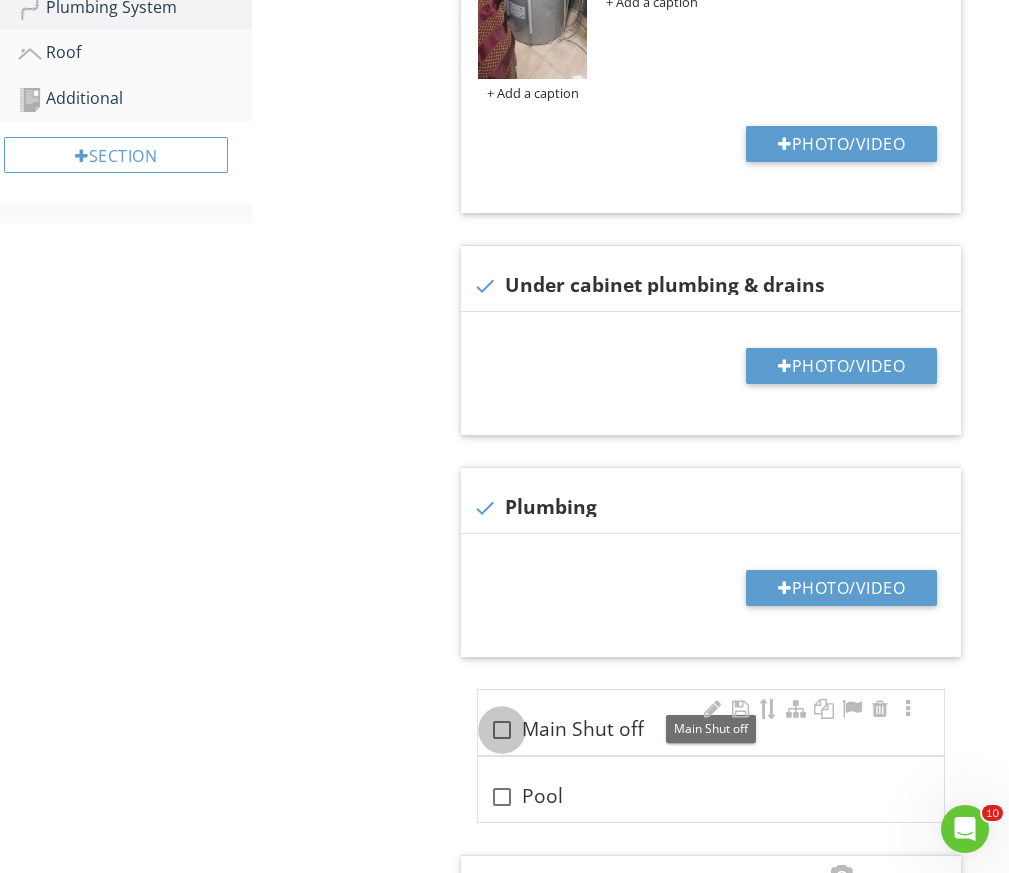 click at bounding box center [502, 730] 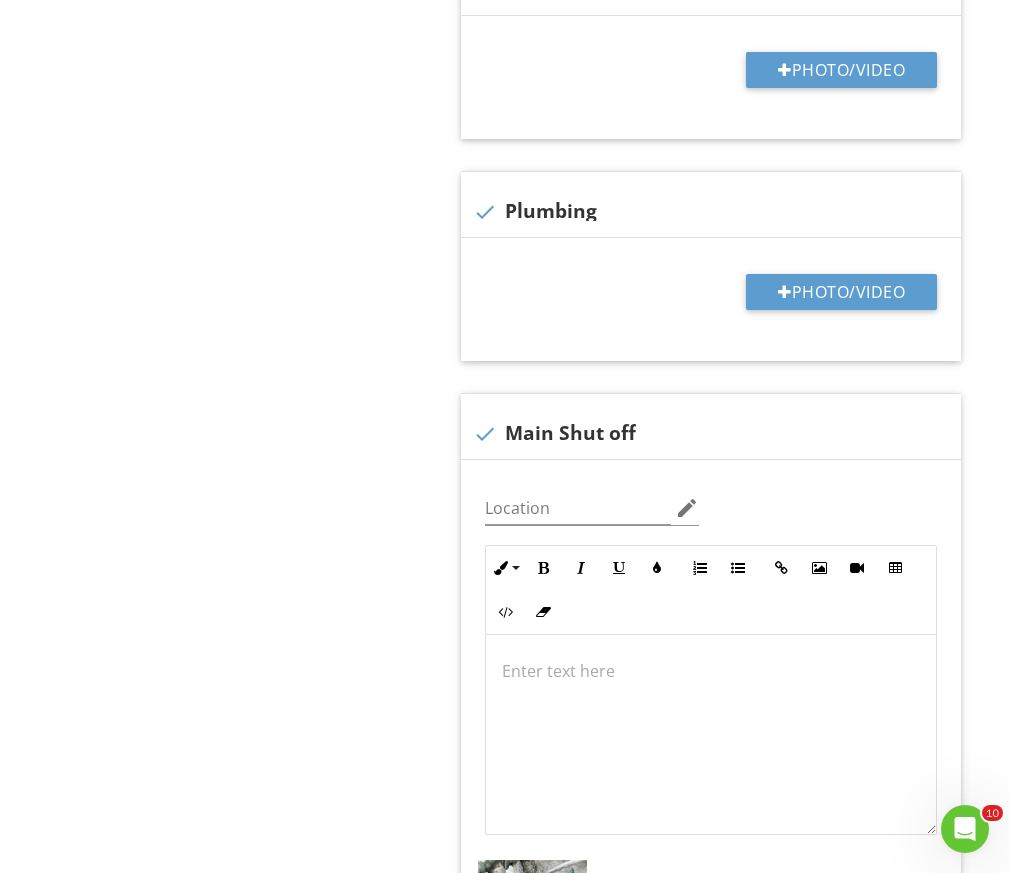 scroll, scrollTop: 1461, scrollLeft: 0, axis: vertical 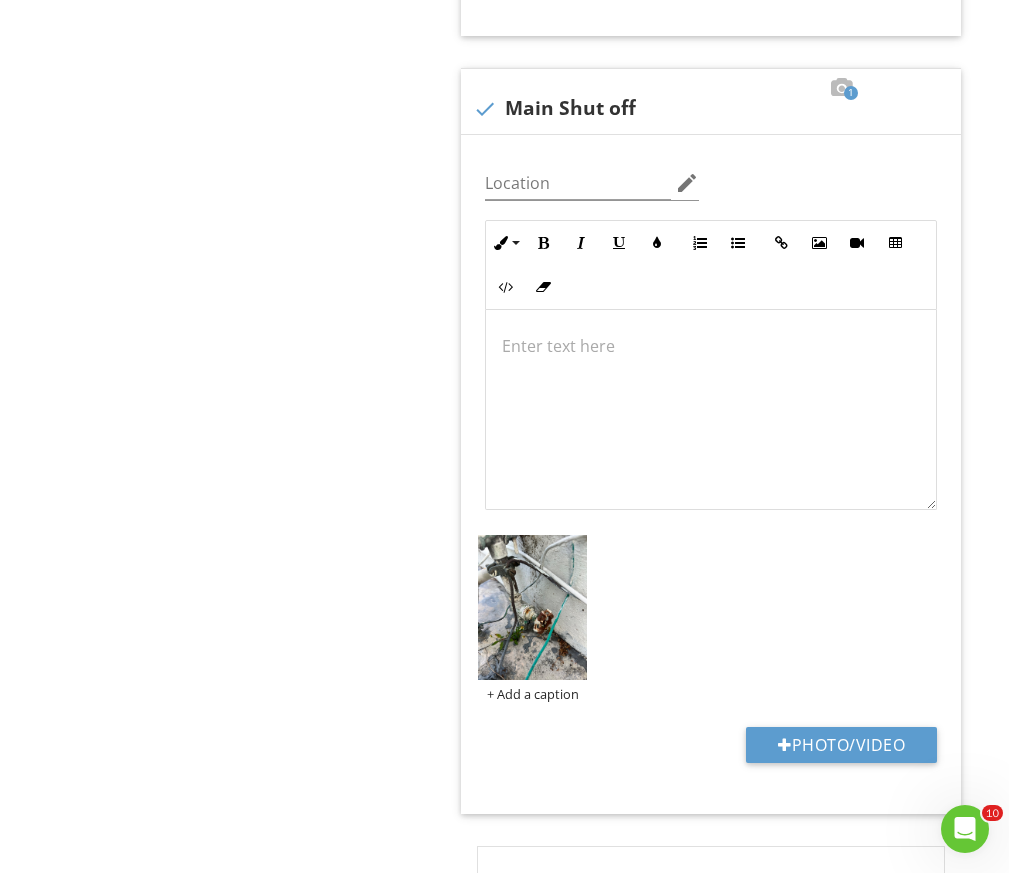 click on "Plumbing System
General
General Condition
Supplemental Information
Photos
Photos
Info
Information                 2         check
Water Heater
+ Add a caption         + Add a caption
Photo/Video
check
Under cabinet plumbing & drains
Photo/Video
check
Plumbing
Photo/Video
1         check
Main Shut off
Location edit       Inline Style XLarge Large Normal Small Light Small/Light" at bounding box center (630, 470) 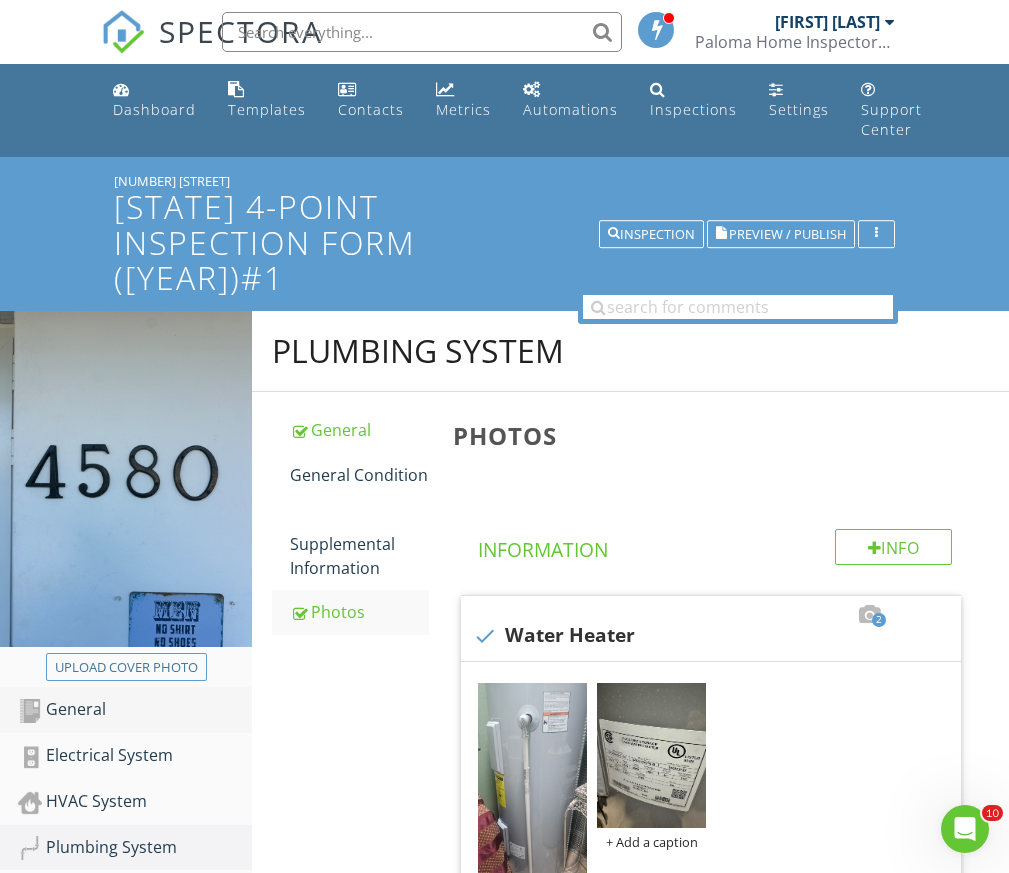 scroll, scrollTop: 256, scrollLeft: 0, axis: vertical 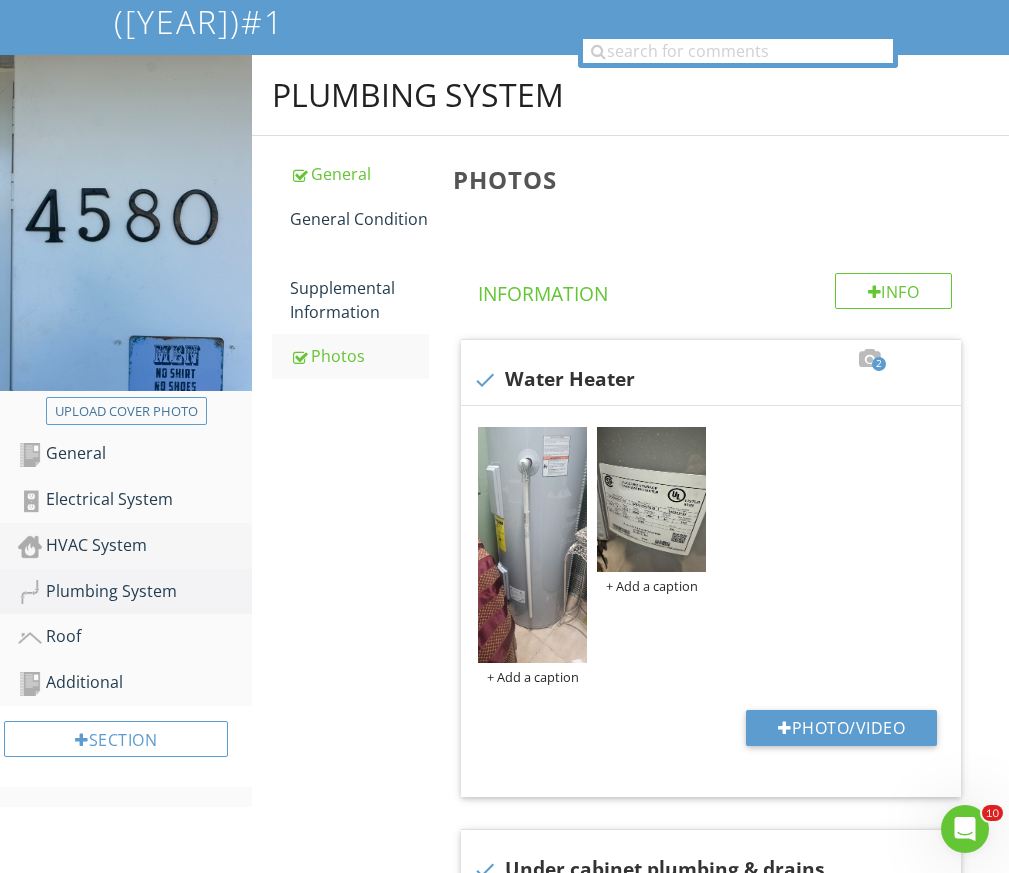 click on "HVAC System" at bounding box center [135, 546] 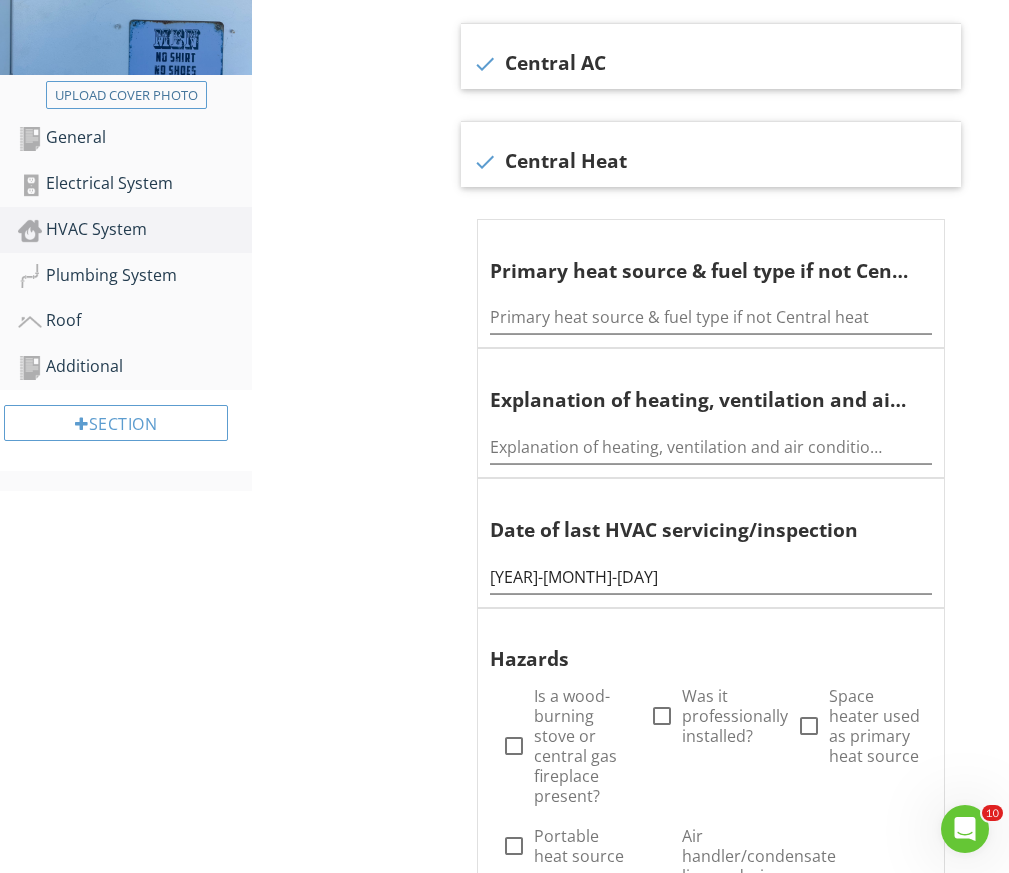 scroll, scrollTop: 402, scrollLeft: 0, axis: vertical 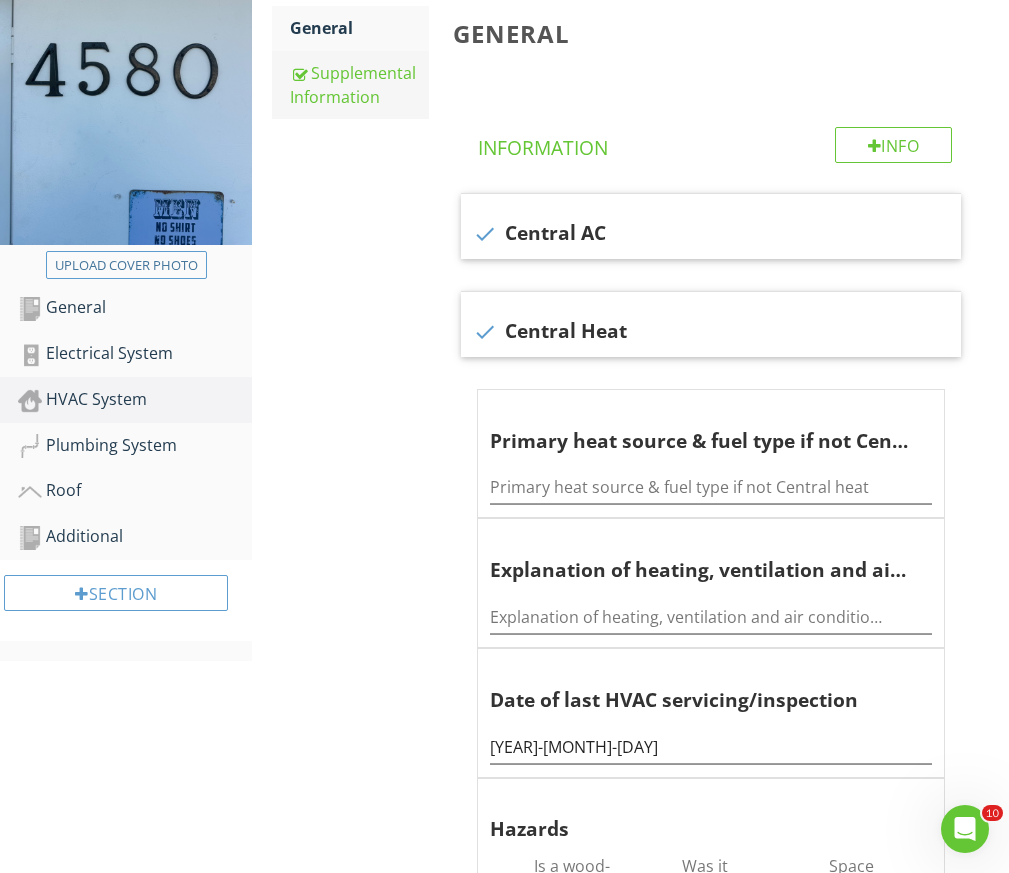 click on "Supplemental Information" at bounding box center (359, 85) 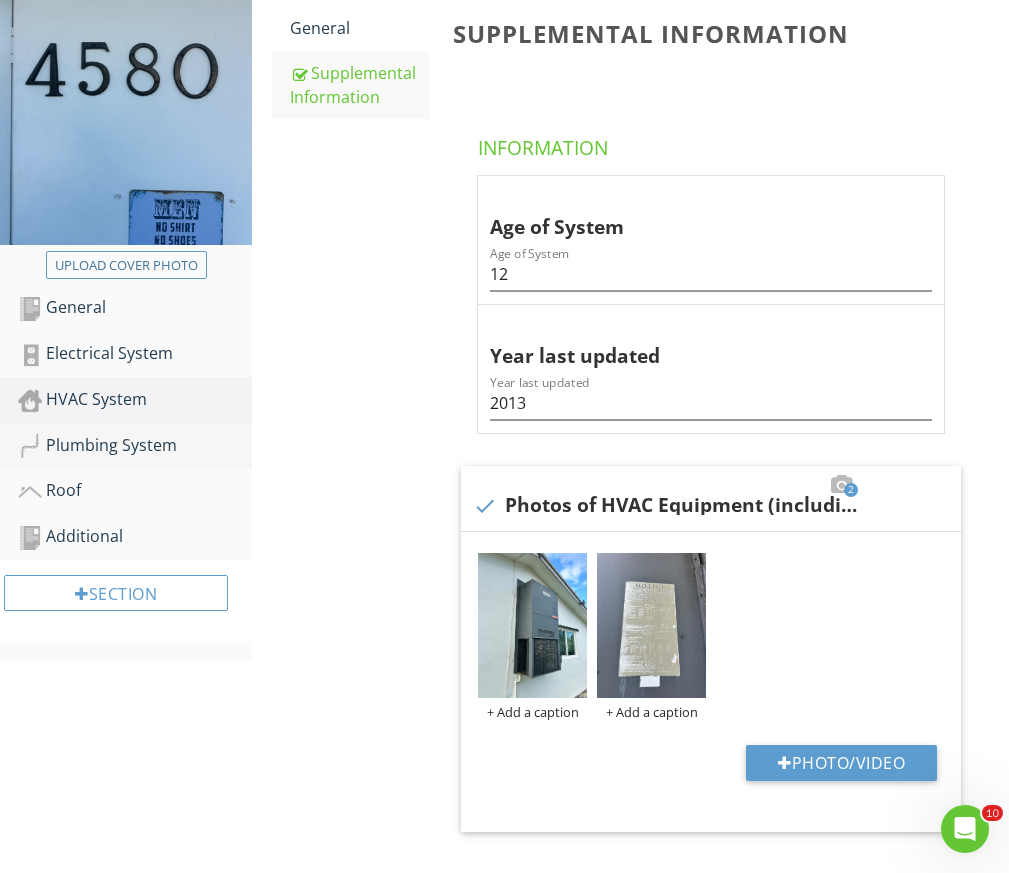 click on "Plumbing System" at bounding box center (135, 446) 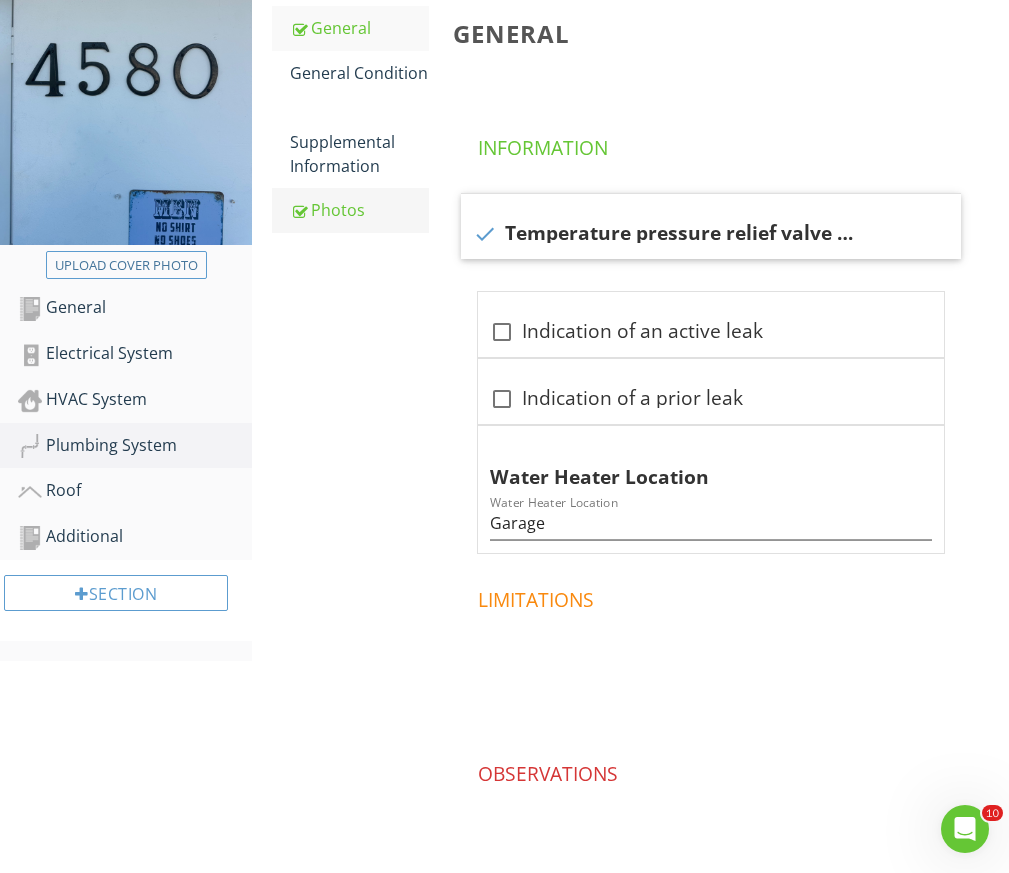 click on "Photos" at bounding box center (359, 210) 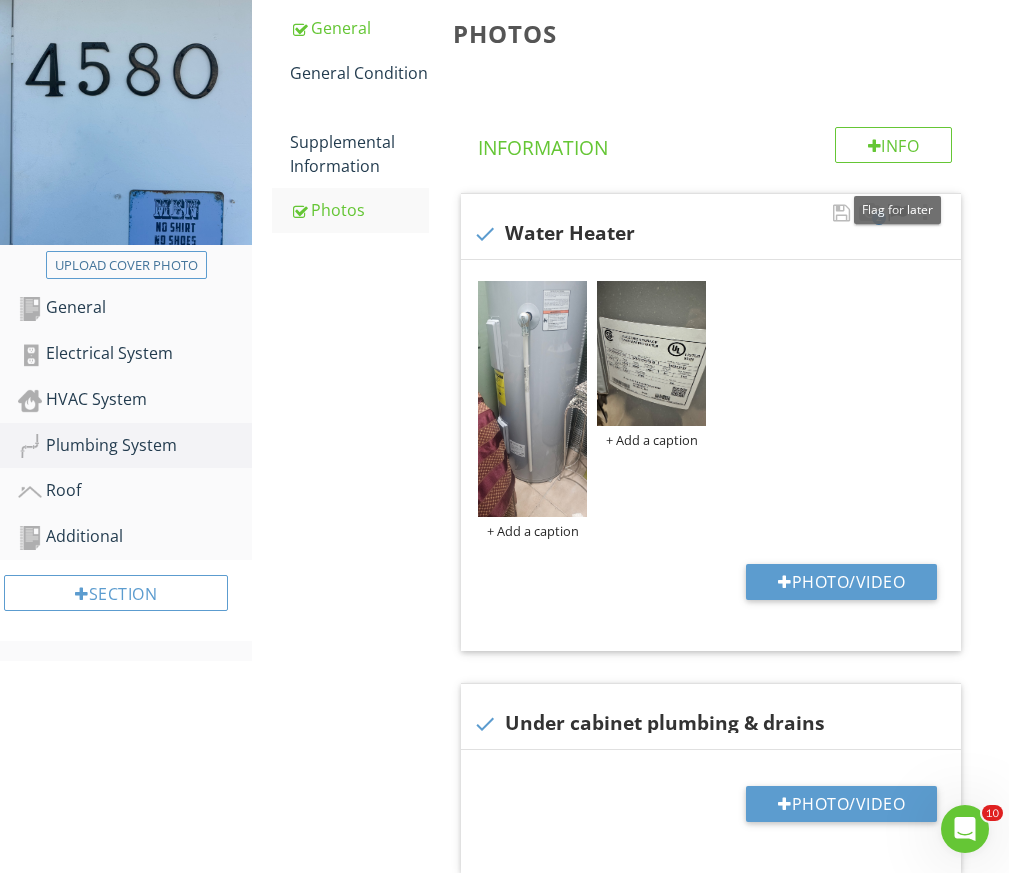 click at bounding box center [897, 213] 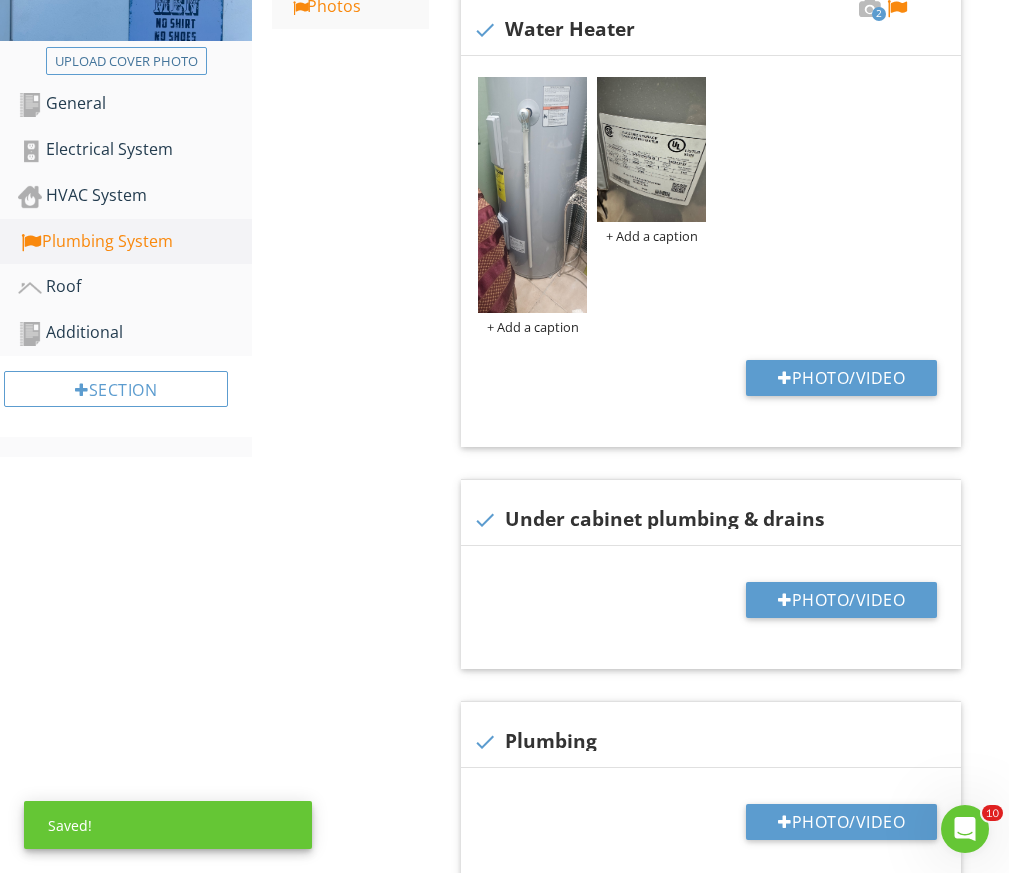 scroll, scrollTop: 610, scrollLeft: 0, axis: vertical 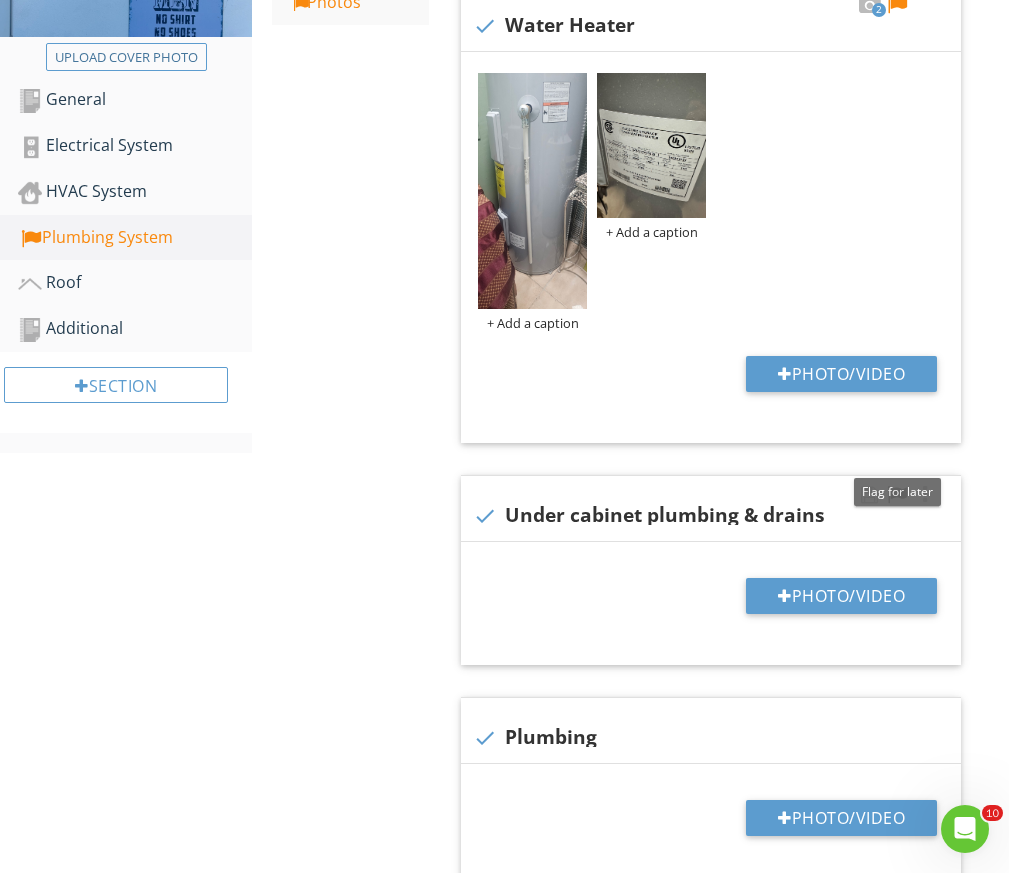 click at bounding box center [897, 495] 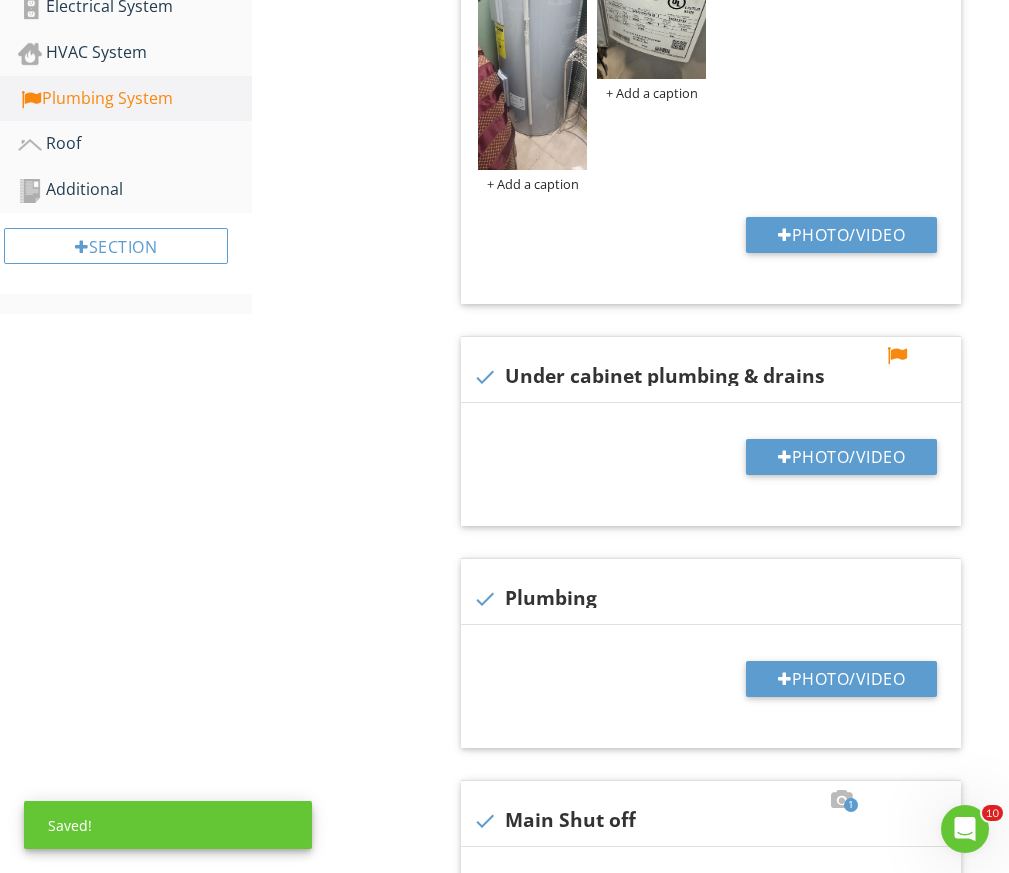 scroll, scrollTop: 753, scrollLeft: 0, axis: vertical 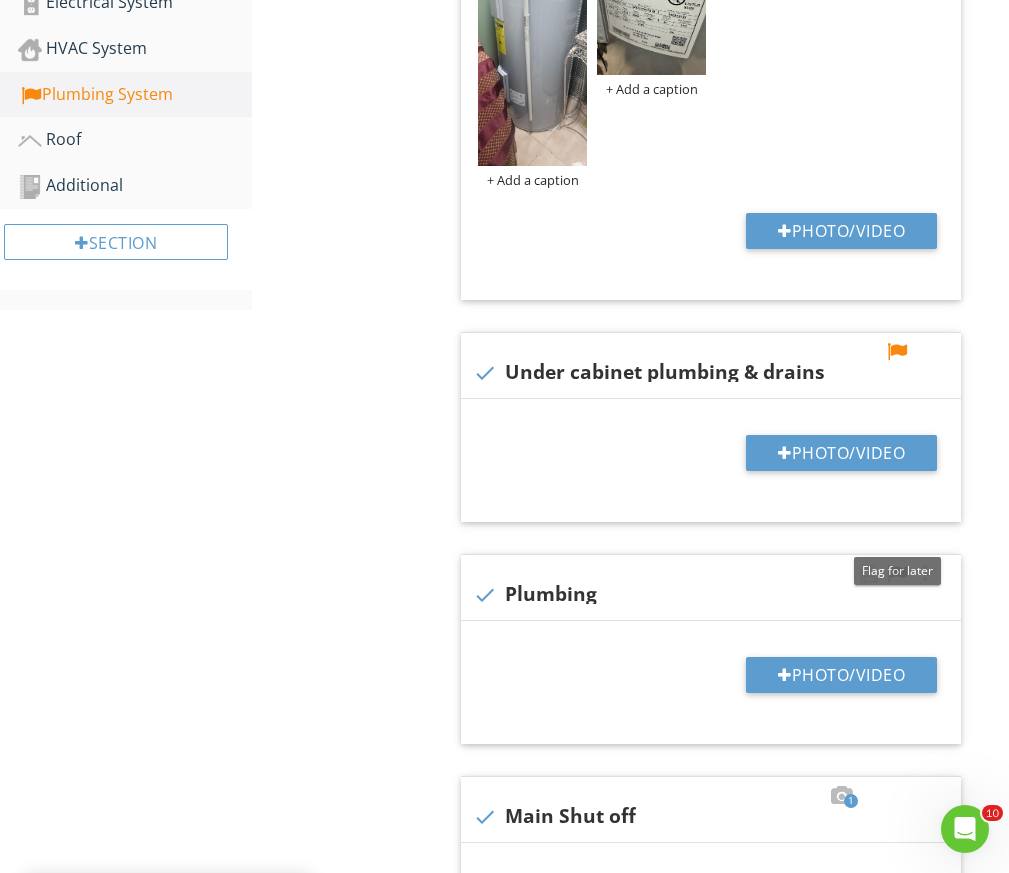 click at bounding box center (897, 574) 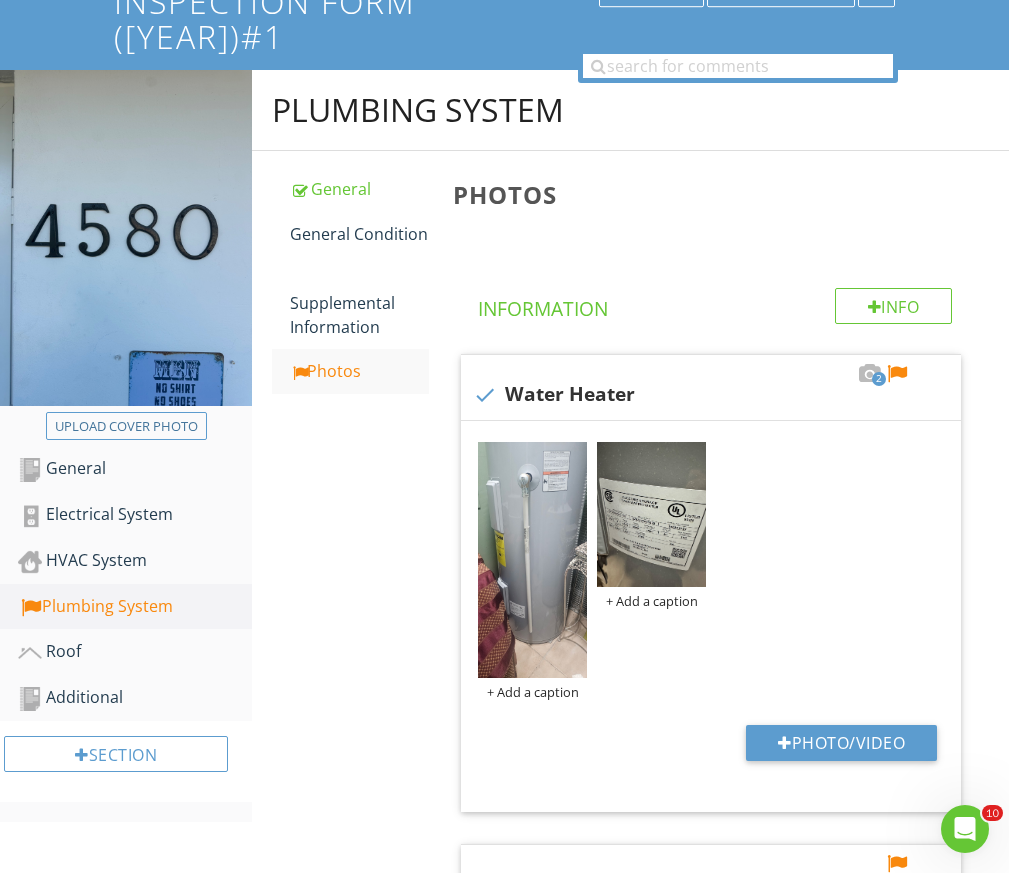 scroll, scrollTop: 245, scrollLeft: 0, axis: vertical 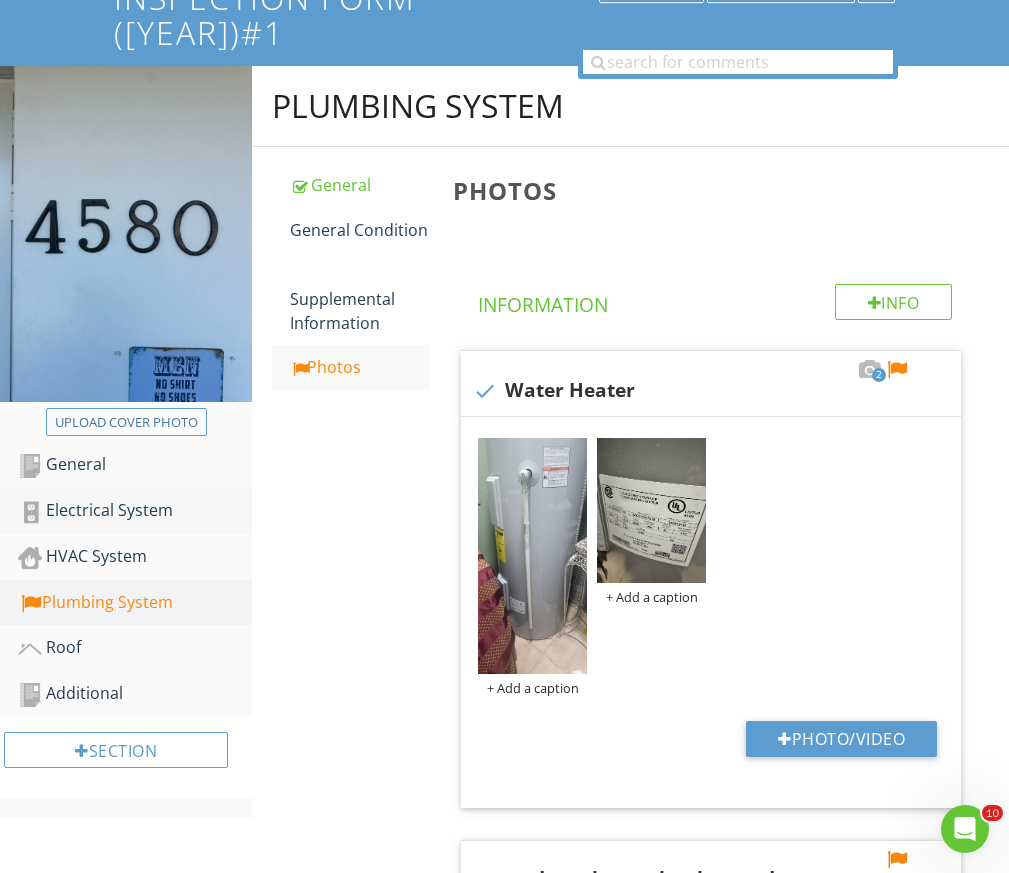 click on "Electrical System" at bounding box center (135, 511) 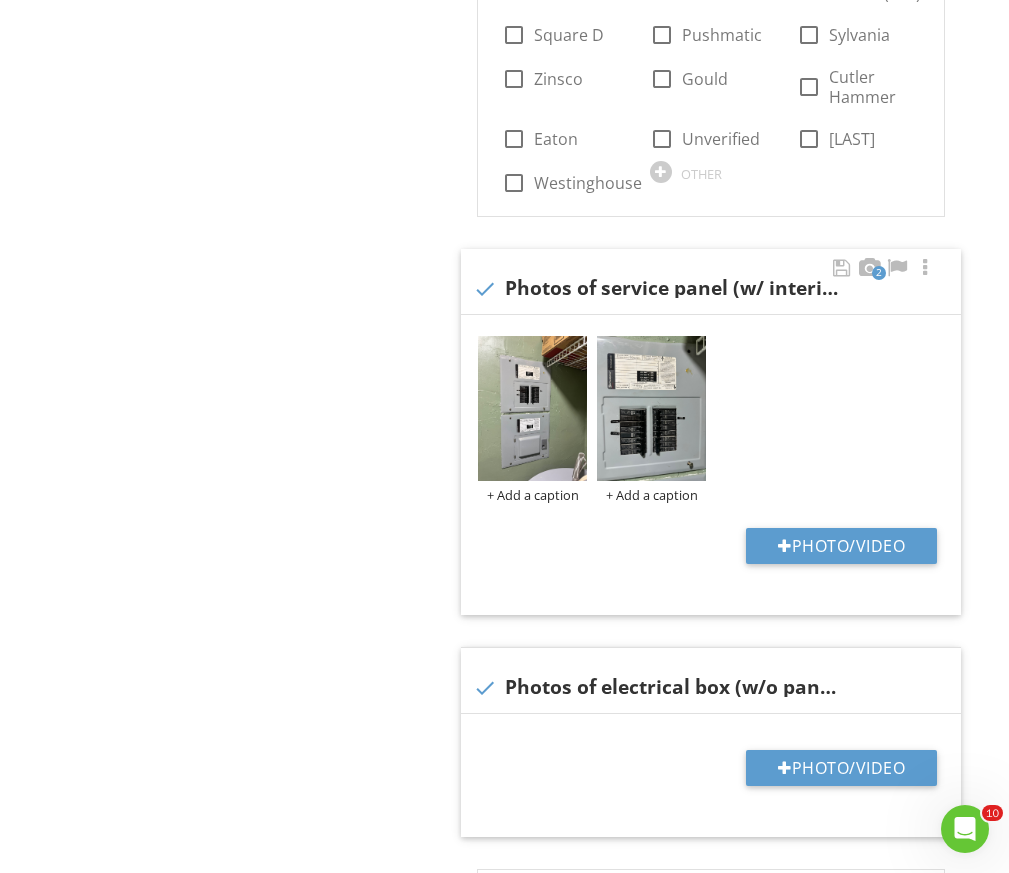 scroll, scrollTop: 1590, scrollLeft: 0, axis: vertical 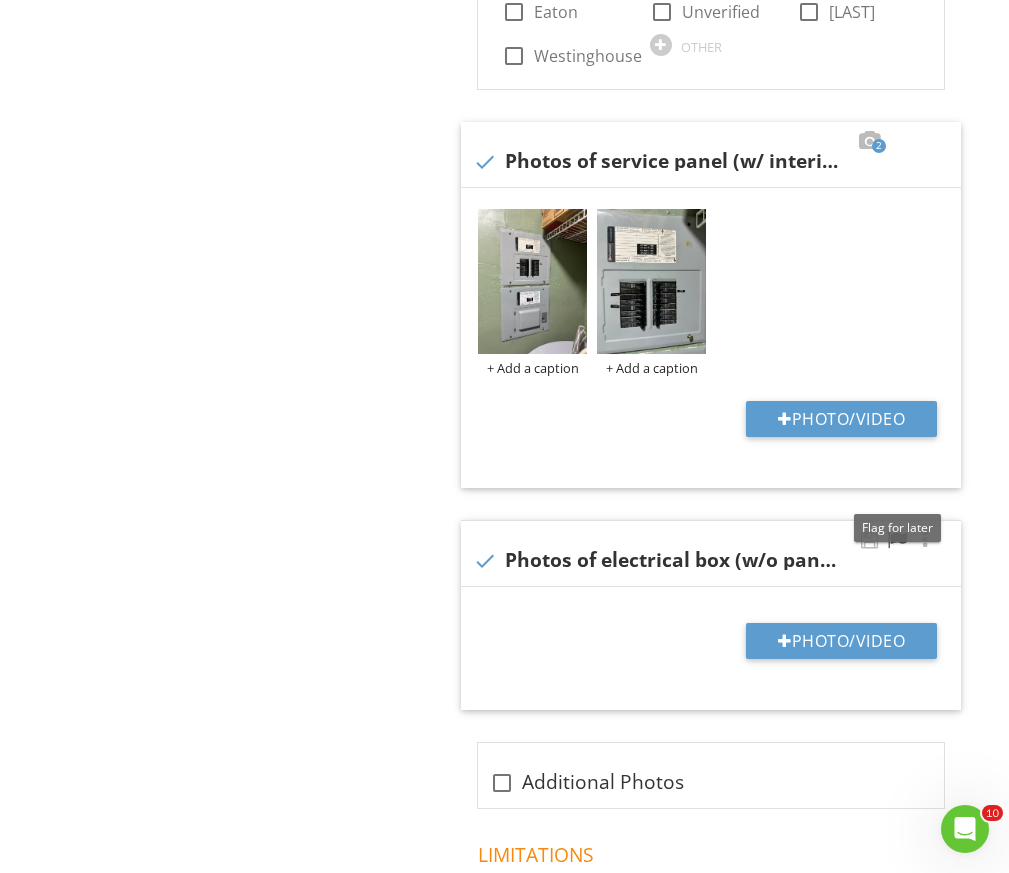 click at bounding box center [897, 540] 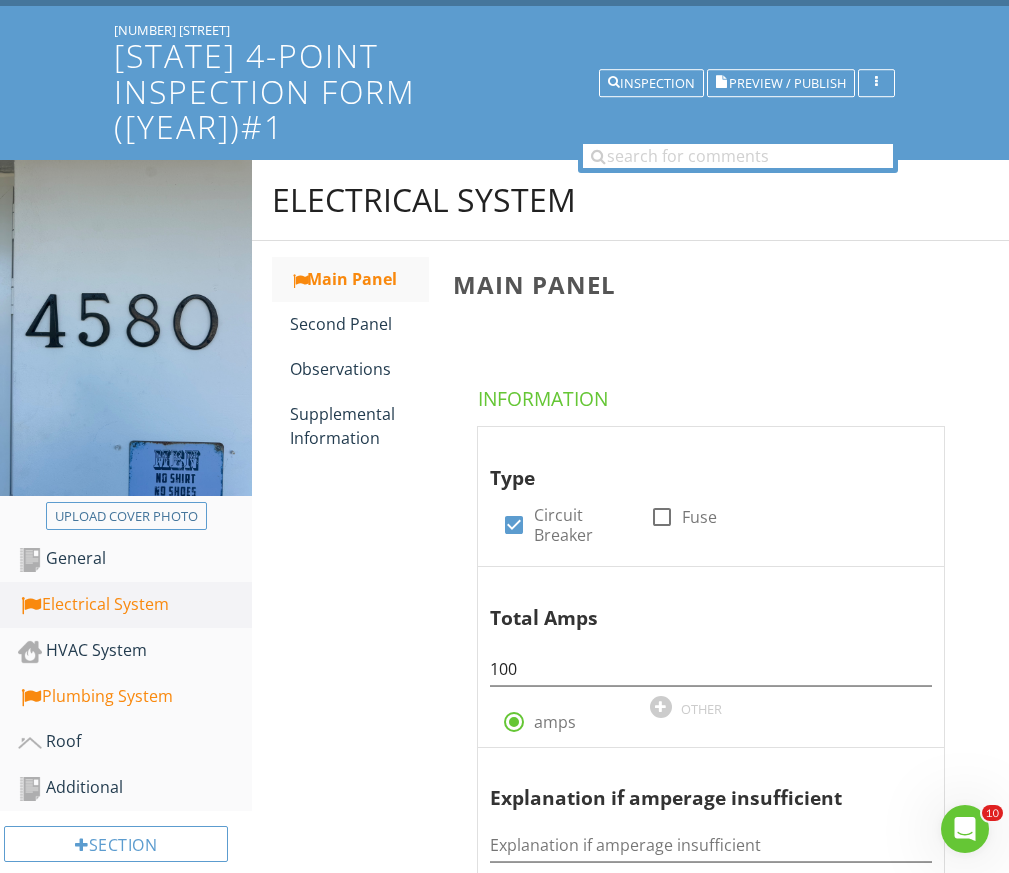 scroll, scrollTop: 183, scrollLeft: 0, axis: vertical 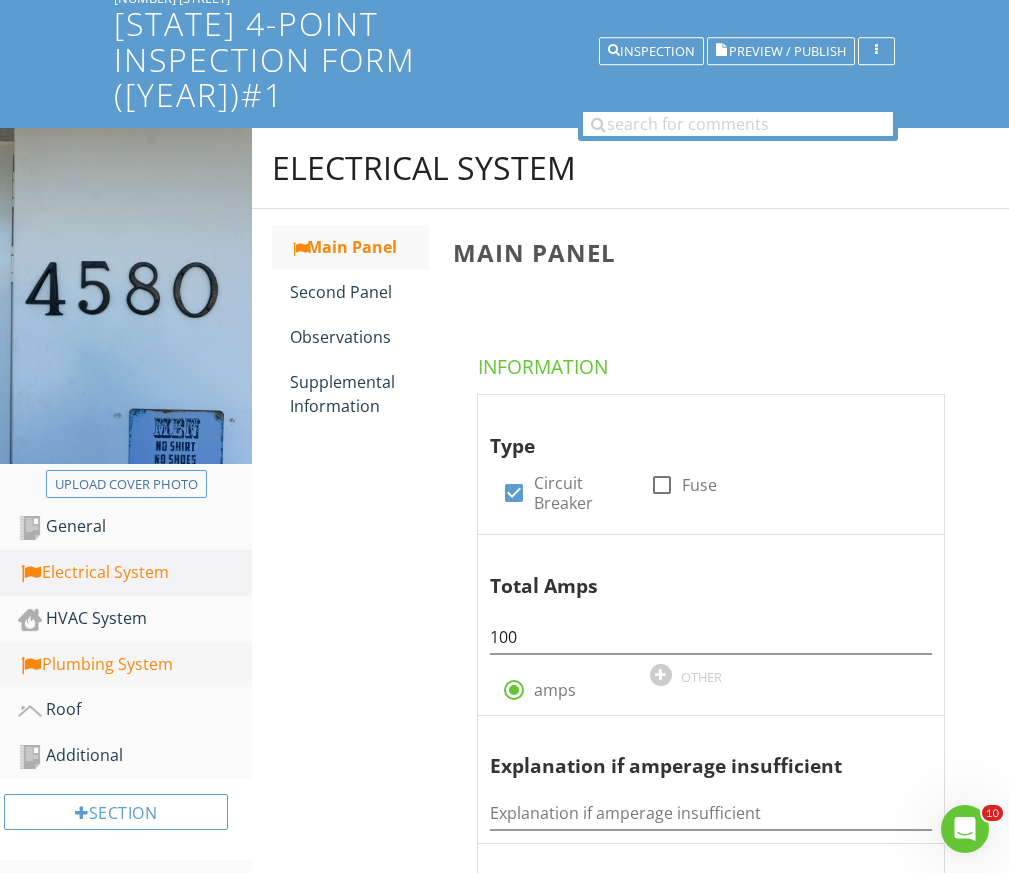 click on "Plumbing System" at bounding box center [135, 665] 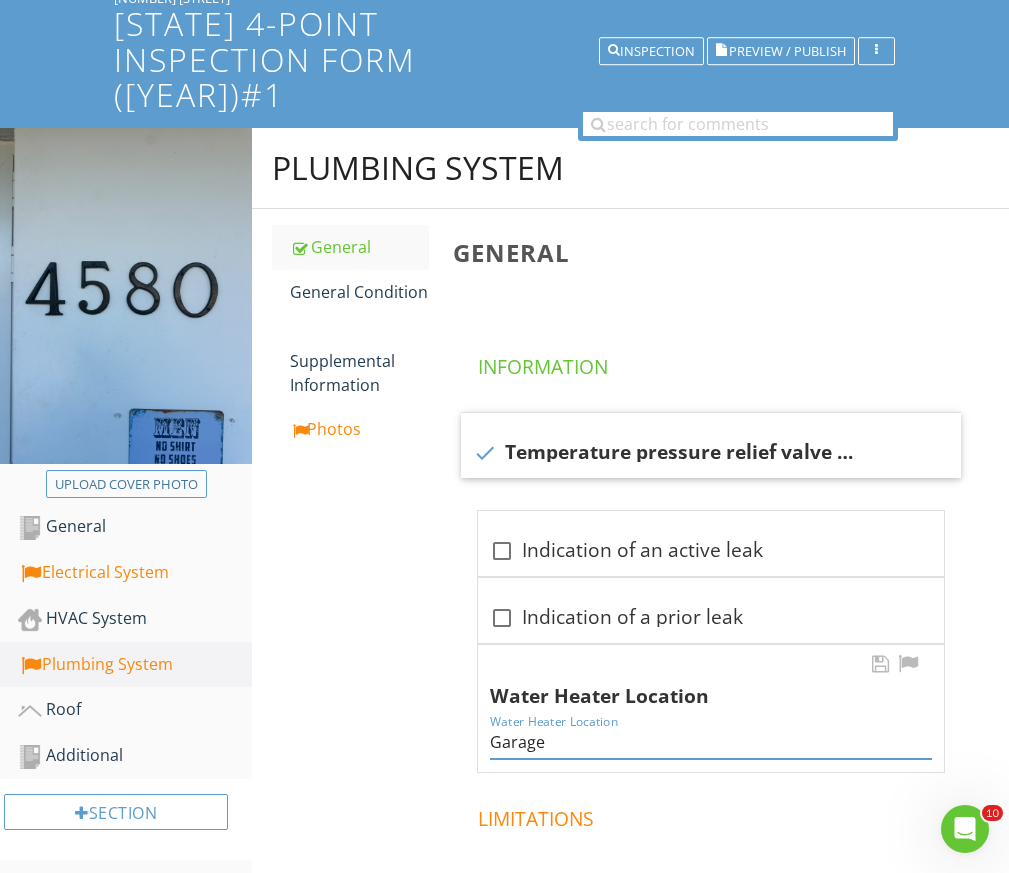 click on "Garage" at bounding box center (711, 742) 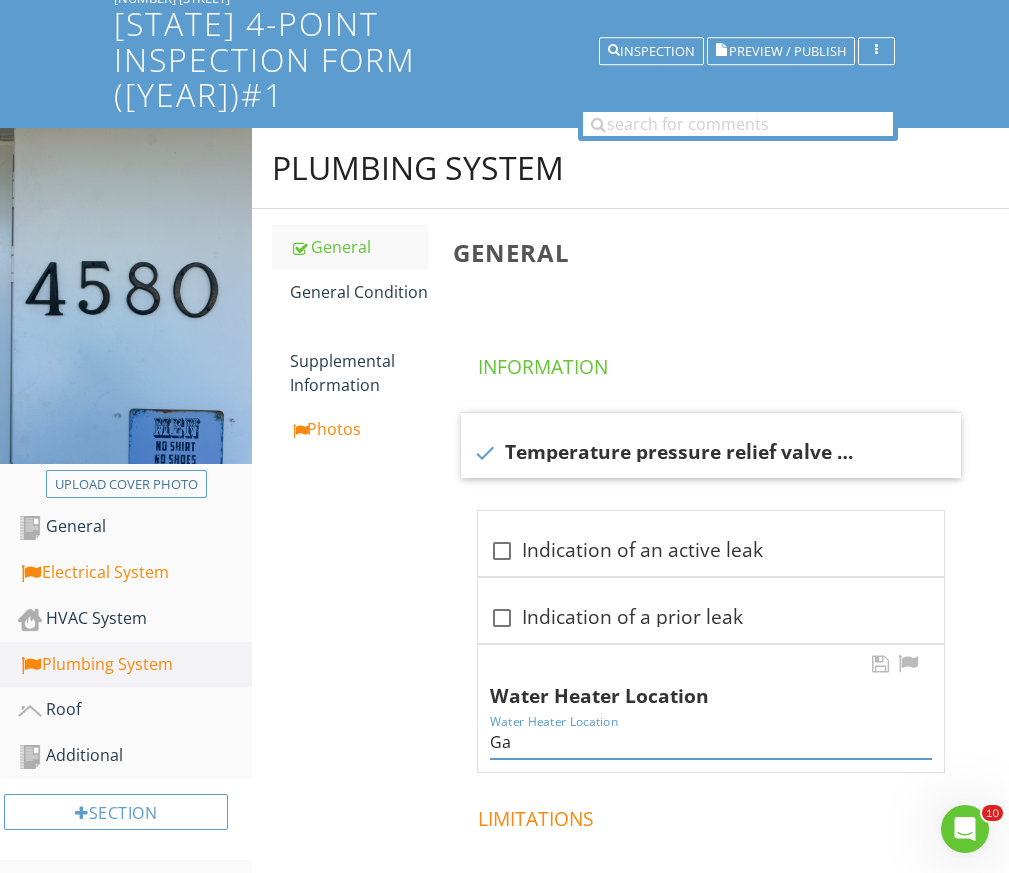 type on "G" 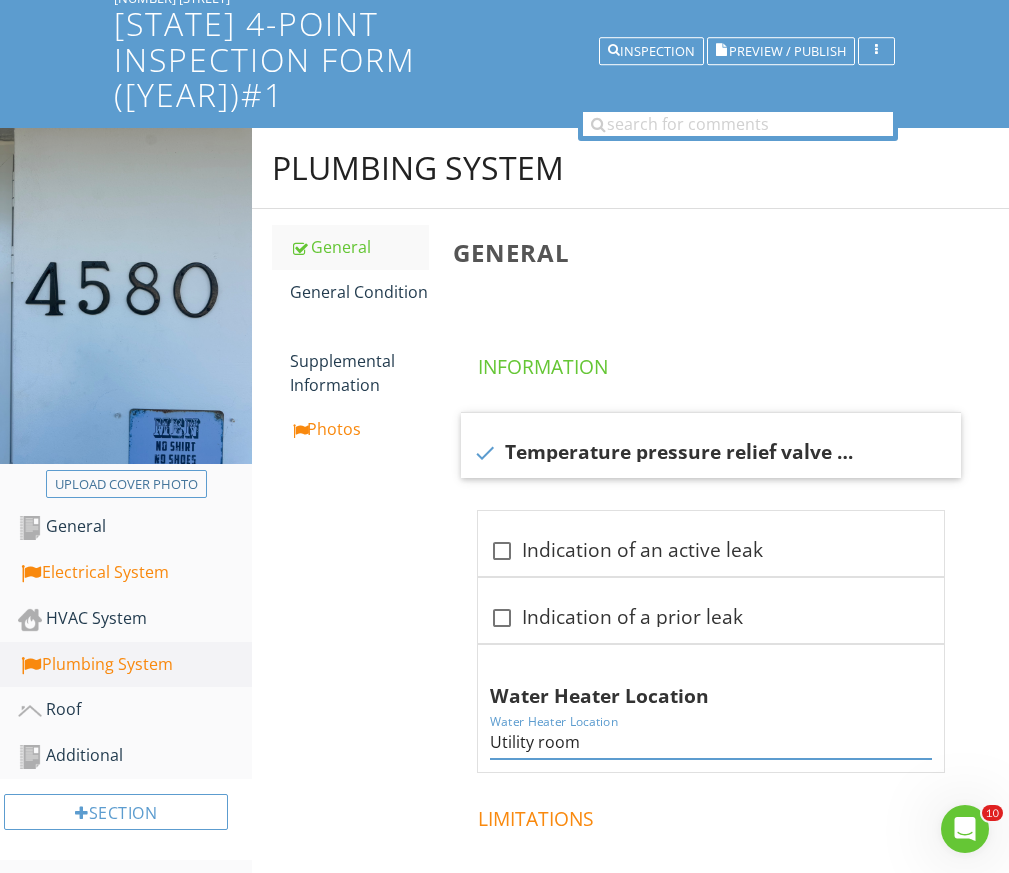 type on "Utility room" 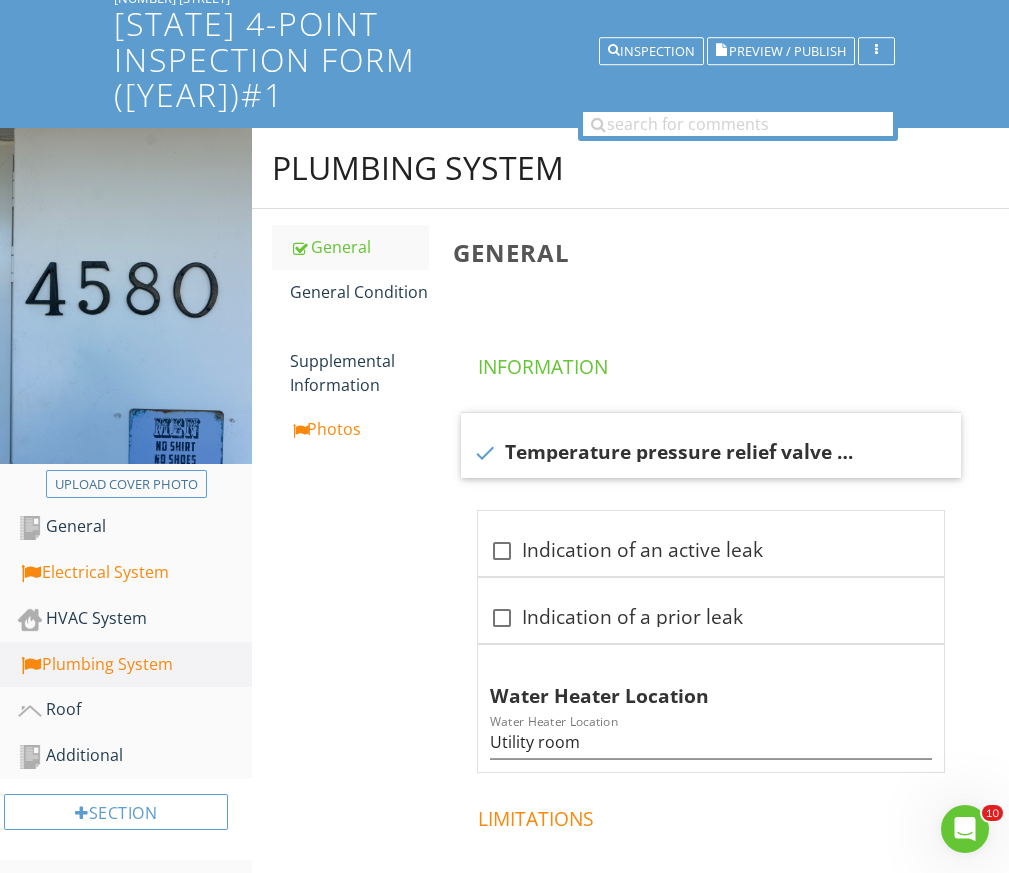 scroll, scrollTop: 0, scrollLeft: 0, axis: both 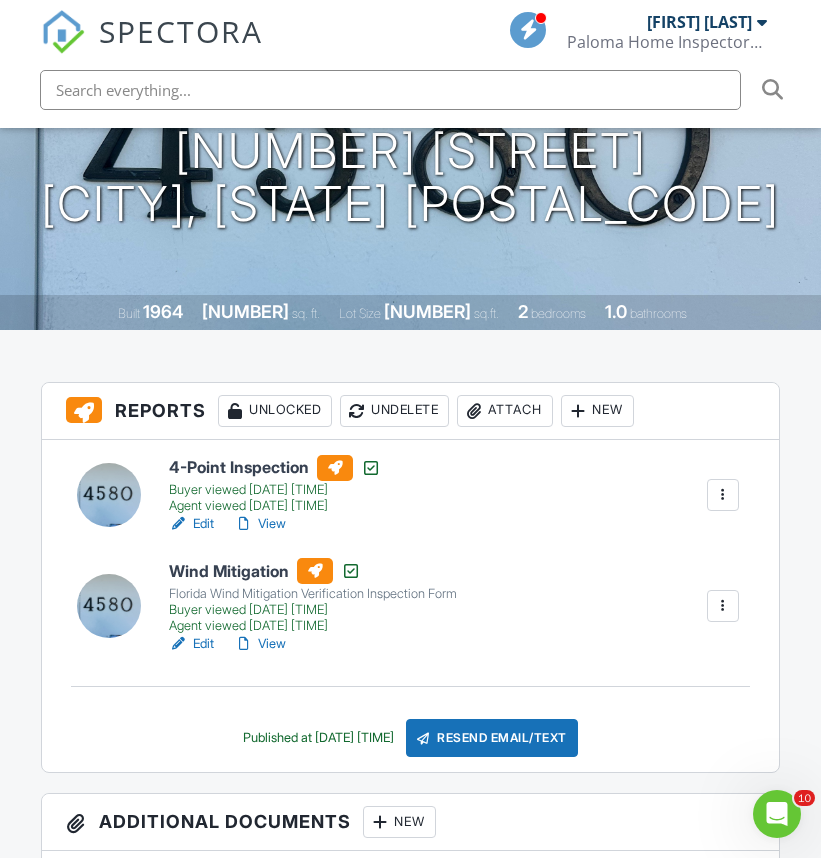 click on "View" at bounding box center [260, 524] 